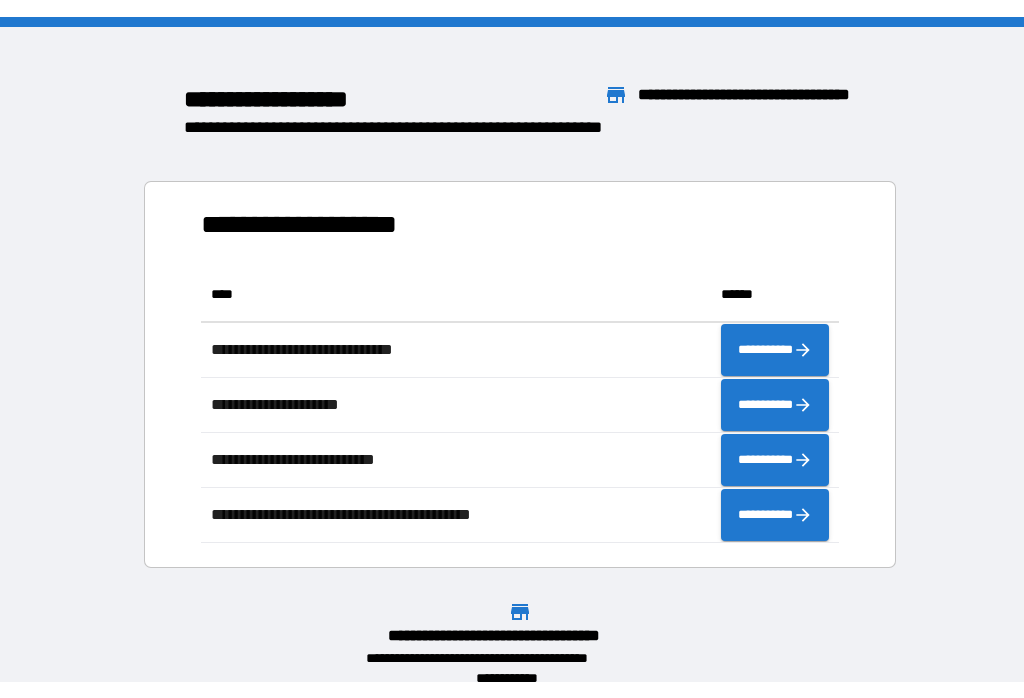 scroll, scrollTop: 0, scrollLeft: 0, axis: both 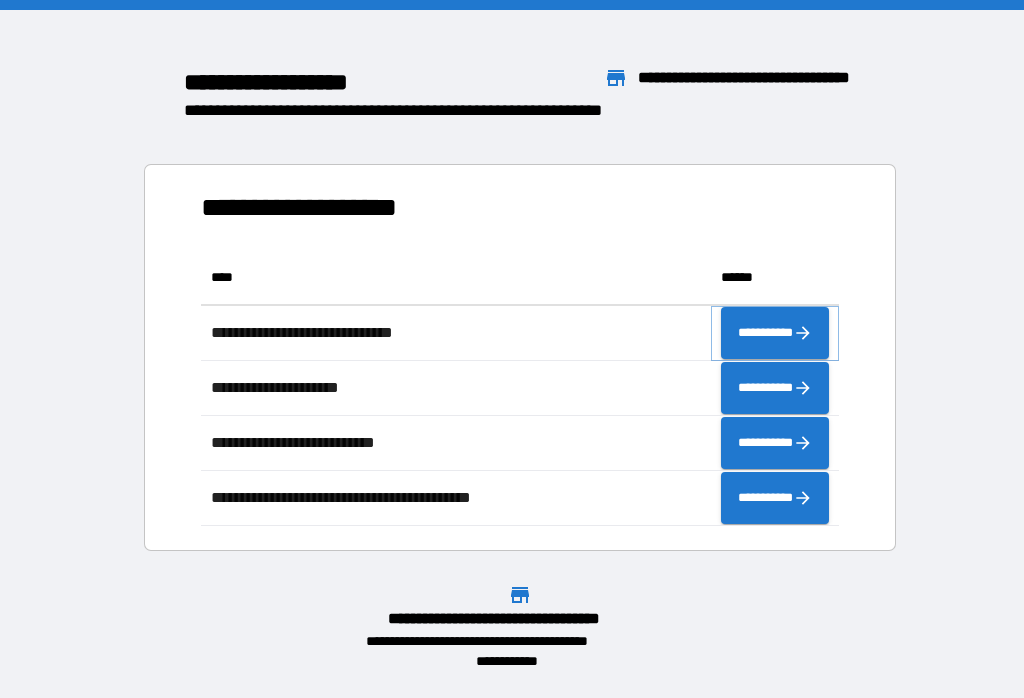 click on "**********" at bounding box center (775, 333) 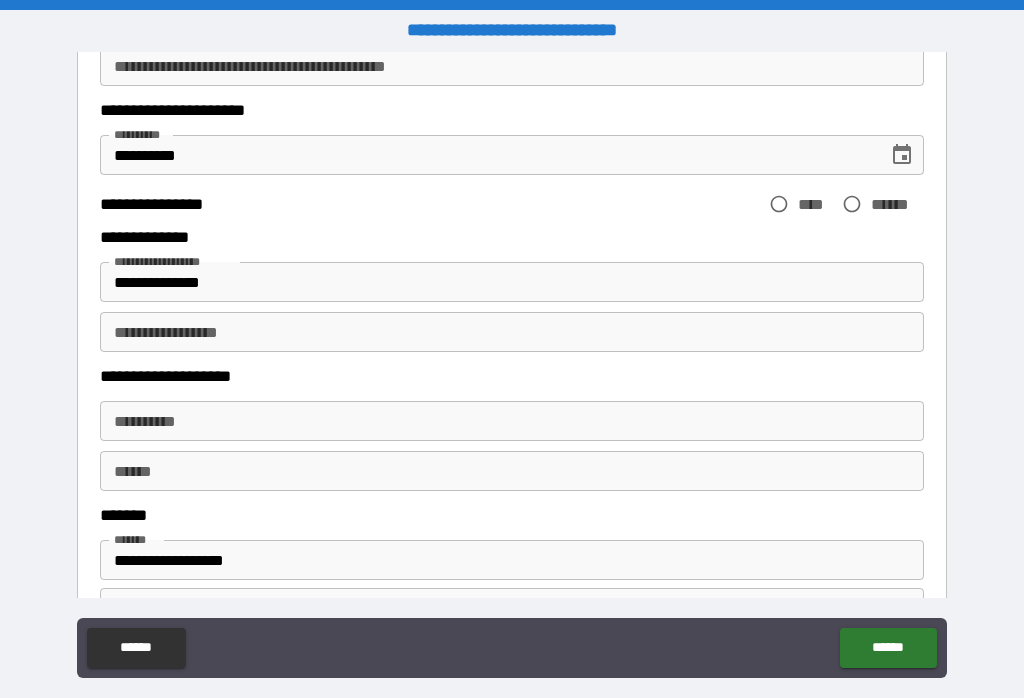 scroll, scrollTop: 276, scrollLeft: 0, axis: vertical 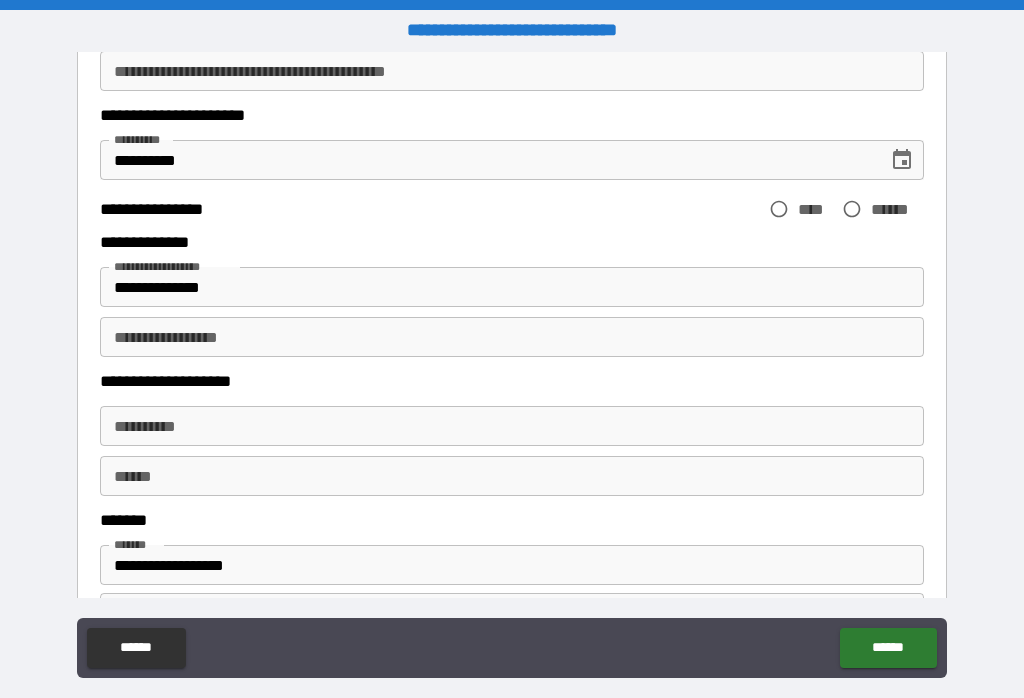click on "**********" at bounding box center [512, 287] 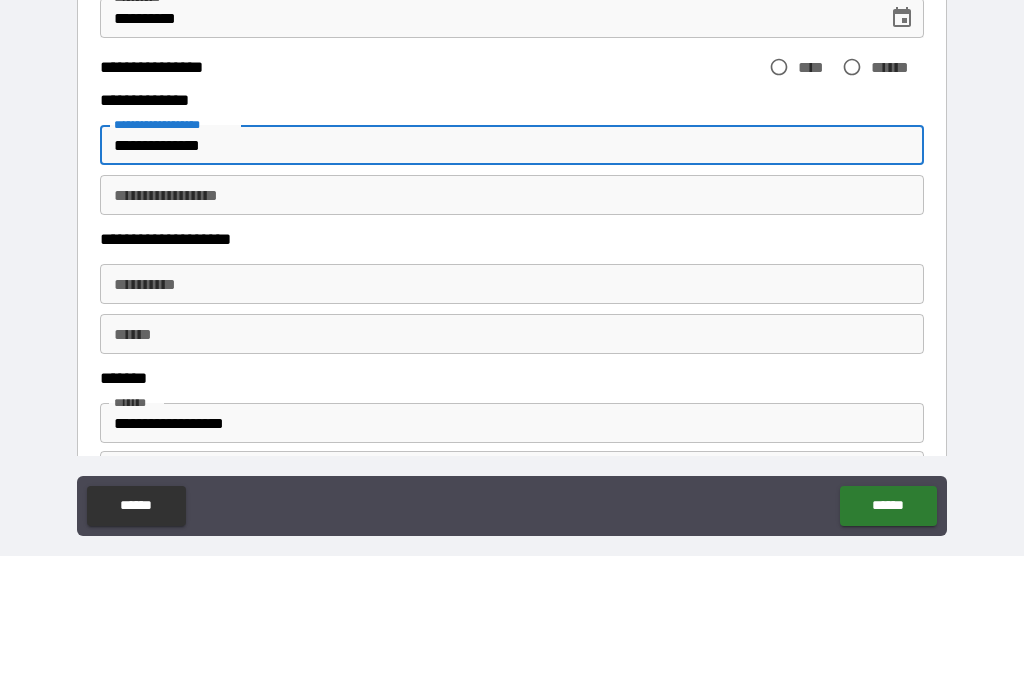 type on "**********" 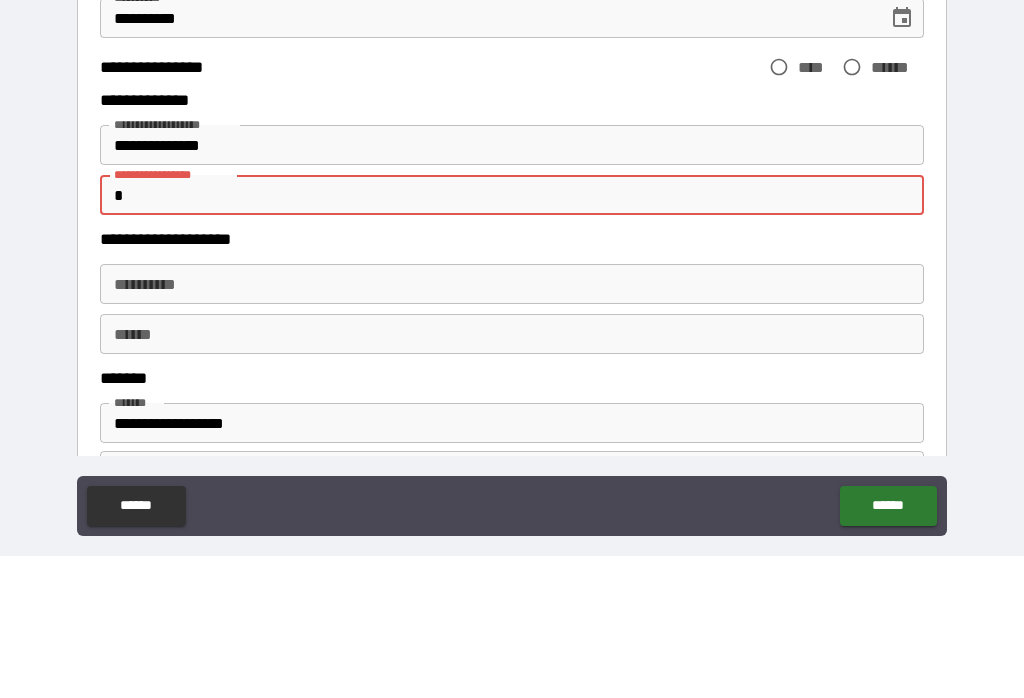 type on "*" 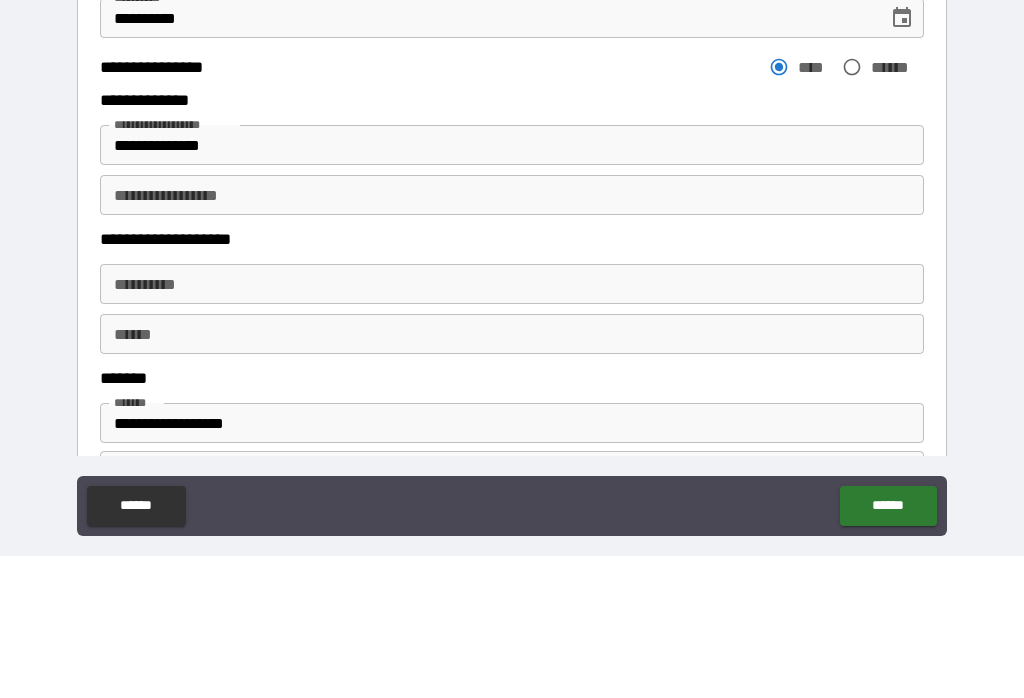 scroll, scrollTop: 31, scrollLeft: 0, axis: vertical 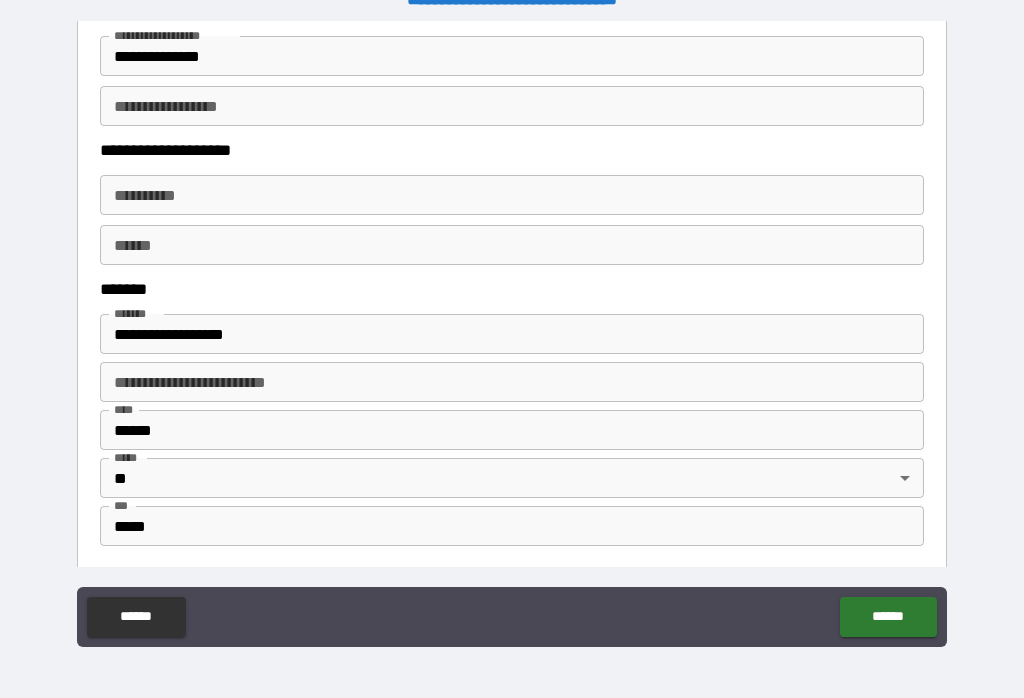 click on "*******" at bounding box center [512, 289] 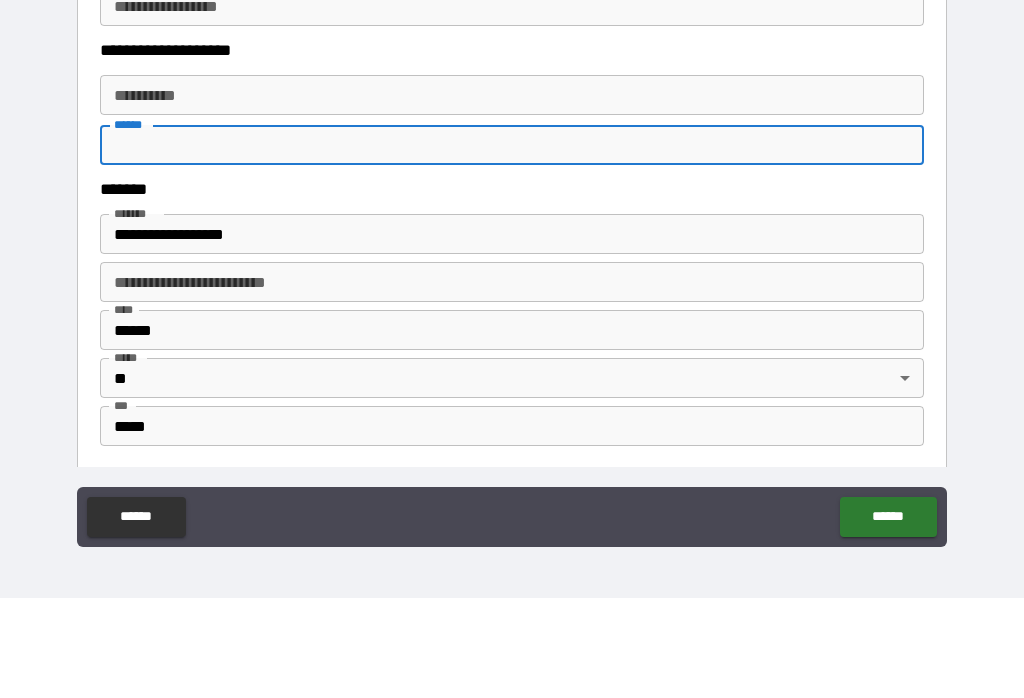 type on "*" 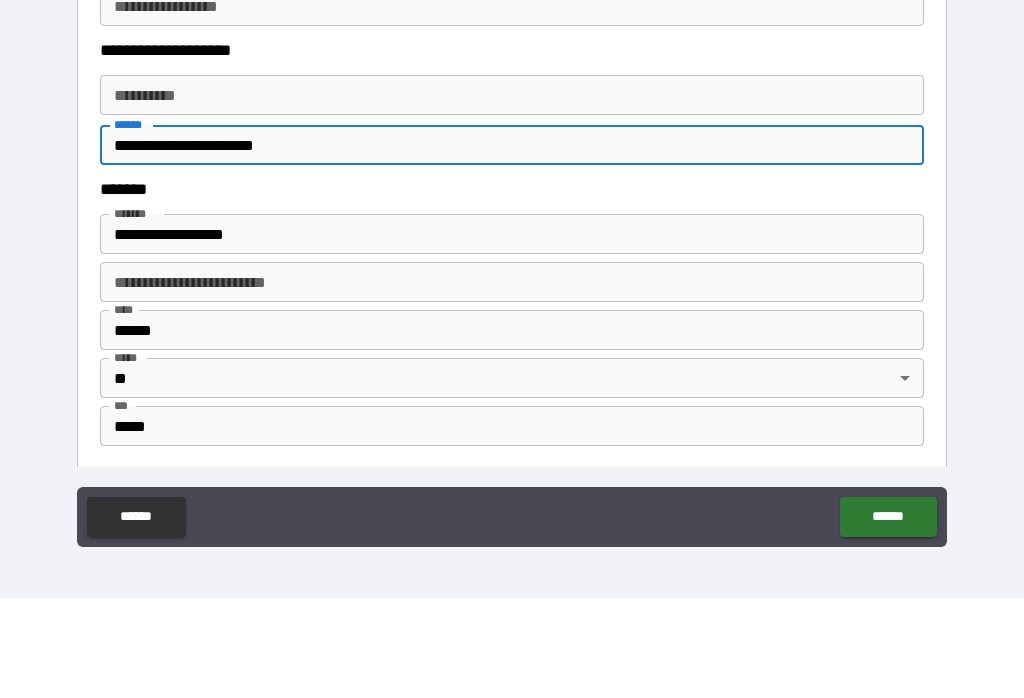 type on "**********" 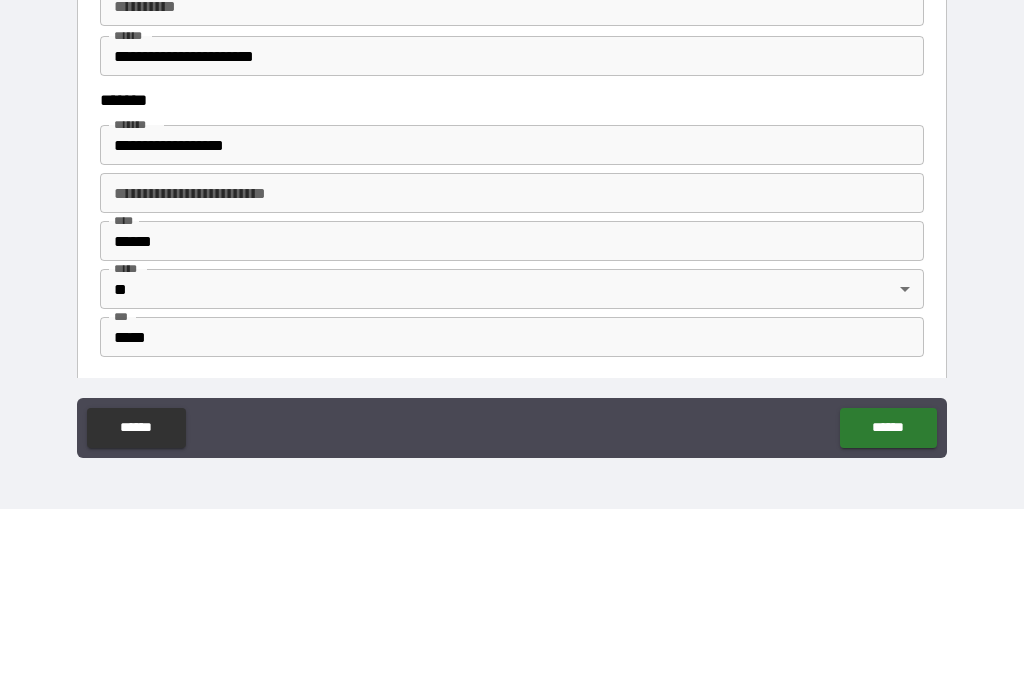 type on "**********" 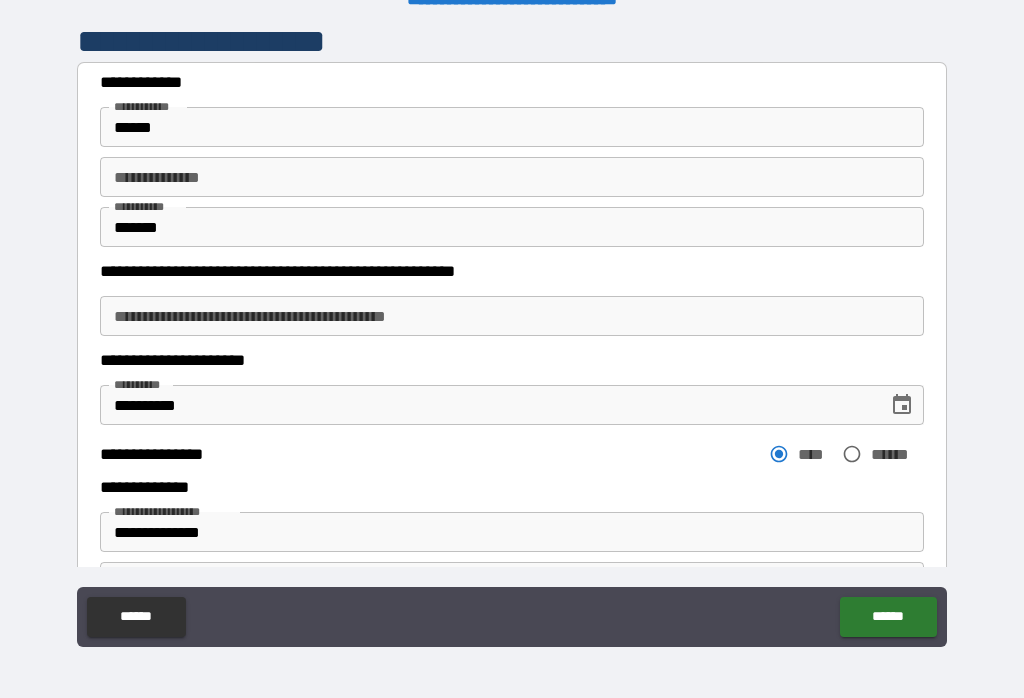 scroll, scrollTop: 0, scrollLeft: 0, axis: both 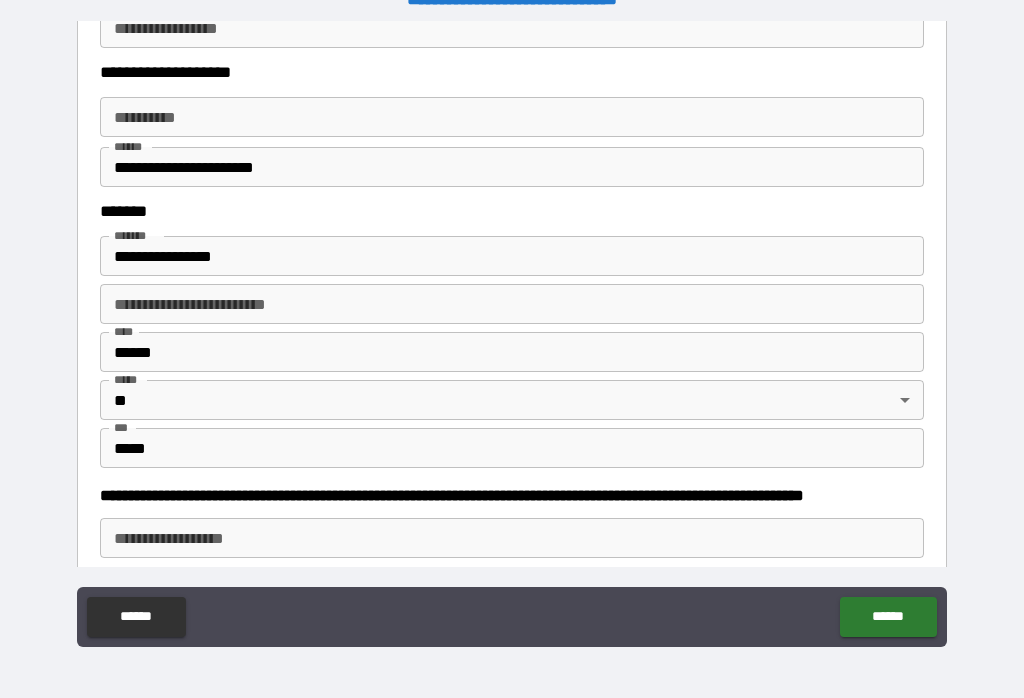 click on "******" at bounding box center [888, 617] 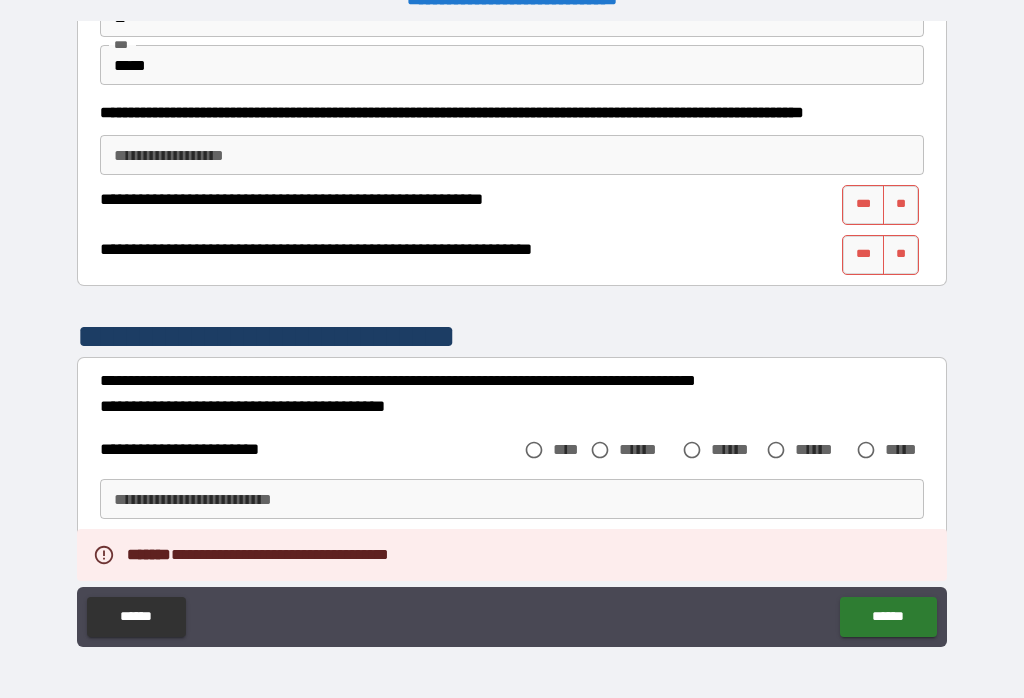 scroll, scrollTop: 950, scrollLeft: 0, axis: vertical 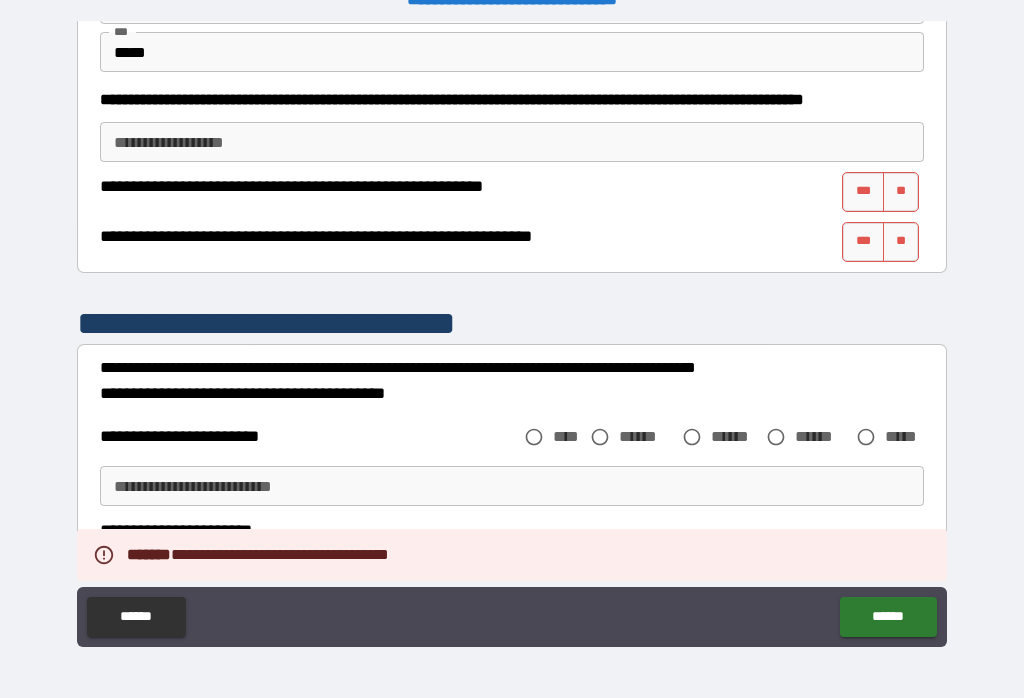 click on "******" at bounding box center (136, 617) 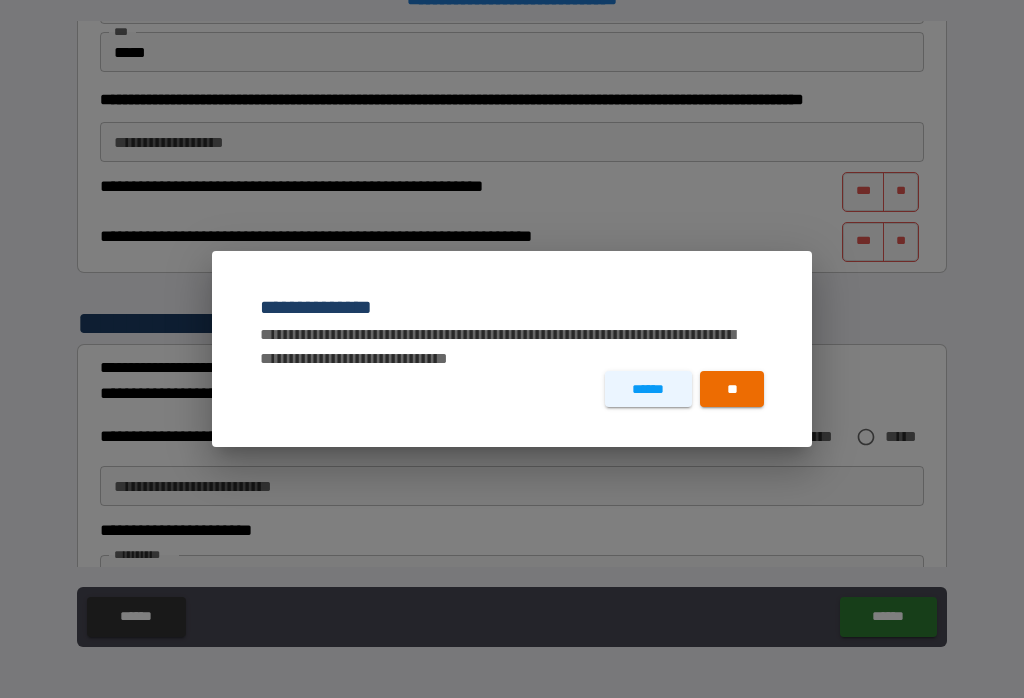 click on "******" at bounding box center [648, 389] 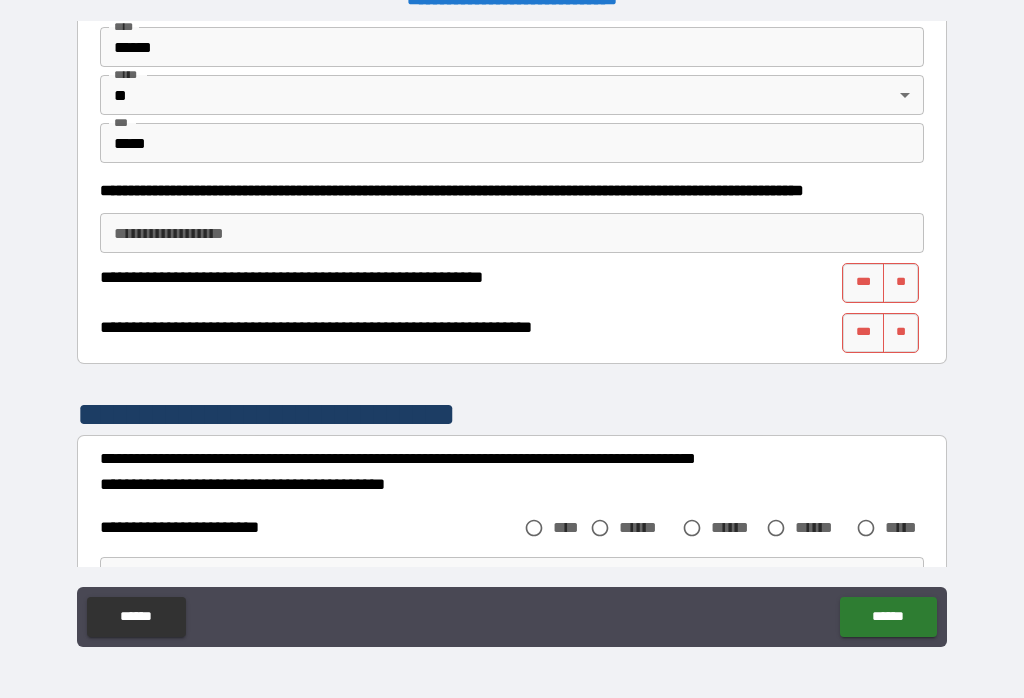 scroll, scrollTop: 860, scrollLeft: 0, axis: vertical 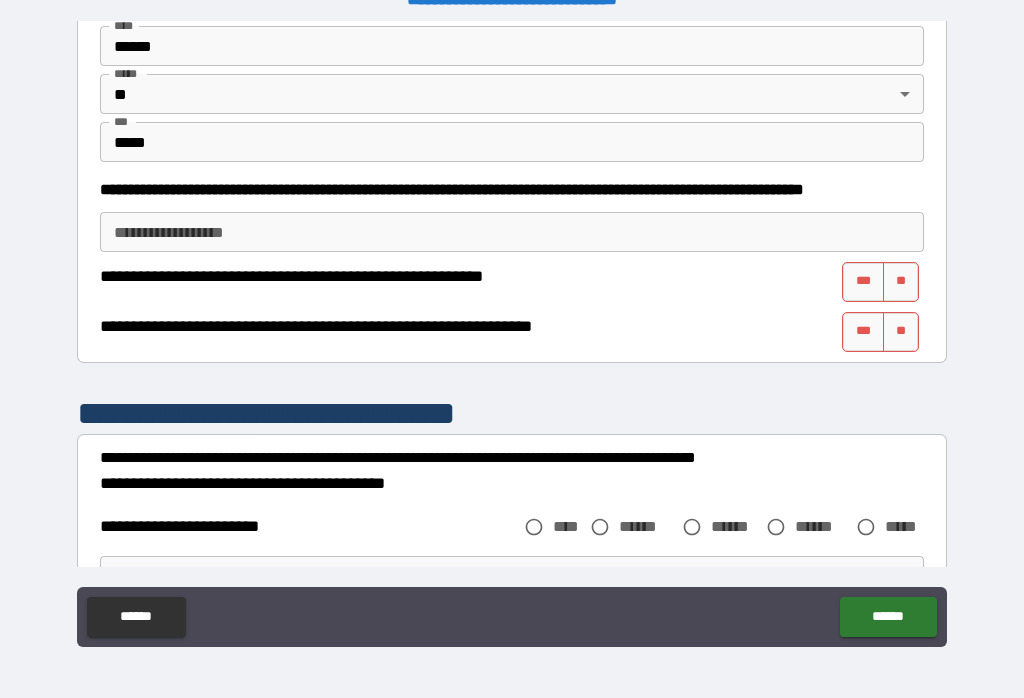 click on "***" at bounding box center [863, 282] 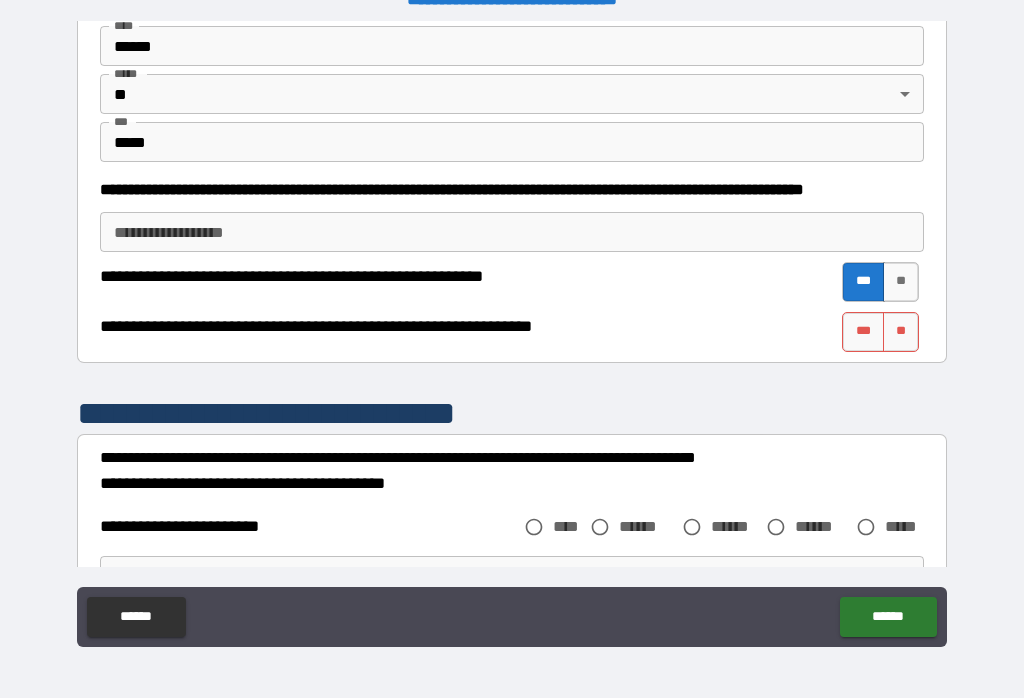 click on "***" at bounding box center [863, 332] 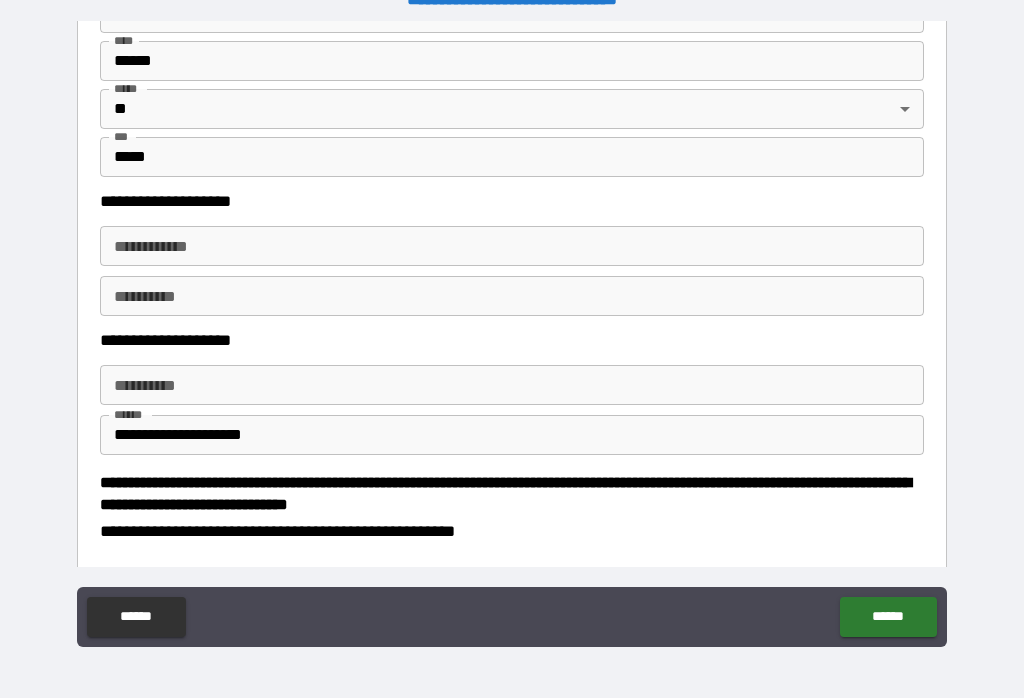 scroll, scrollTop: 1981, scrollLeft: 0, axis: vertical 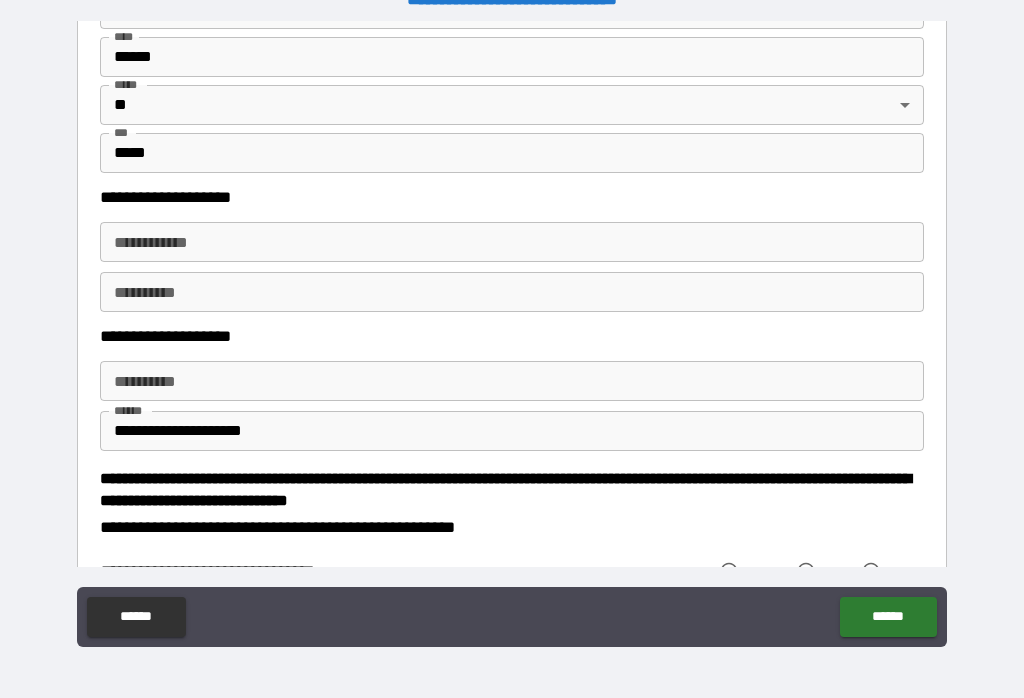 click on "**********" at bounding box center [512, 242] 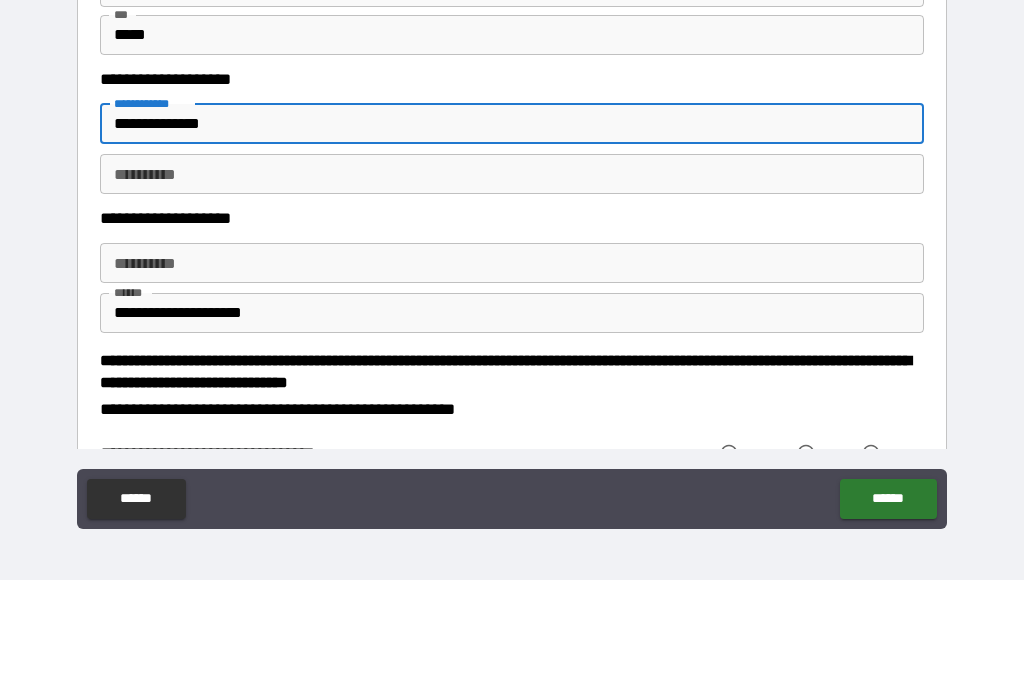 type on "**********" 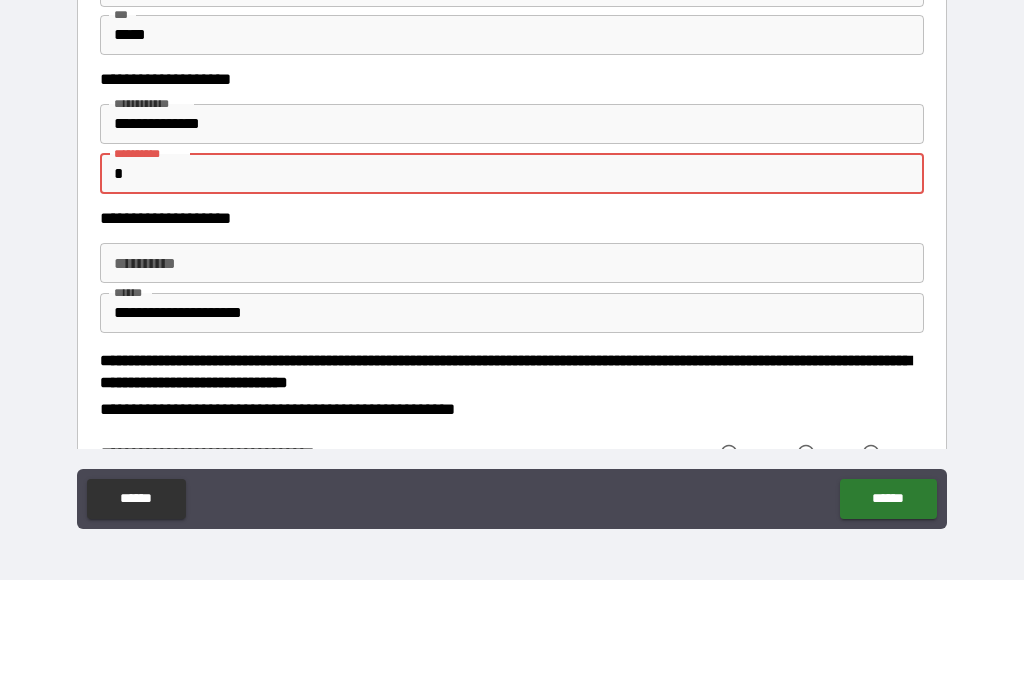 type 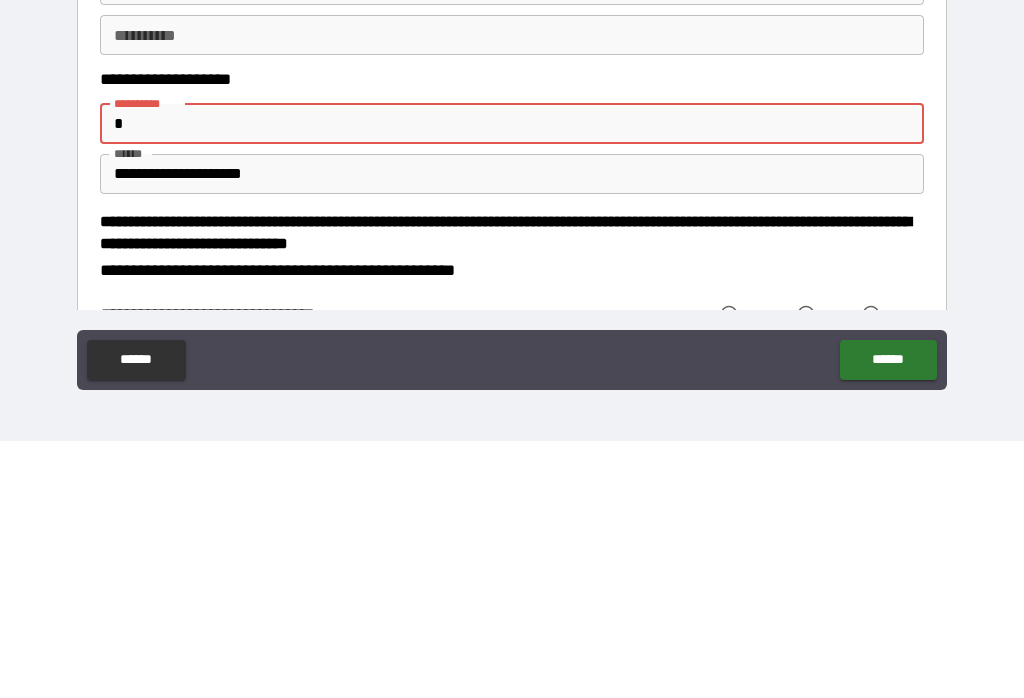 click on "**********" at bounding box center (512, 336) 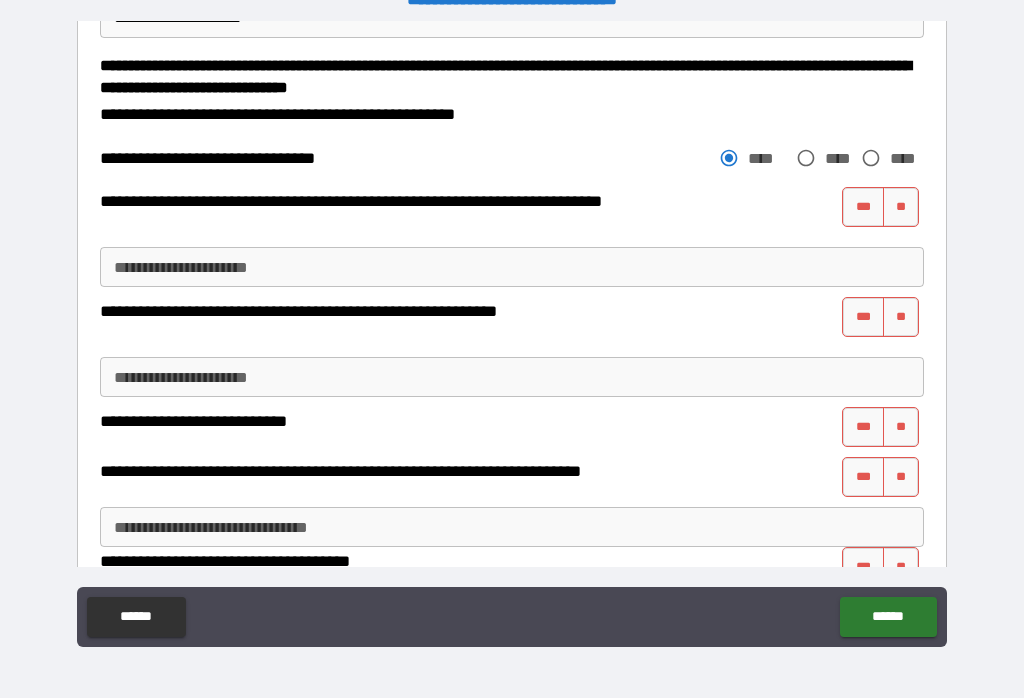 scroll, scrollTop: 2396, scrollLeft: 0, axis: vertical 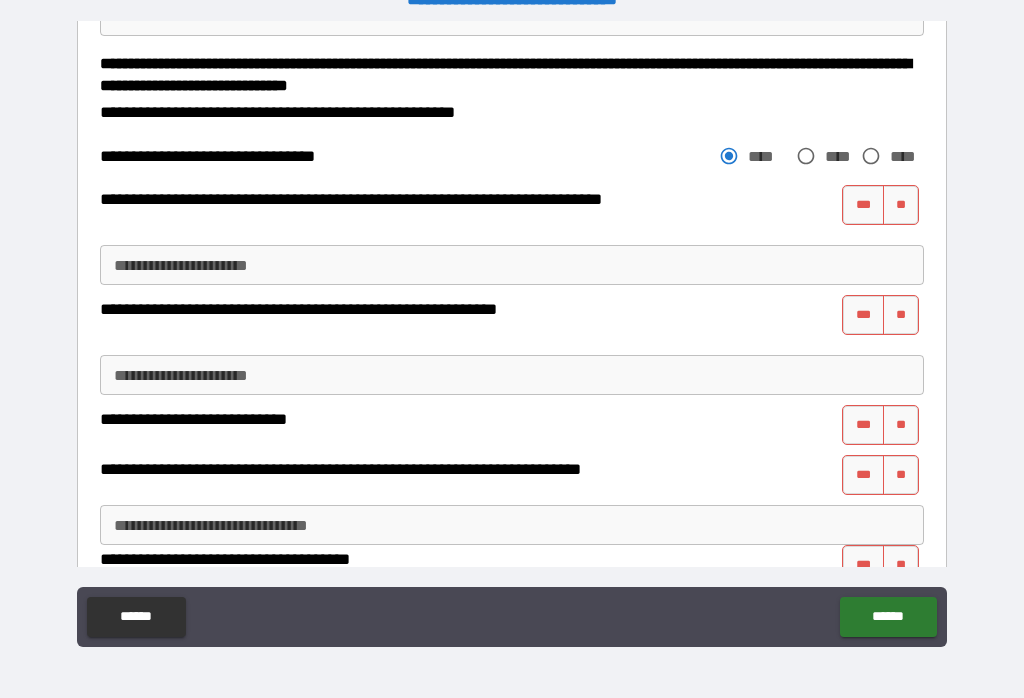 click on "**" at bounding box center (901, 205) 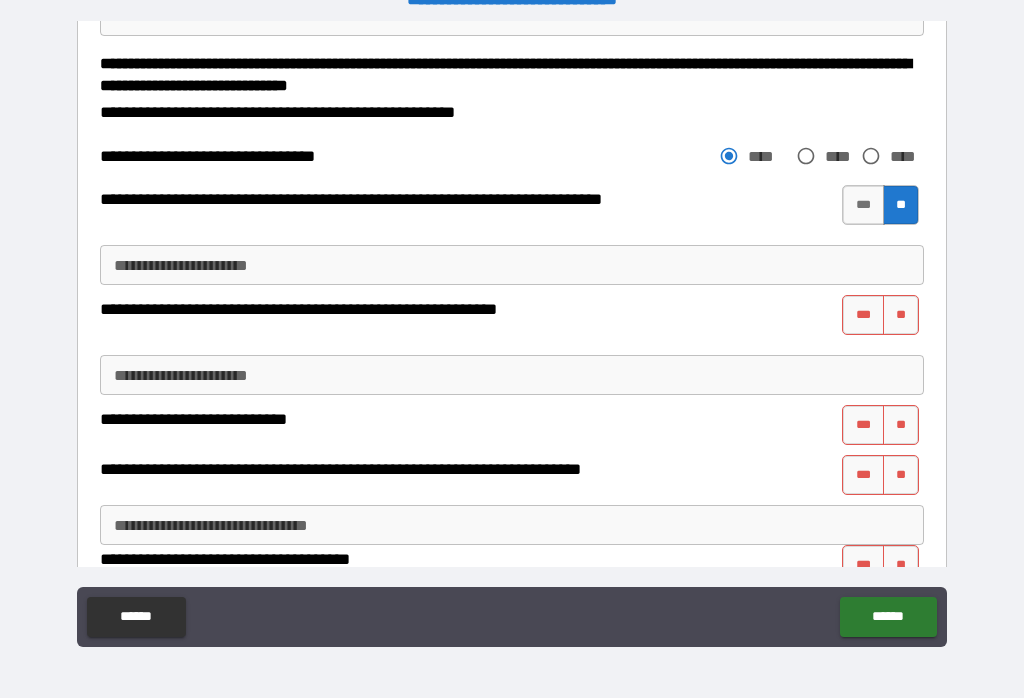 click on "**" at bounding box center (901, 315) 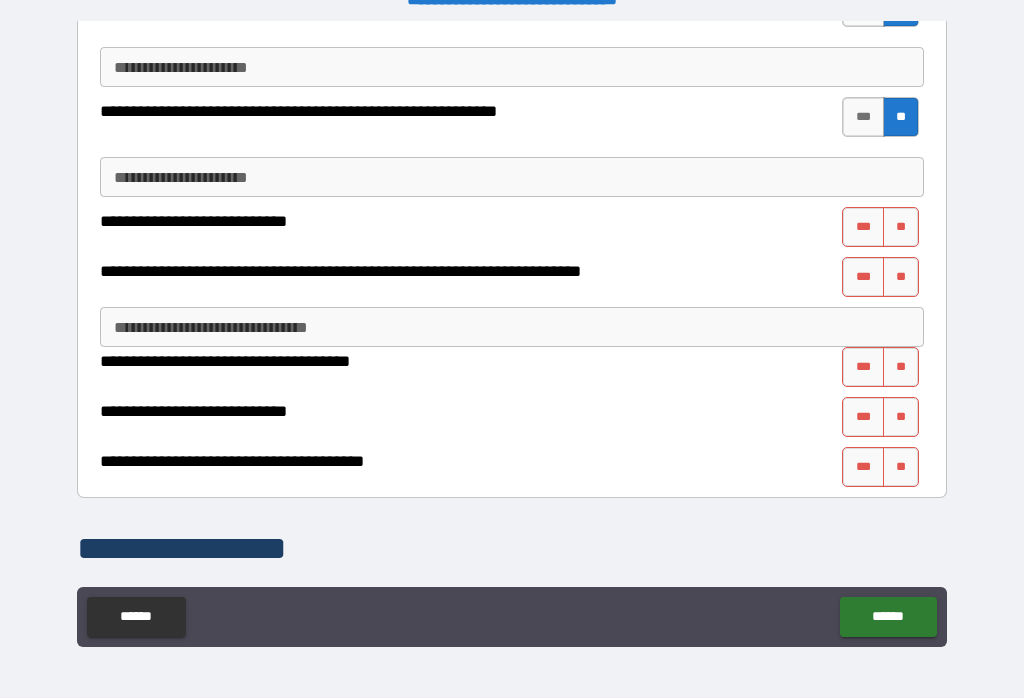 scroll, scrollTop: 2595, scrollLeft: 0, axis: vertical 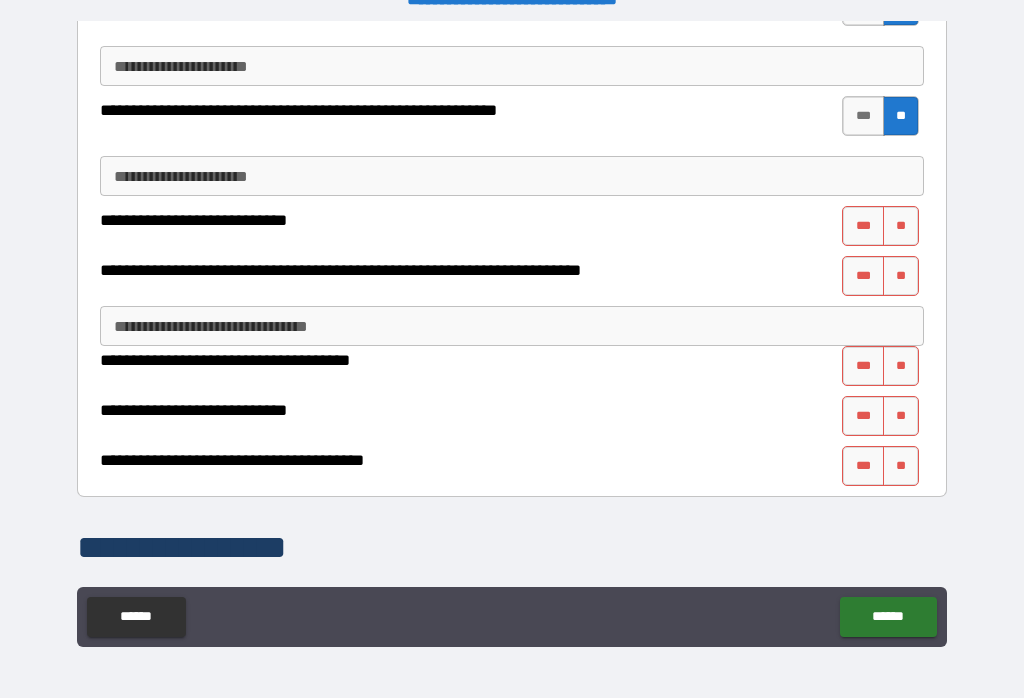 click on "**" at bounding box center (901, 226) 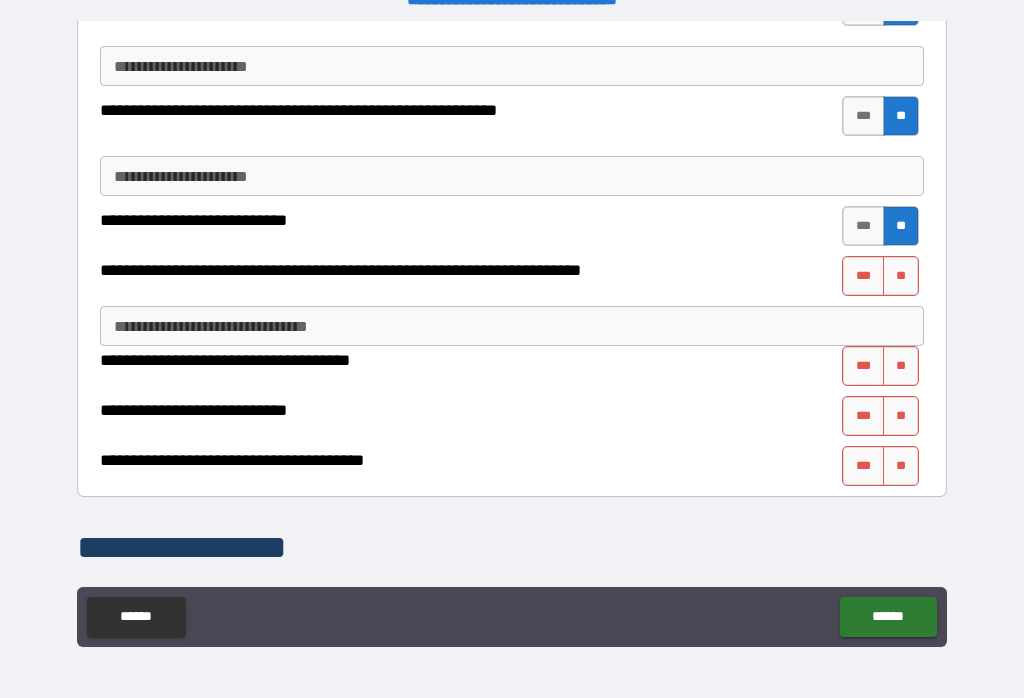click on "**" at bounding box center (901, 276) 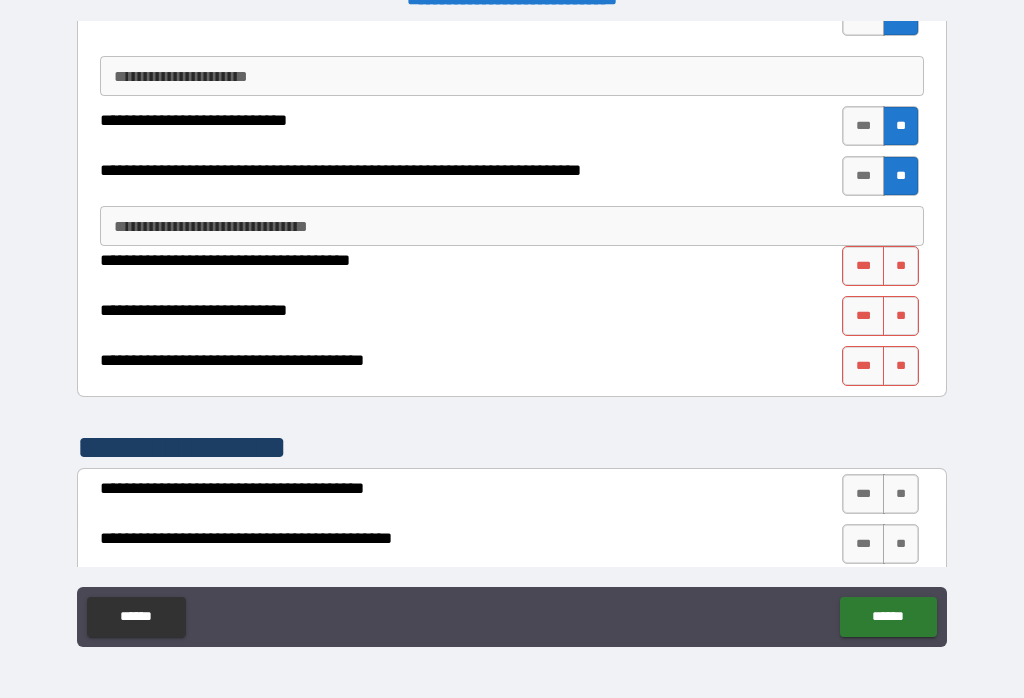 scroll, scrollTop: 2699, scrollLeft: 0, axis: vertical 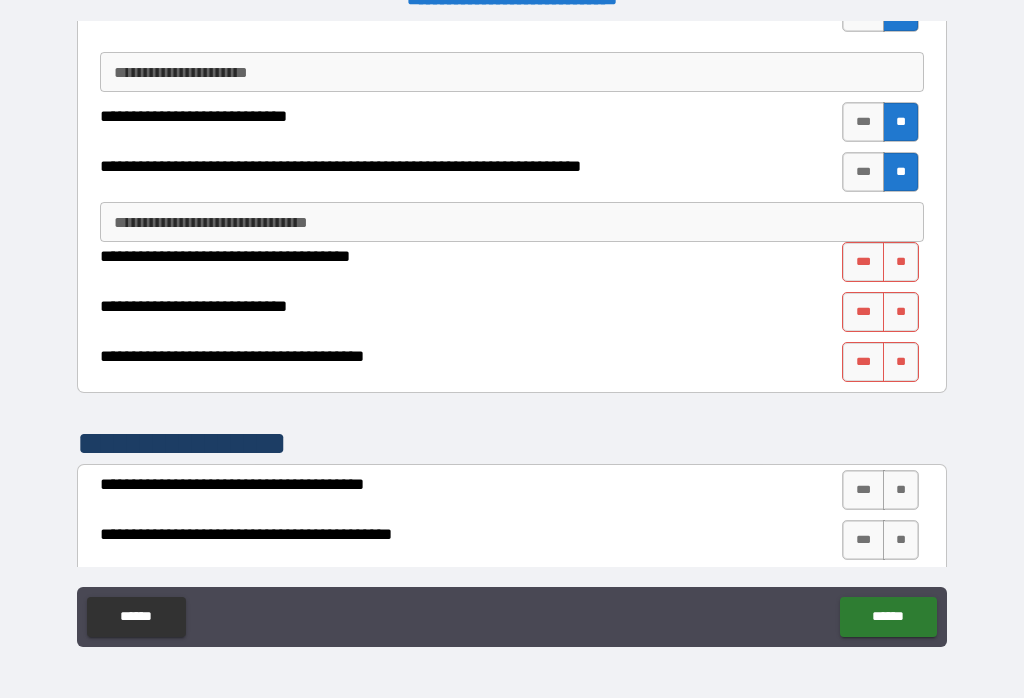 click on "**" at bounding box center (901, 262) 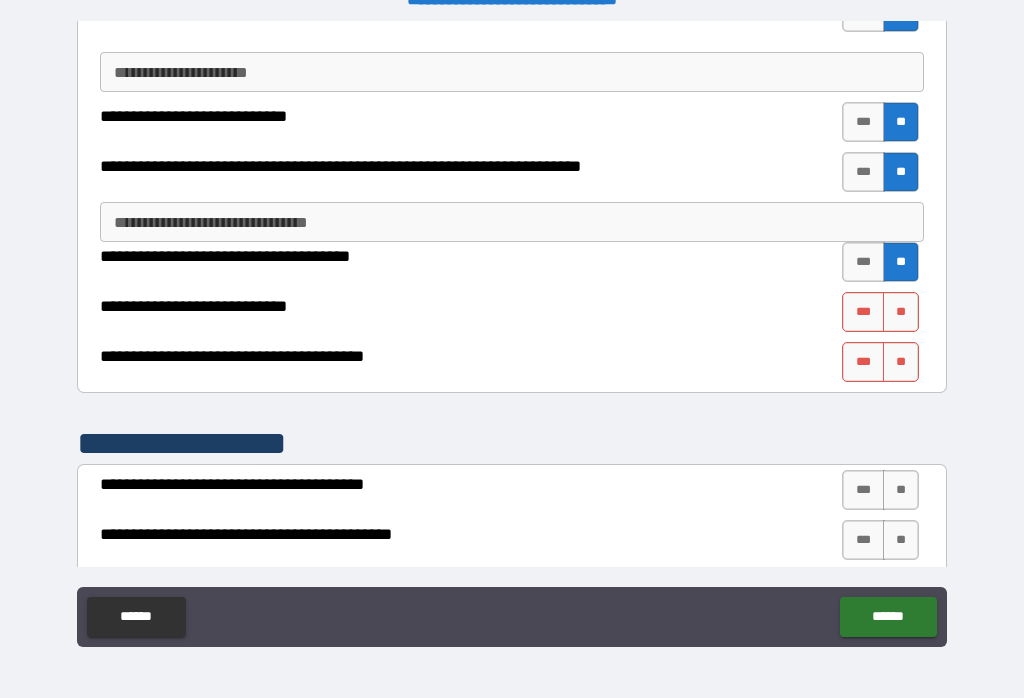 click on "**" at bounding box center (901, 312) 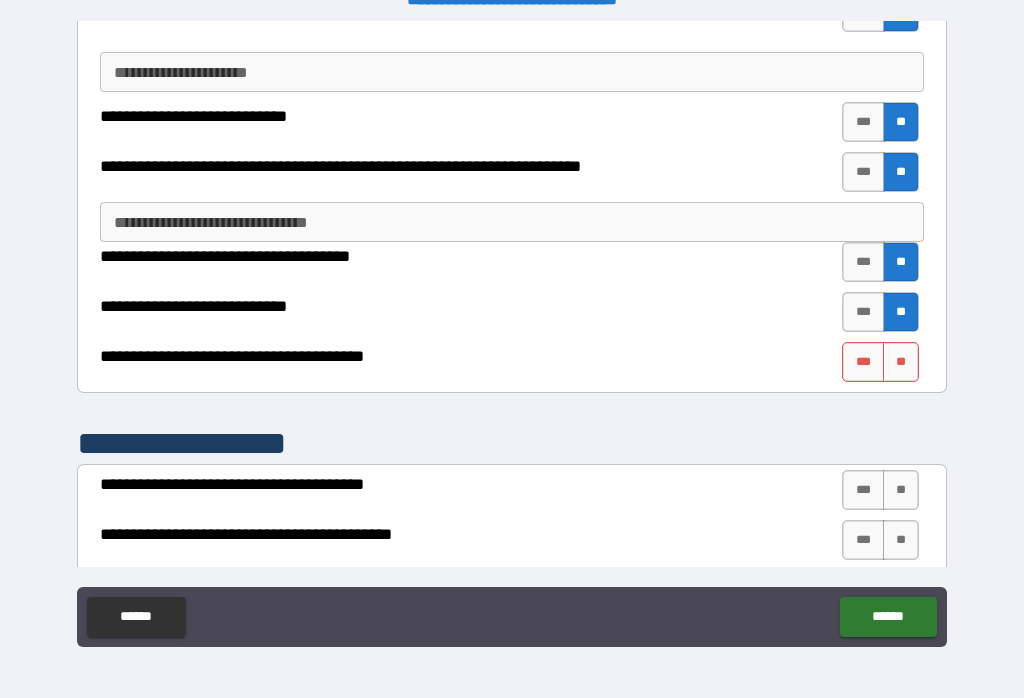 click on "***" at bounding box center (863, 362) 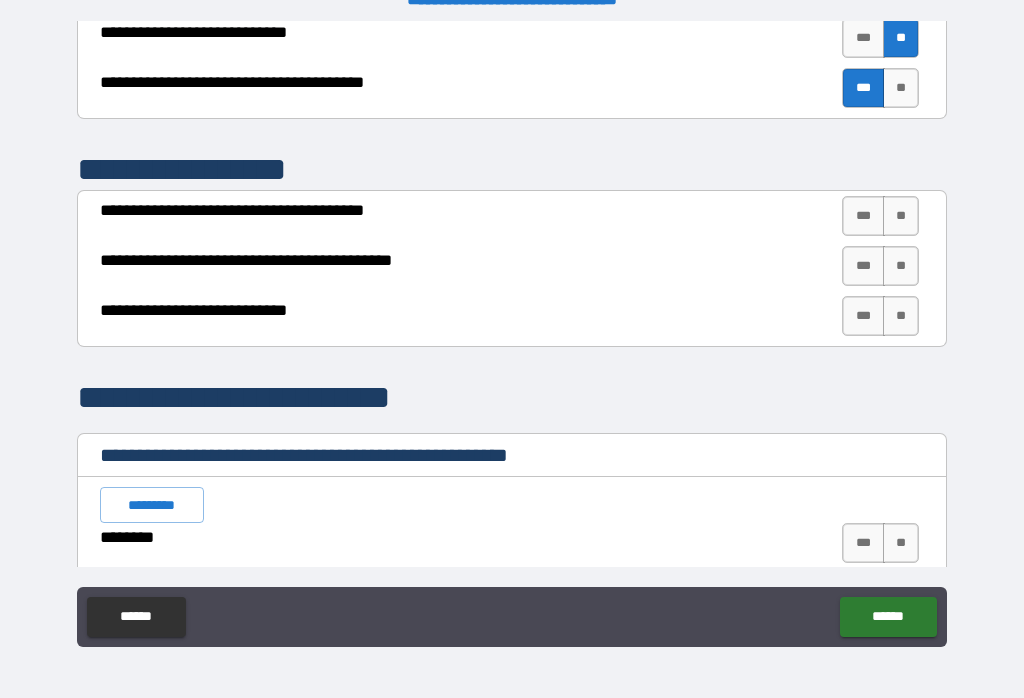 scroll, scrollTop: 2974, scrollLeft: 0, axis: vertical 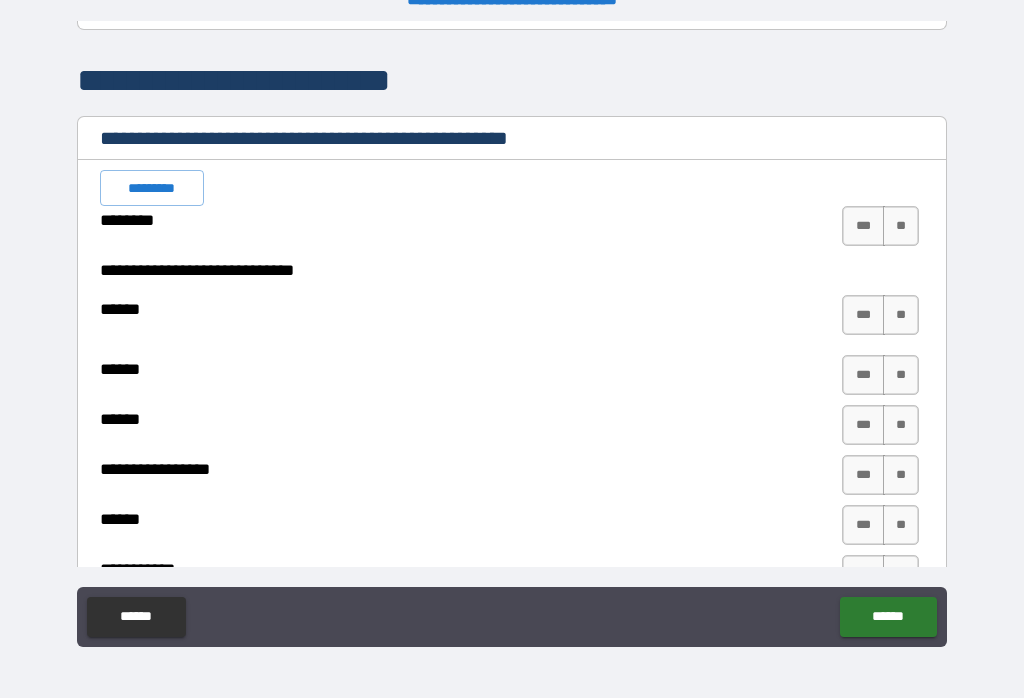 click on "**********" at bounding box center (512, 336) 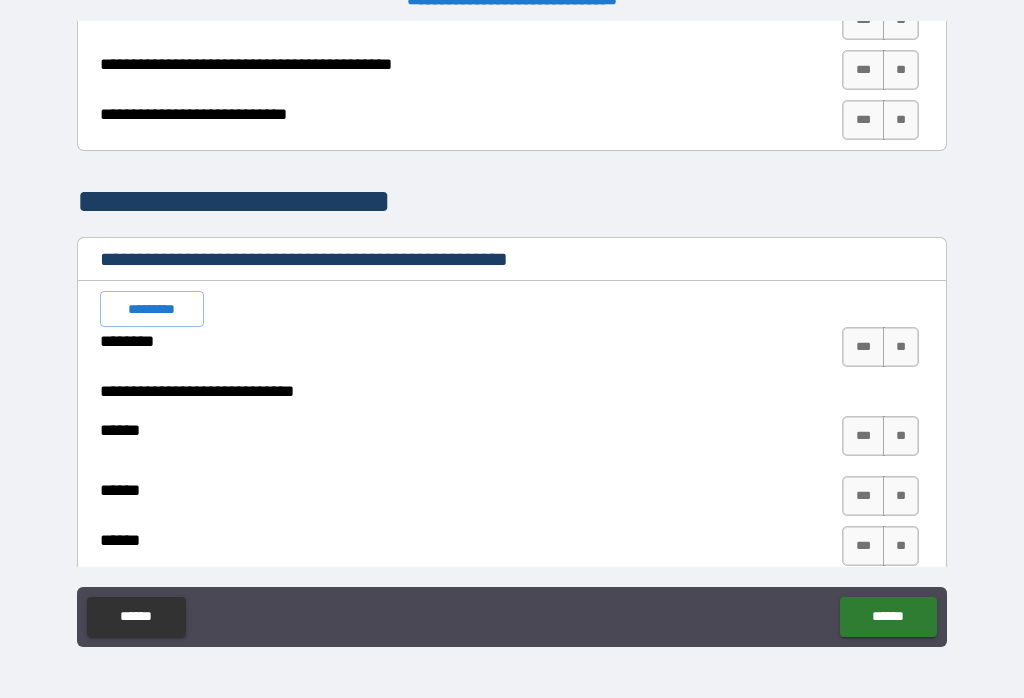 scroll, scrollTop: 3174, scrollLeft: 0, axis: vertical 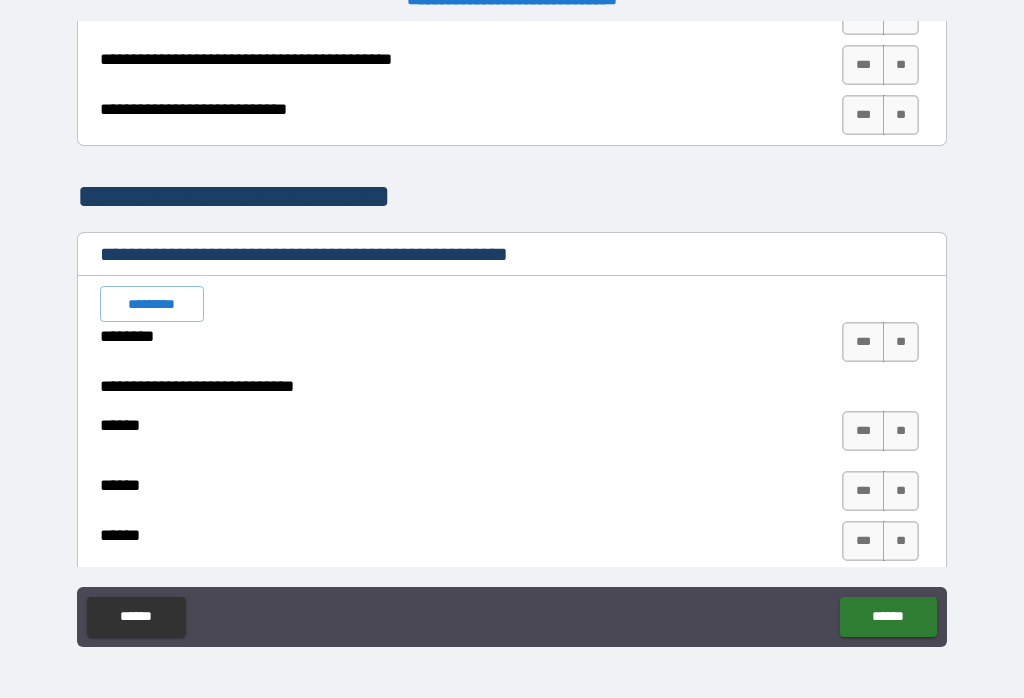 click on "**" at bounding box center (901, 342) 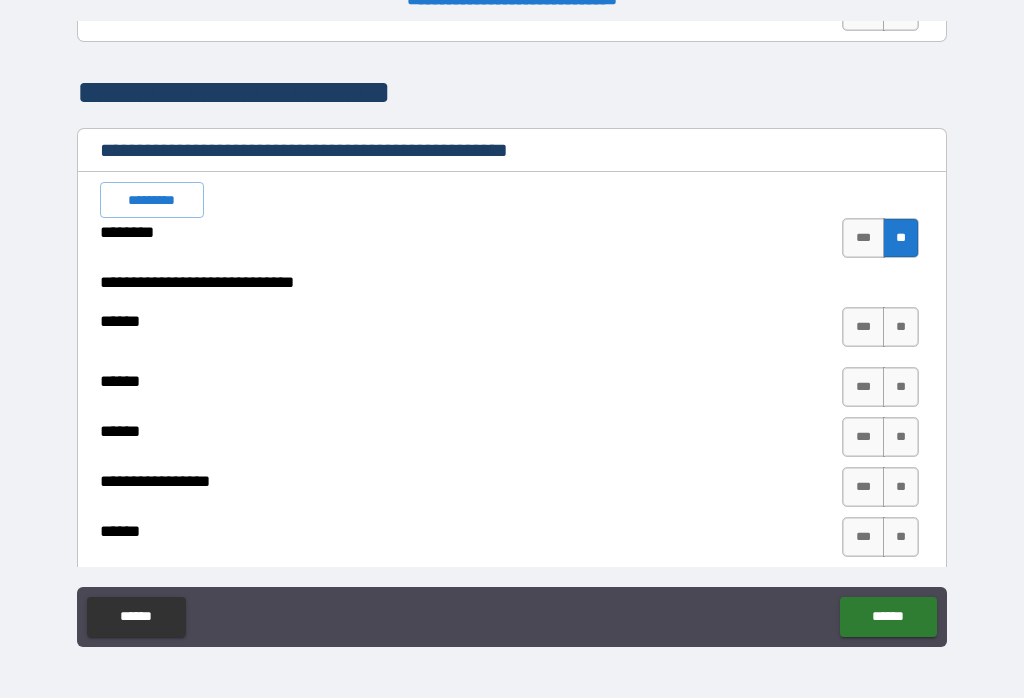 scroll, scrollTop: 3295, scrollLeft: 0, axis: vertical 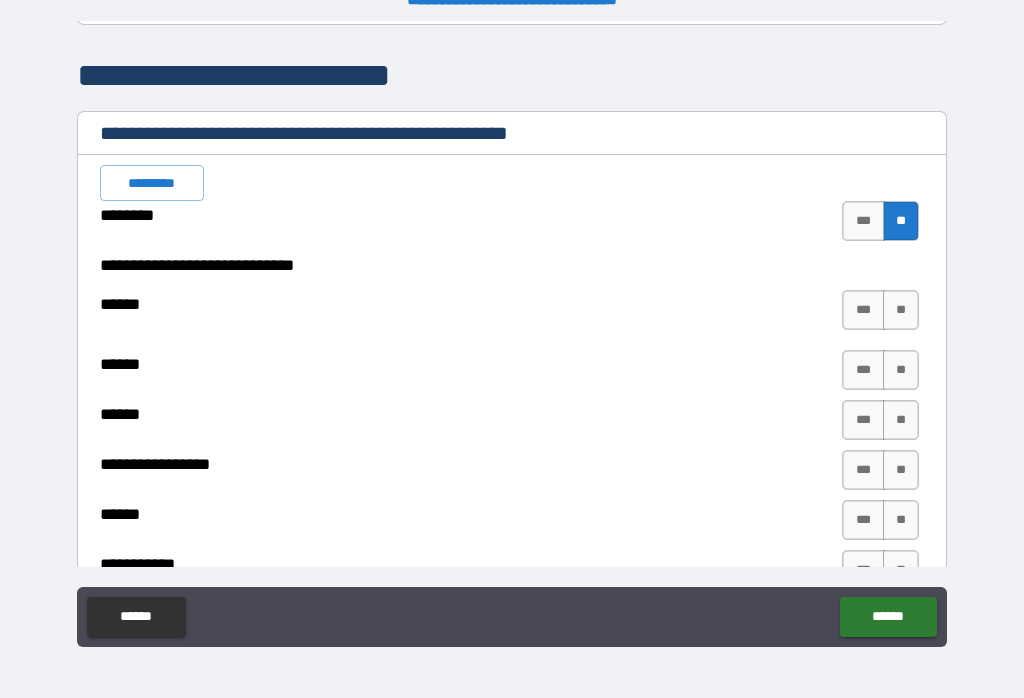 click on "**" at bounding box center (901, 310) 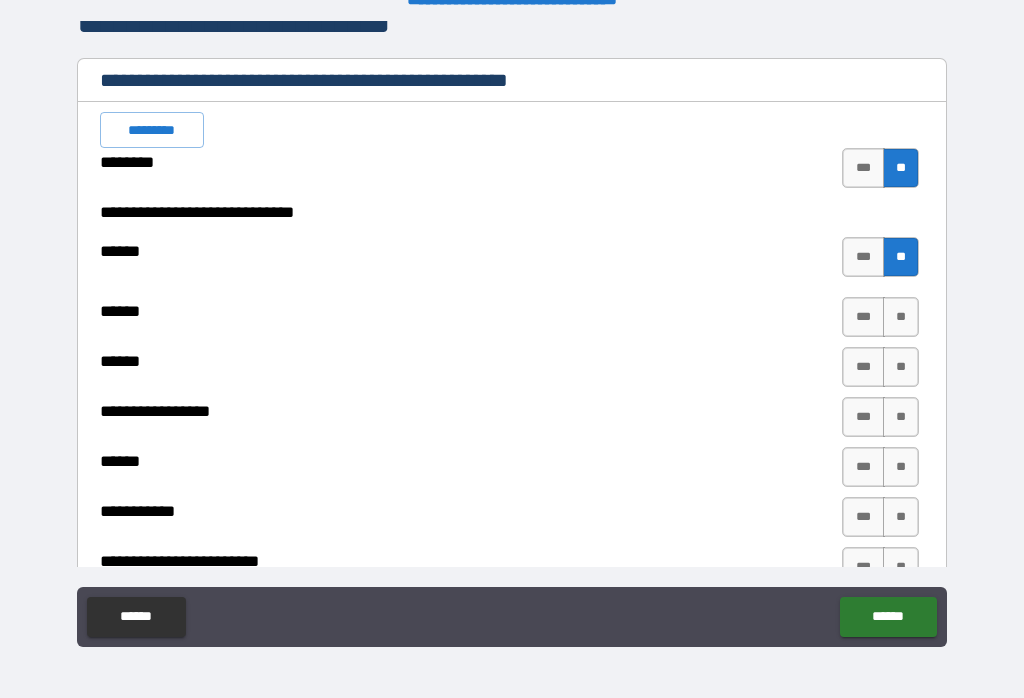 scroll, scrollTop: 3354, scrollLeft: 0, axis: vertical 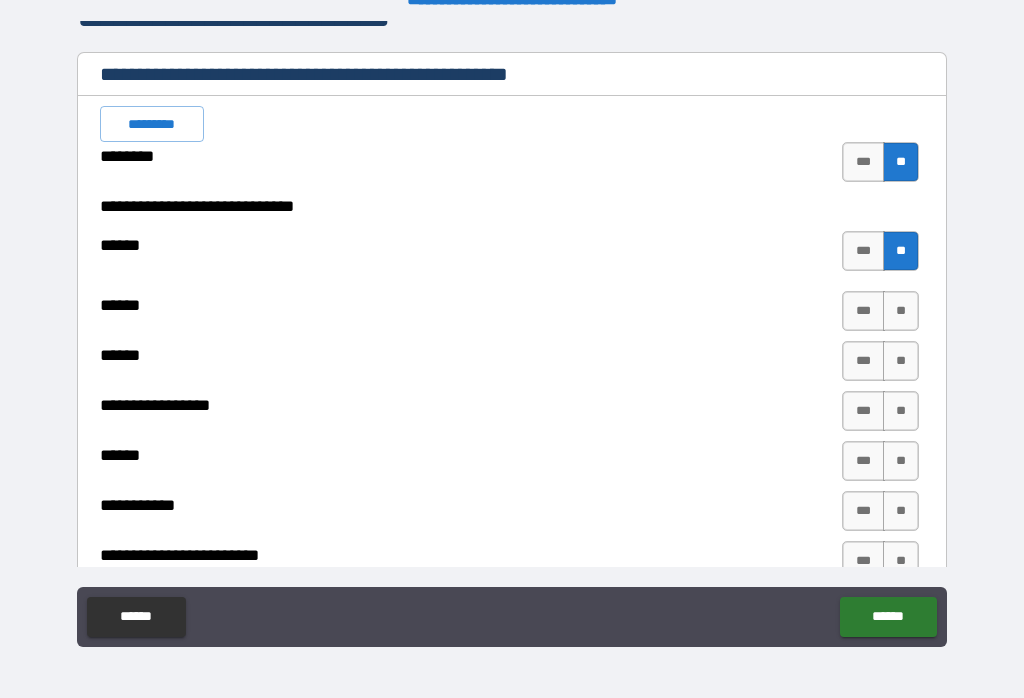 click on "**" at bounding box center [901, 311] 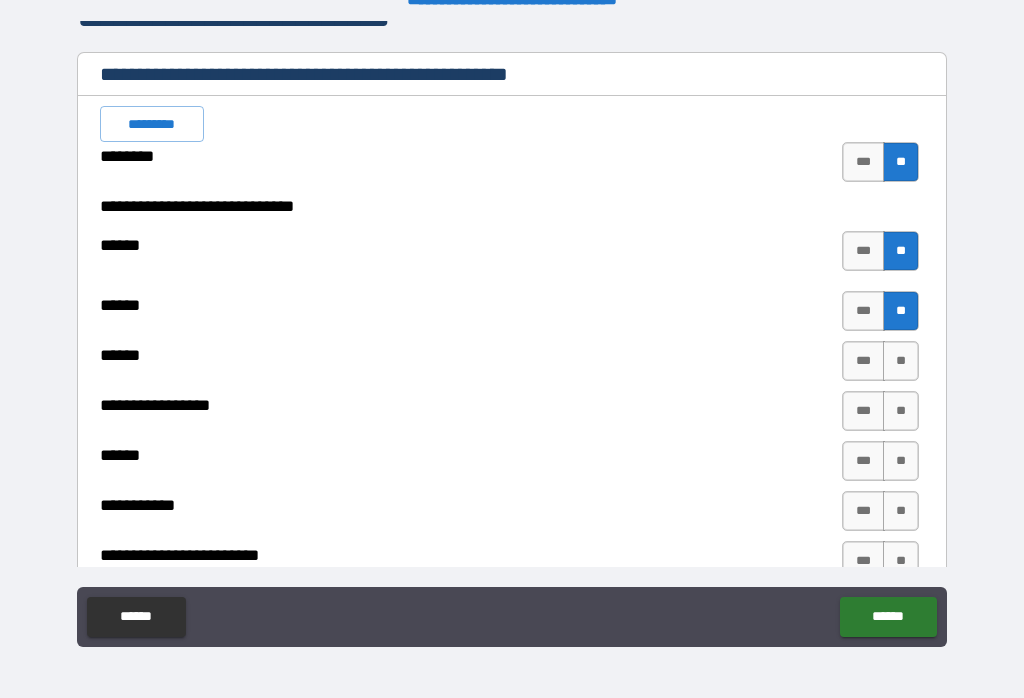 click on "**" at bounding box center (901, 361) 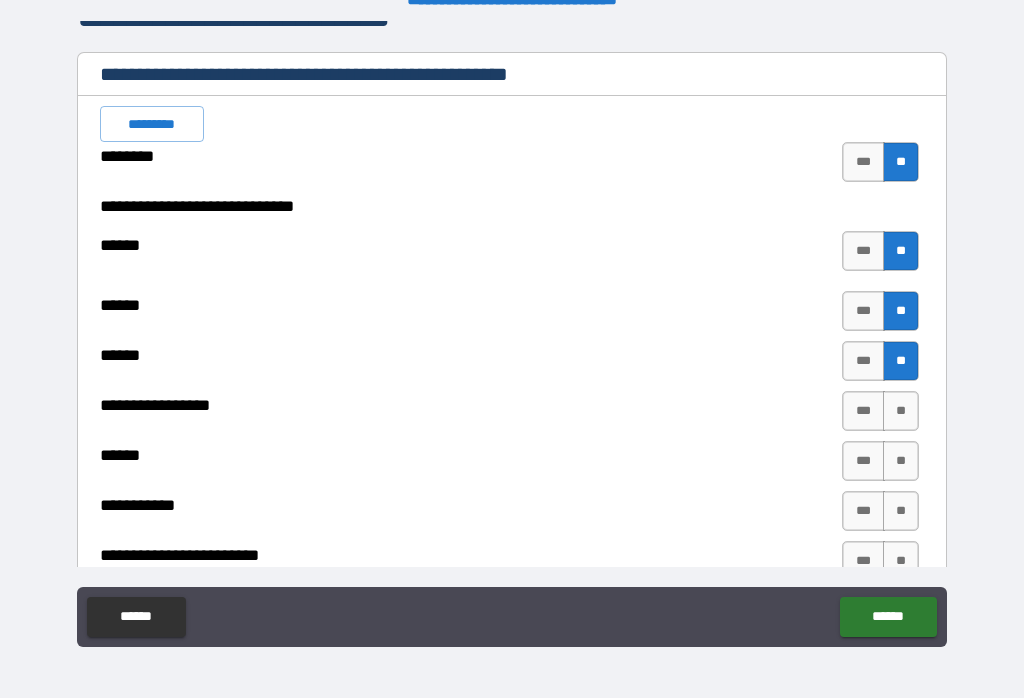 click on "**" at bounding box center [901, 411] 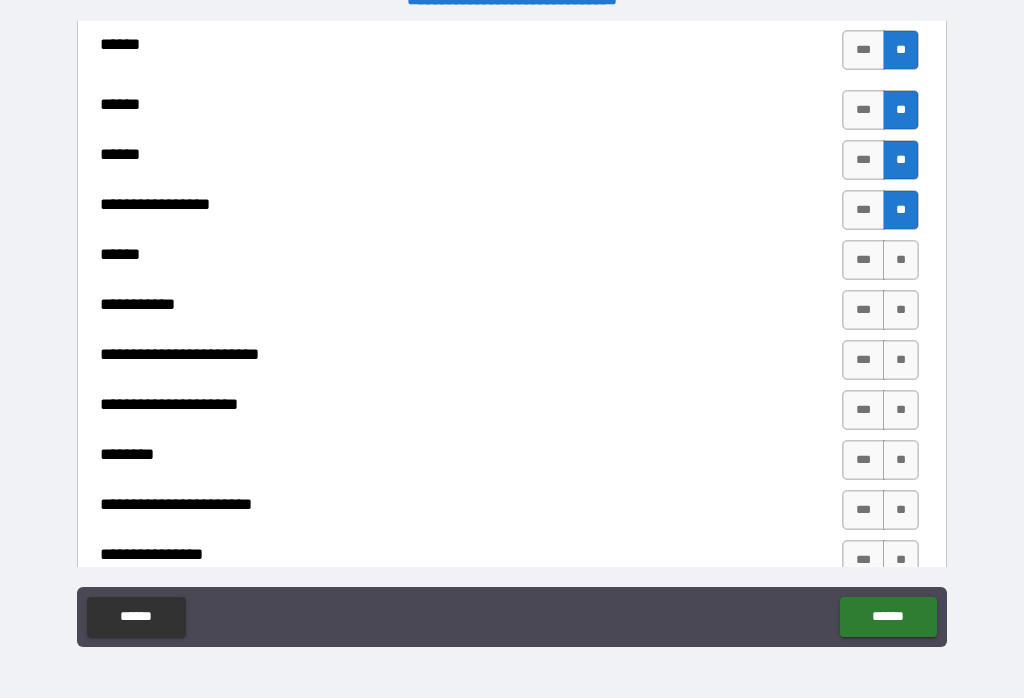 scroll, scrollTop: 3558, scrollLeft: 0, axis: vertical 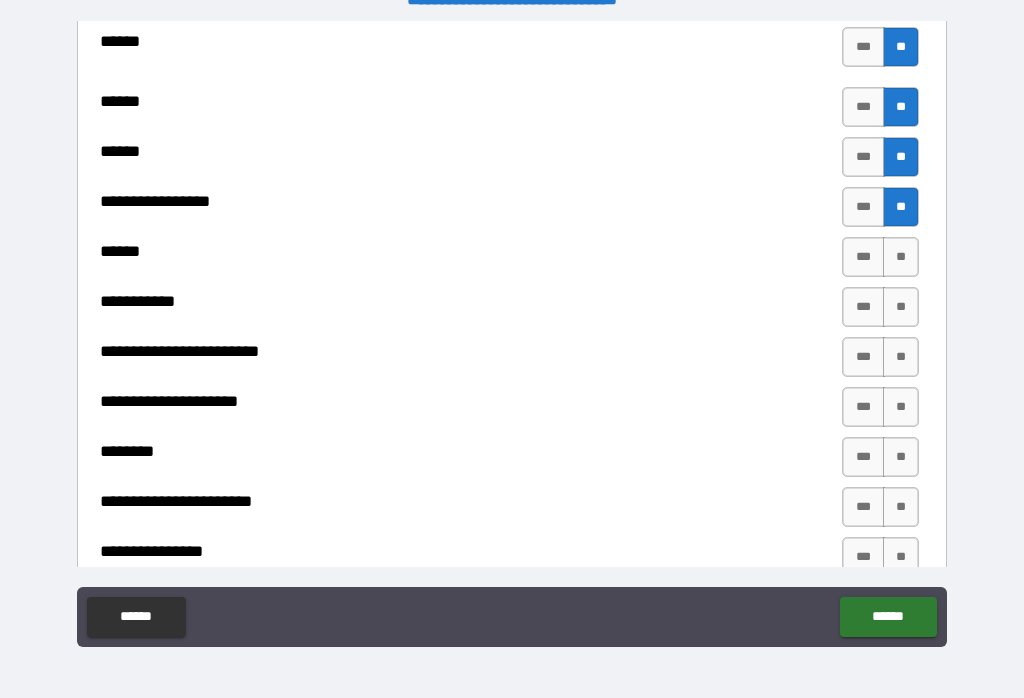 click on "**" at bounding box center [901, 257] 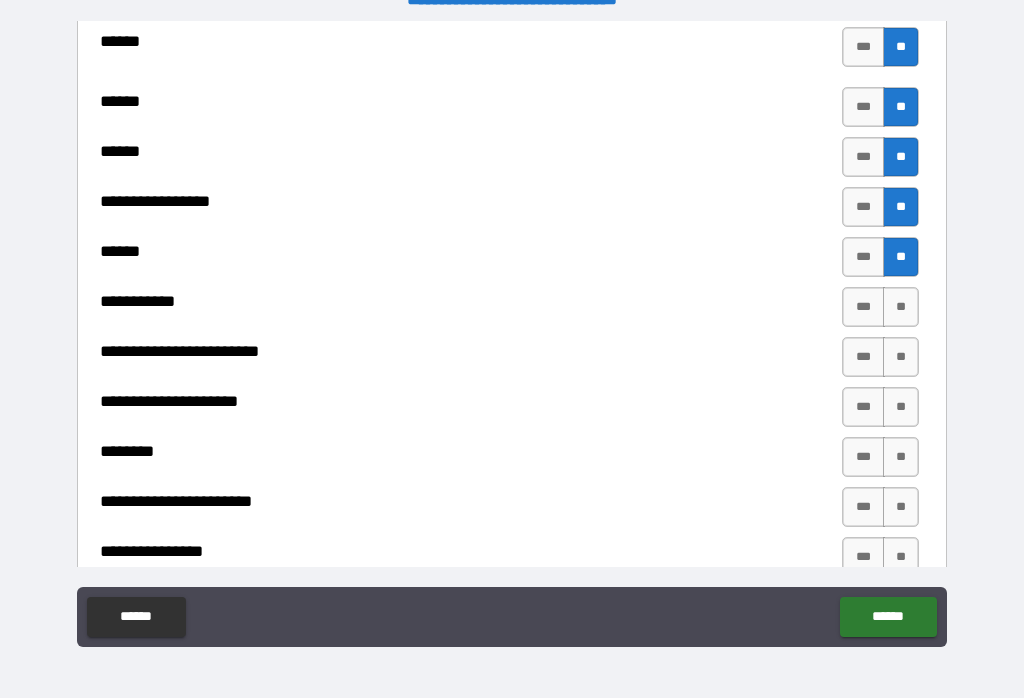 click on "**" at bounding box center [901, 307] 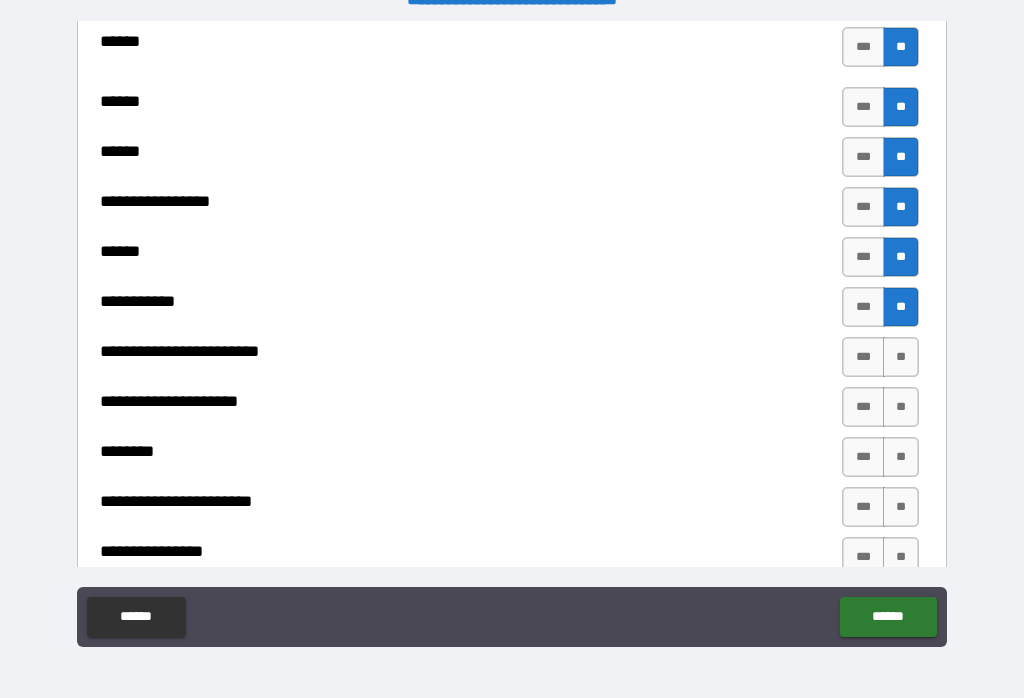 click on "**" at bounding box center [901, 357] 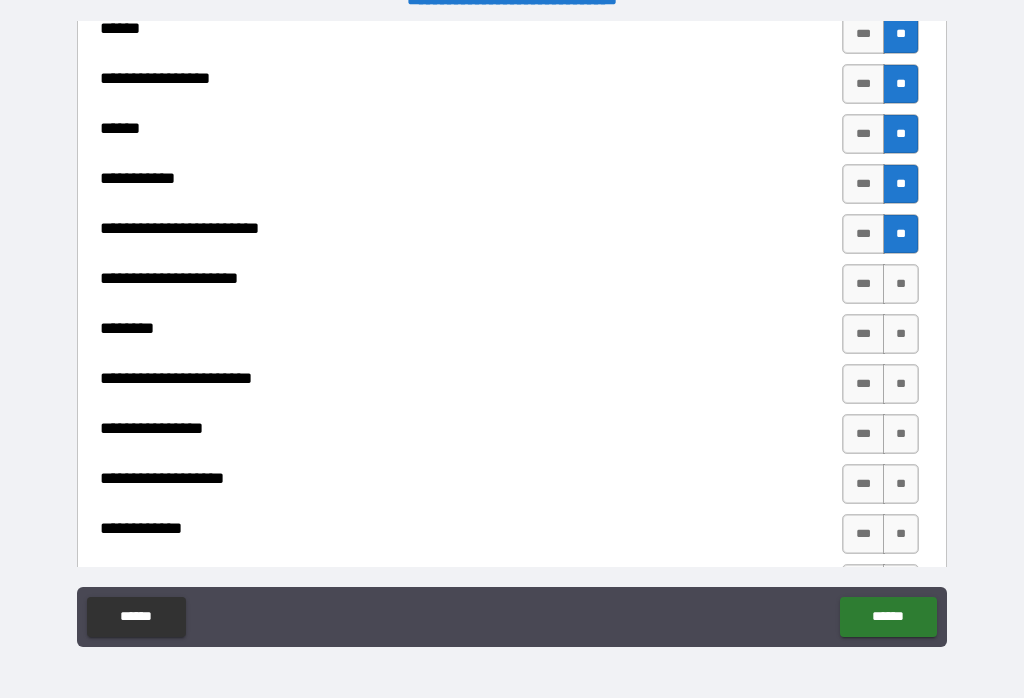 scroll, scrollTop: 3686, scrollLeft: 0, axis: vertical 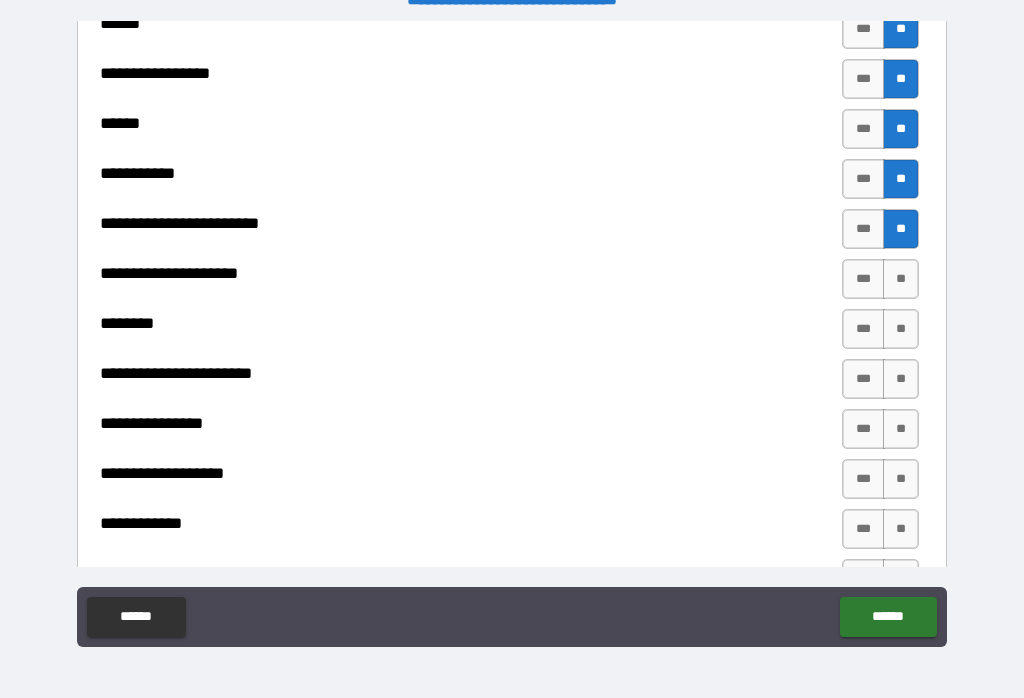 click on "**" at bounding box center (901, 279) 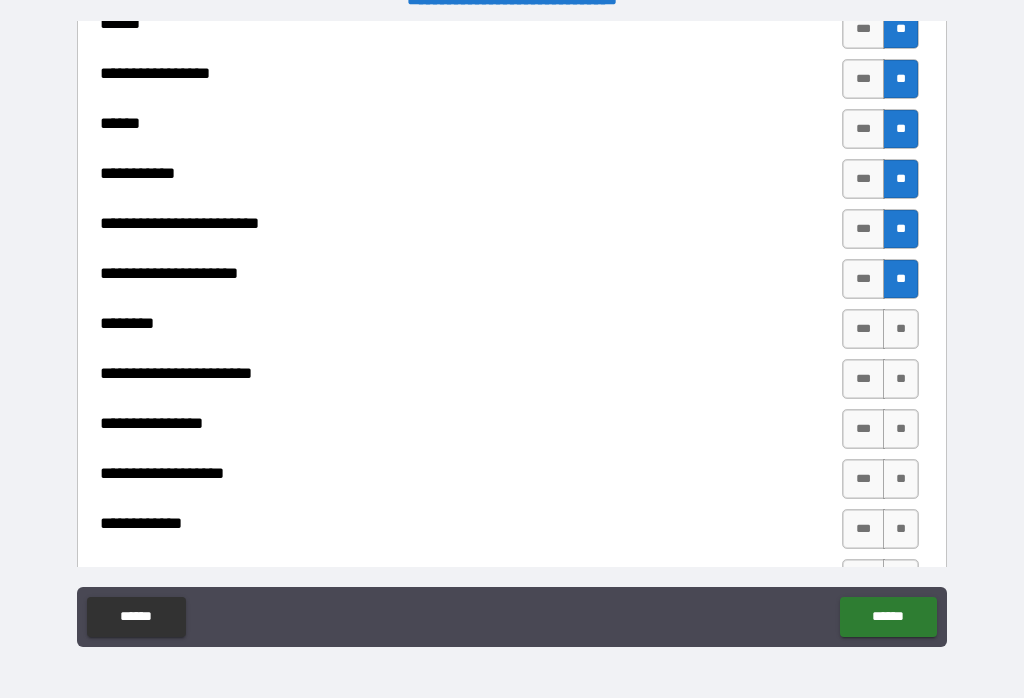 click on "**" at bounding box center [901, 329] 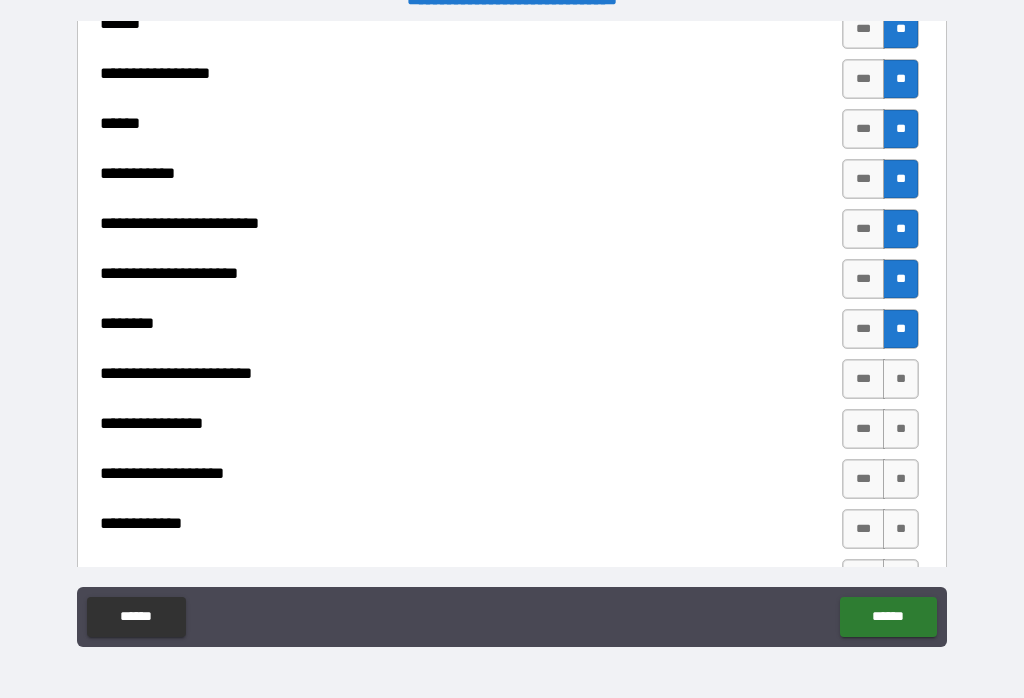click on "**" at bounding box center [901, 379] 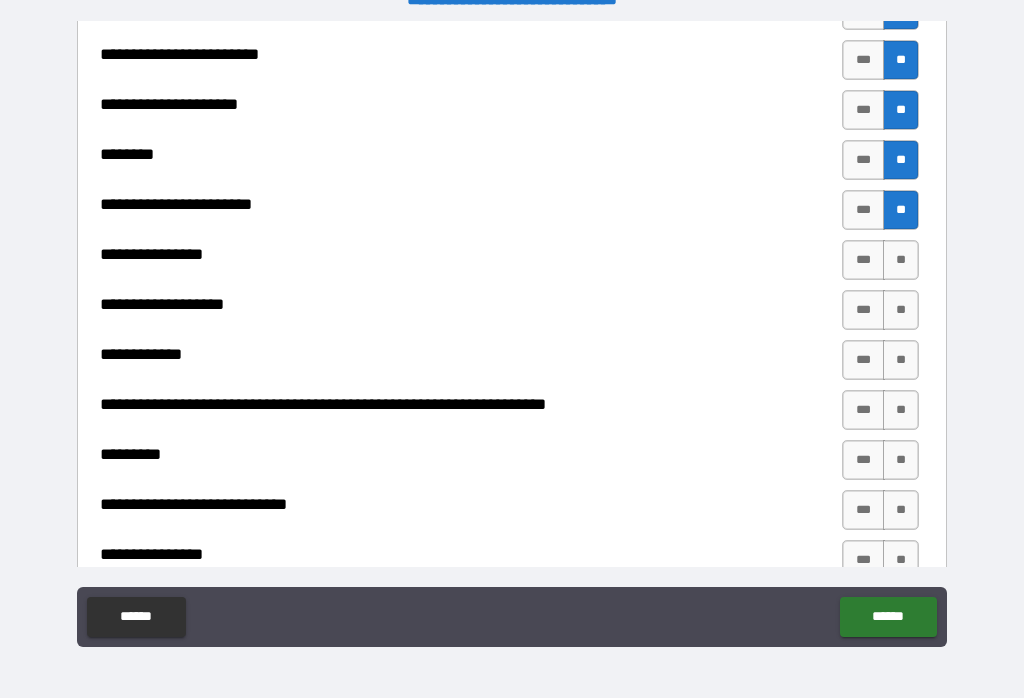 scroll, scrollTop: 3856, scrollLeft: 0, axis: vertical 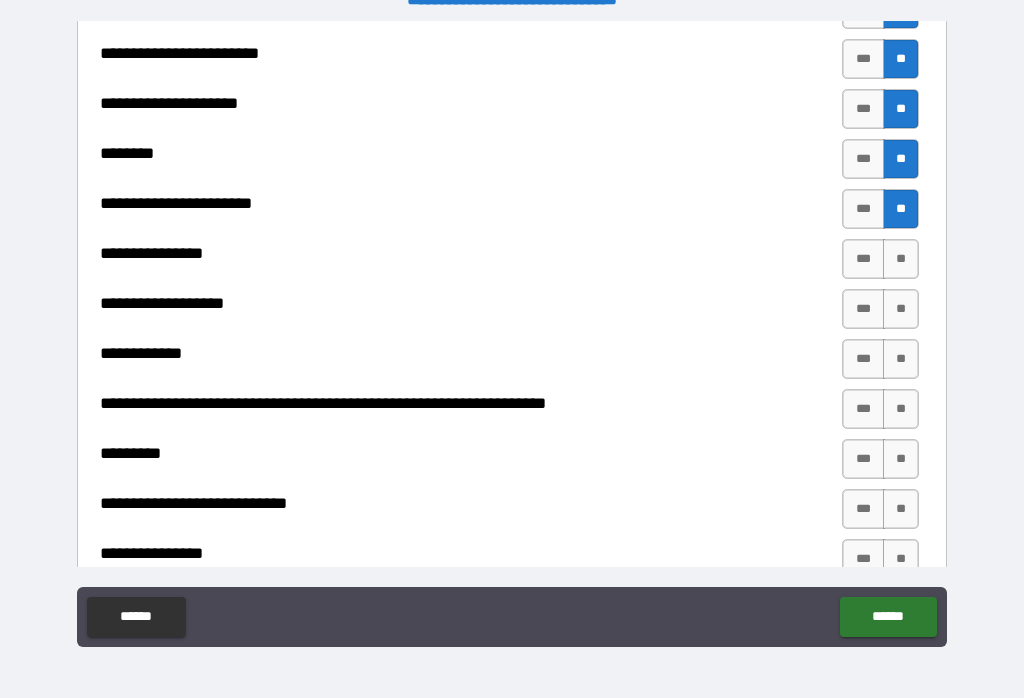 click on "**" at bounding box center [901, 259] 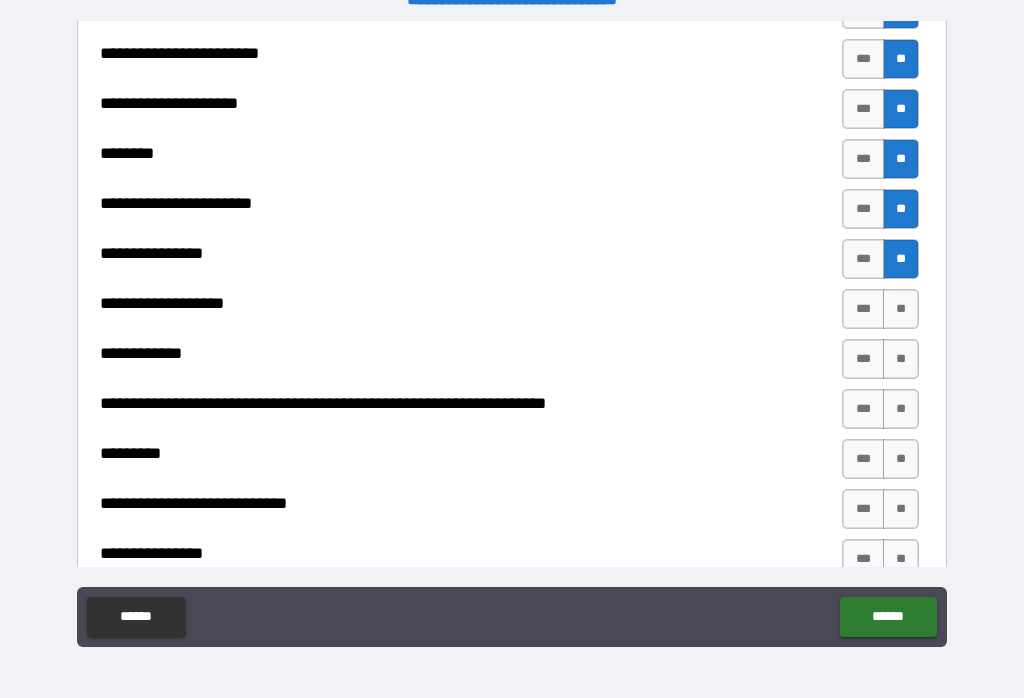 click on "**" at bounding box center [901, 309] 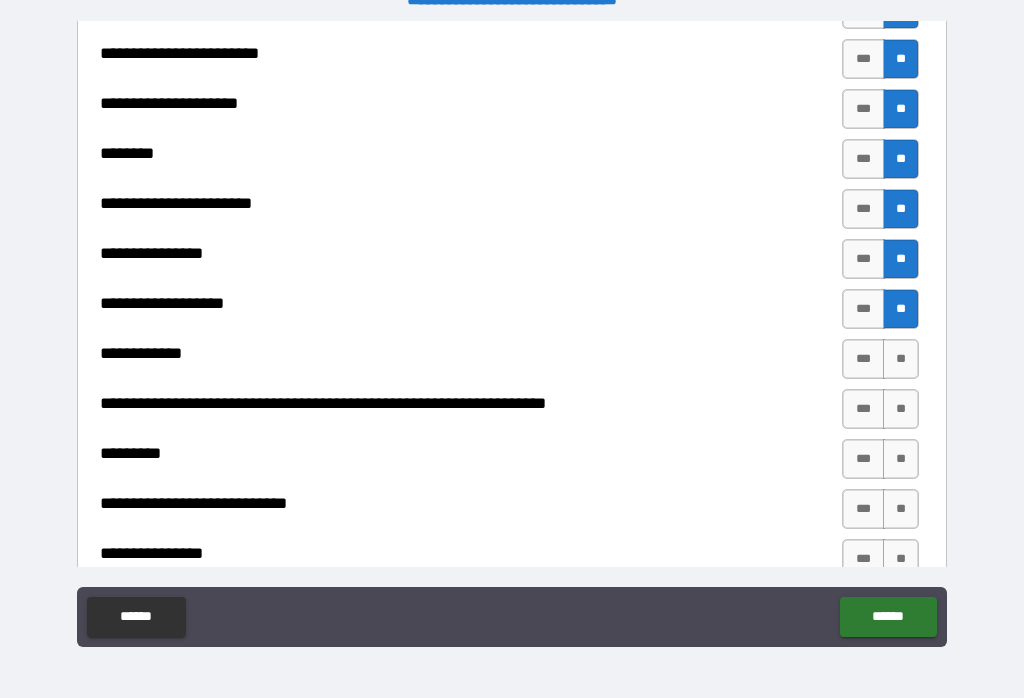 click on "**" at bounding box center (901, 359) 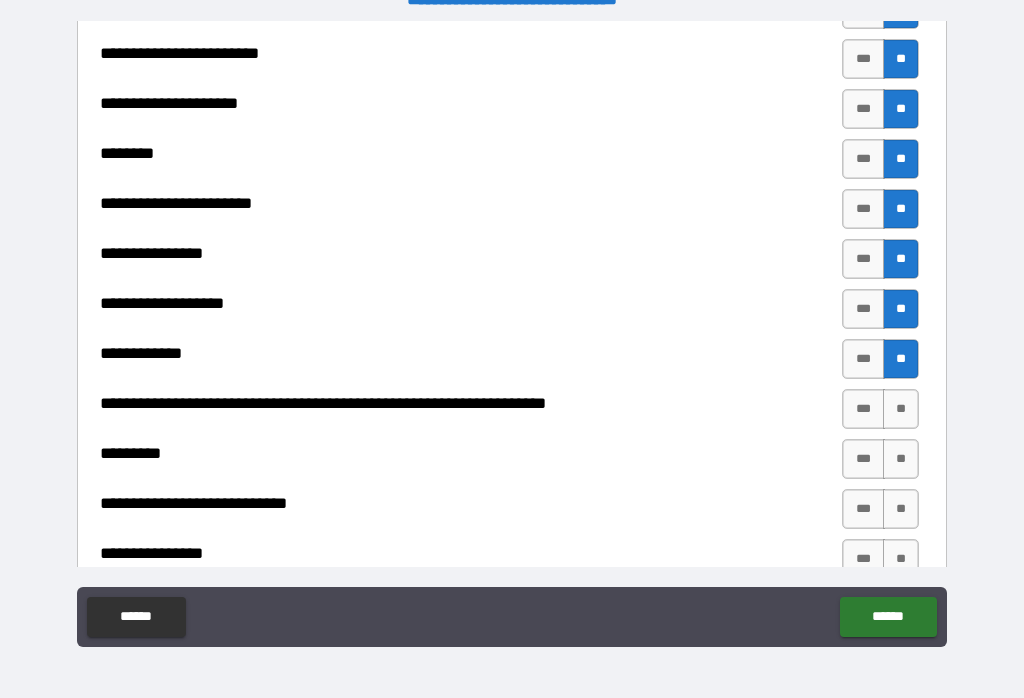 click on "**" at bounding box center [901, 409] 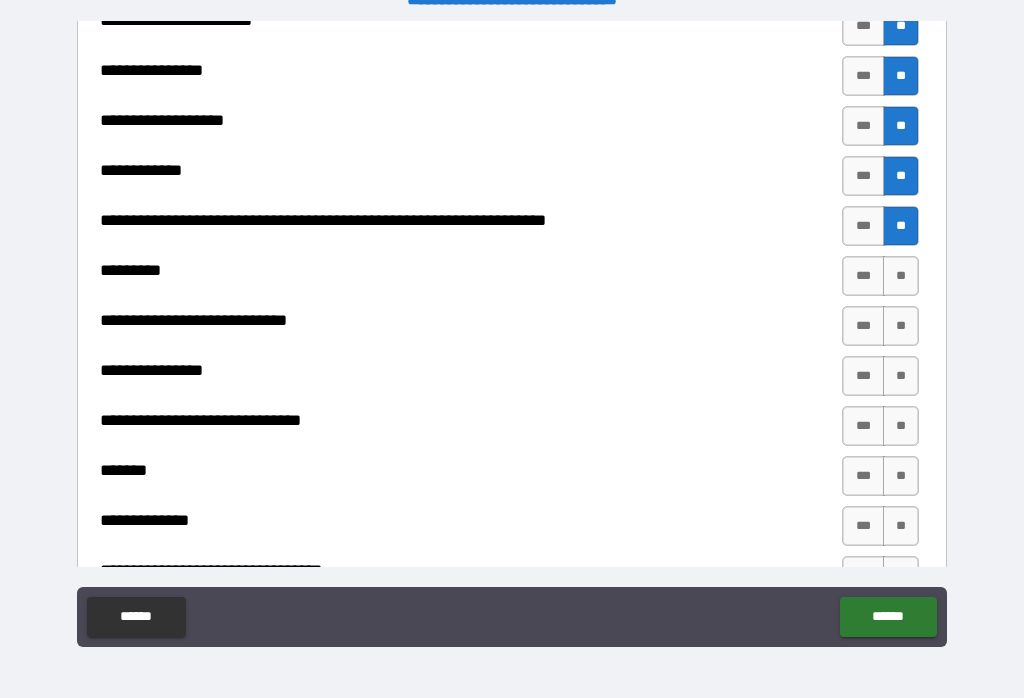 scroll, scrollTop: 4057, scrollLeft: 0, axis: vertical 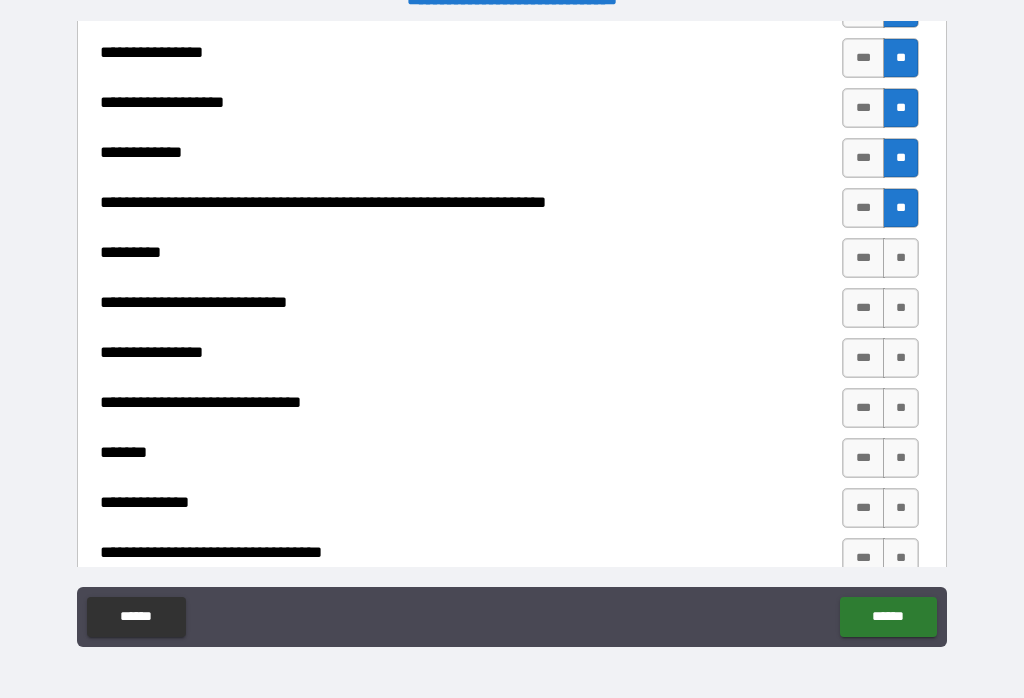 click on "**" at bounding box center [901, 258] 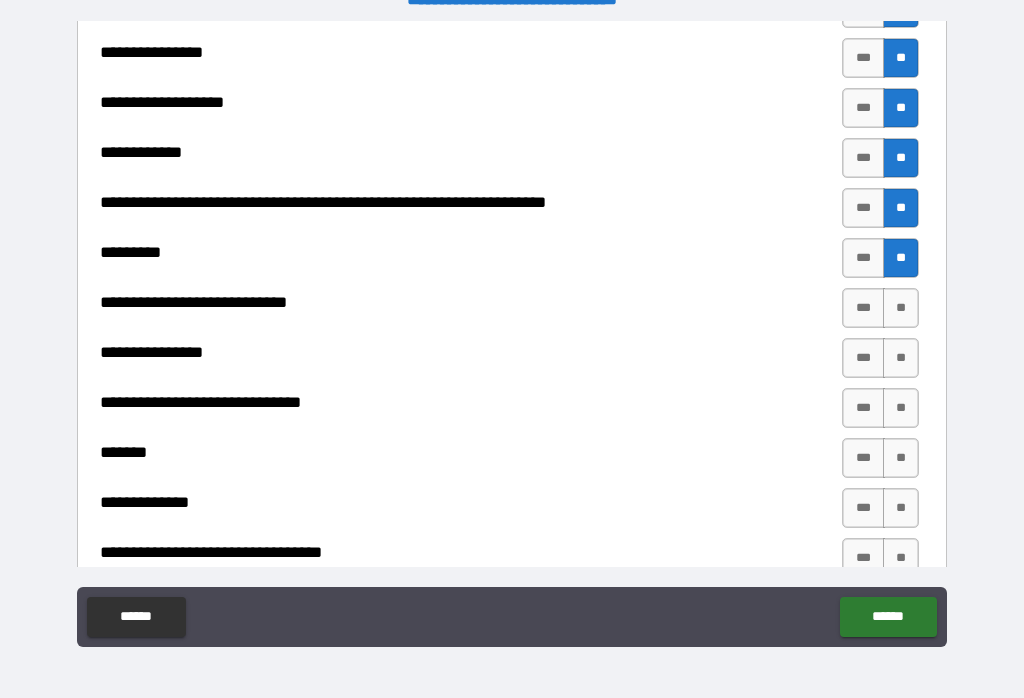 click on "**" at bounding box center (901, 308) 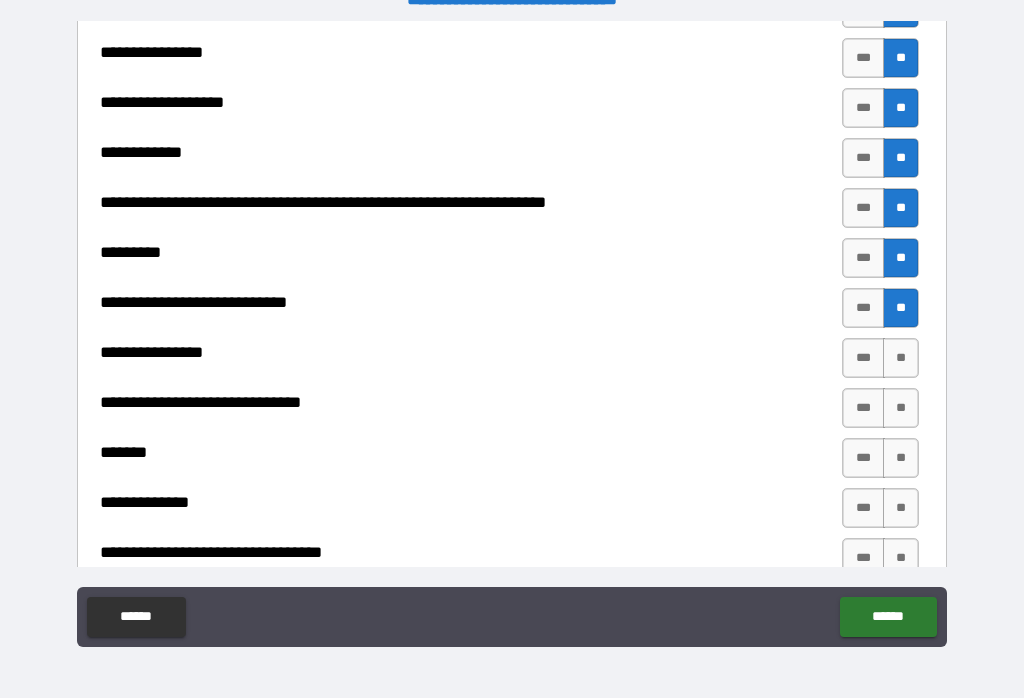 click on "**" at bounding box center [901, 358] 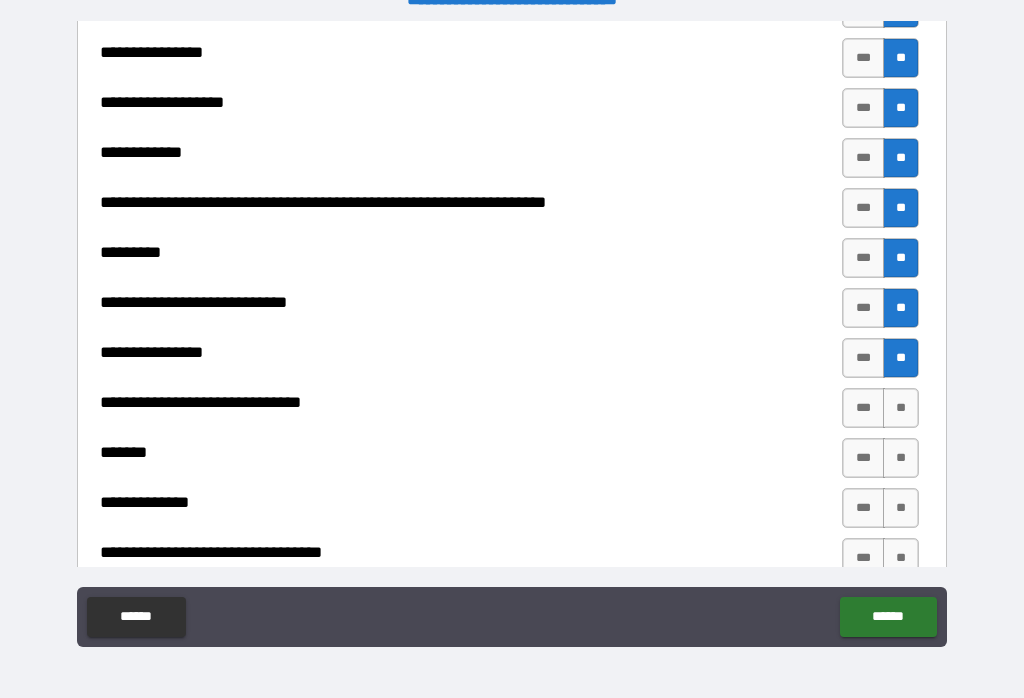 click on "**" at bounding box center [901, 408] 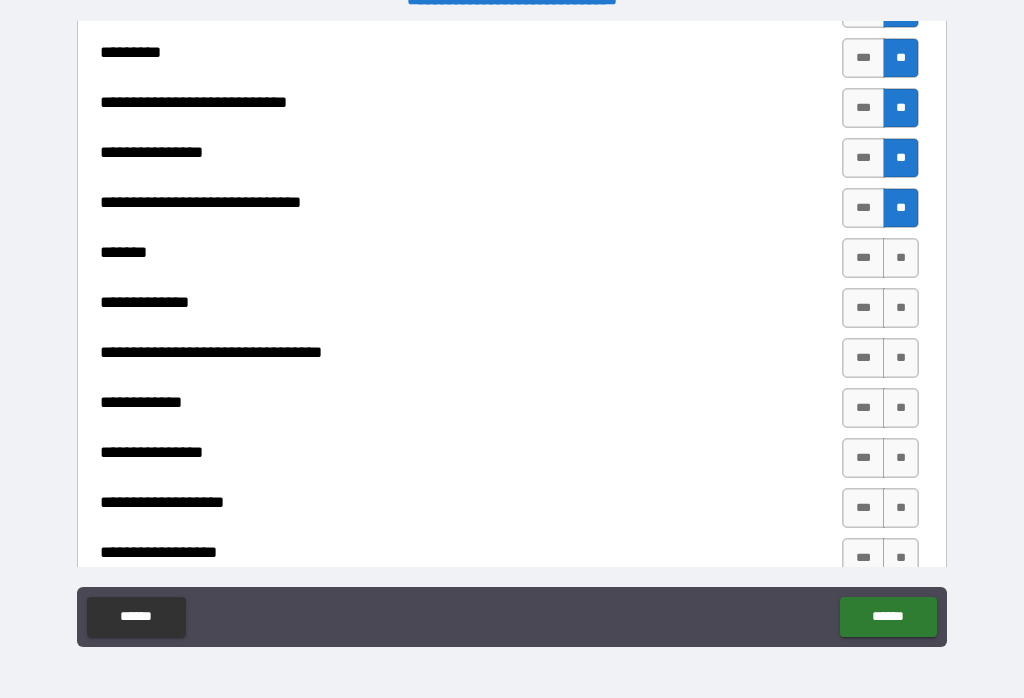 scroll, scrollTop: 4286, scrollLeft: 0, axis: vertical 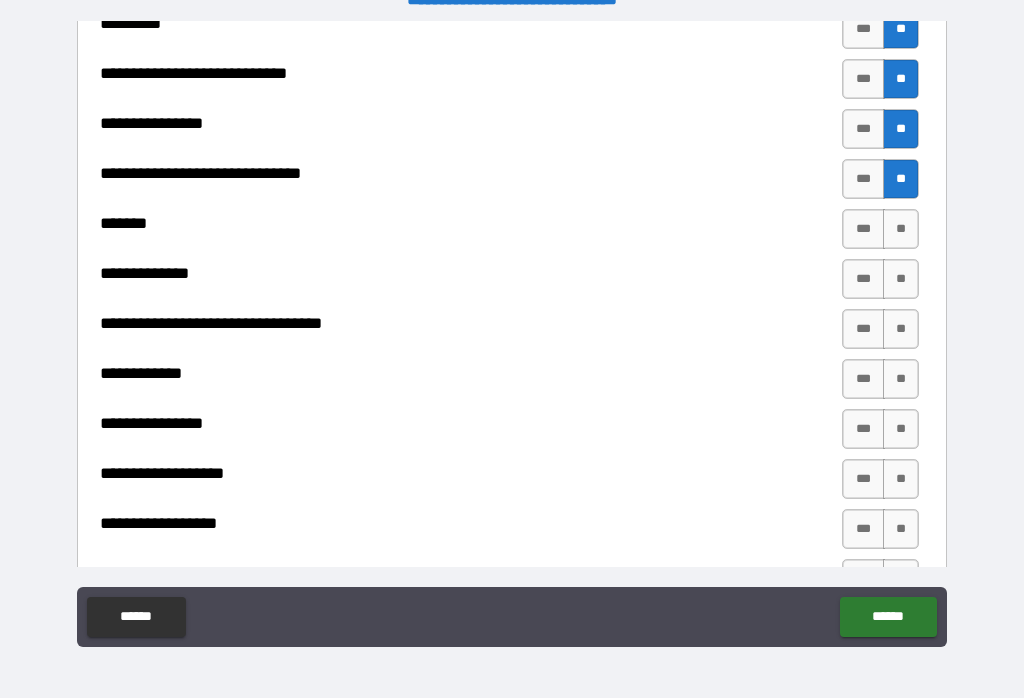 click on "**" at bounding box center [901, 229] 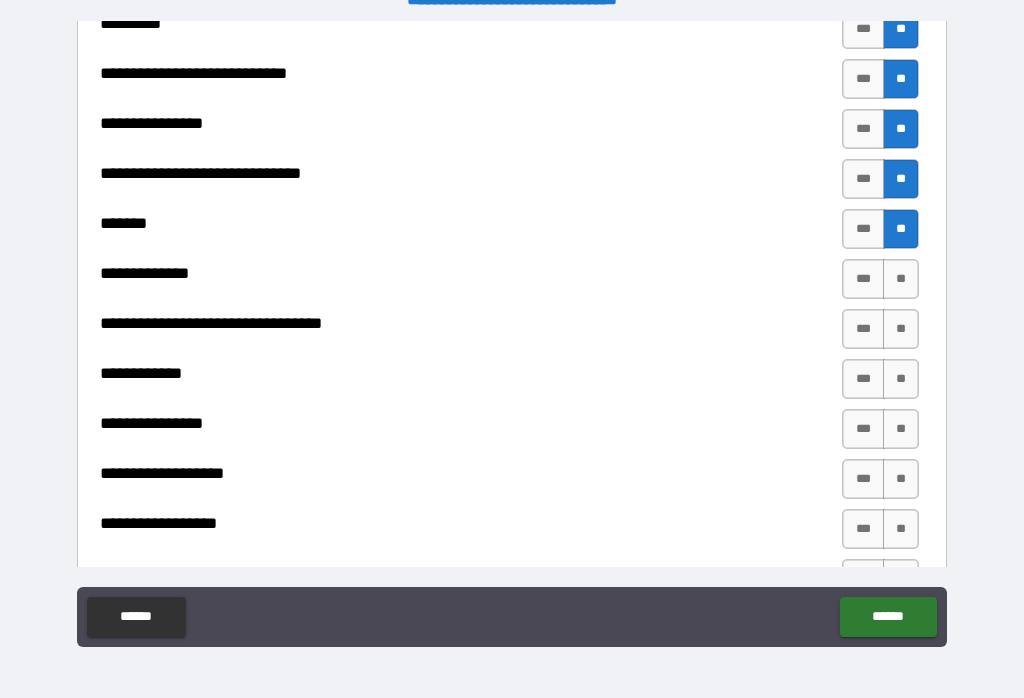 click on "**" at bounding box center (901, 279) 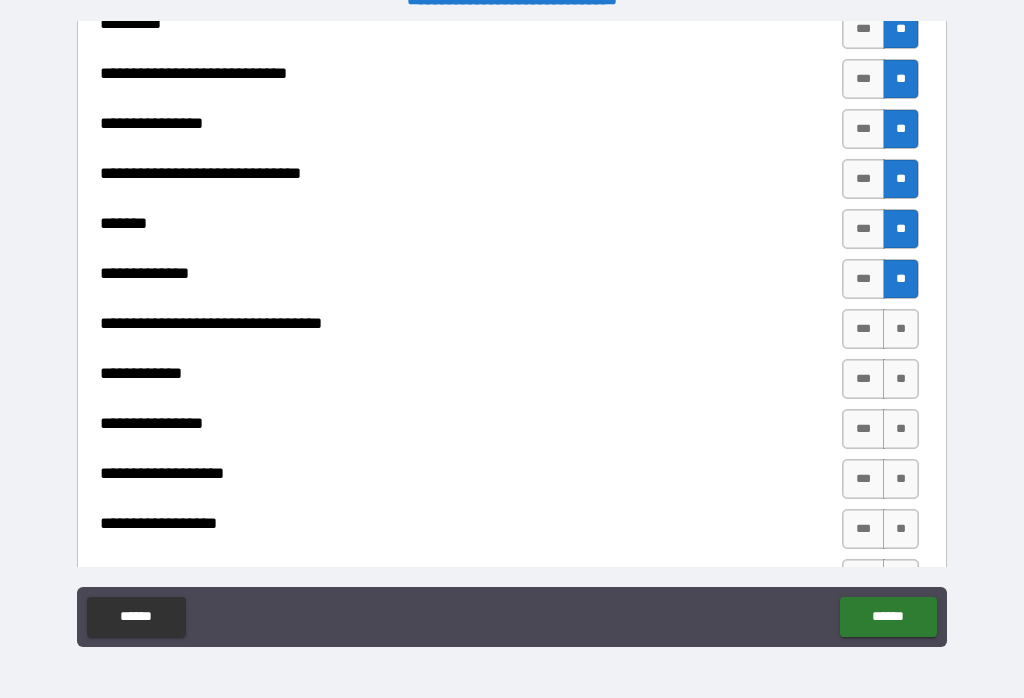 click on "**" at bounding box center [901, 329] 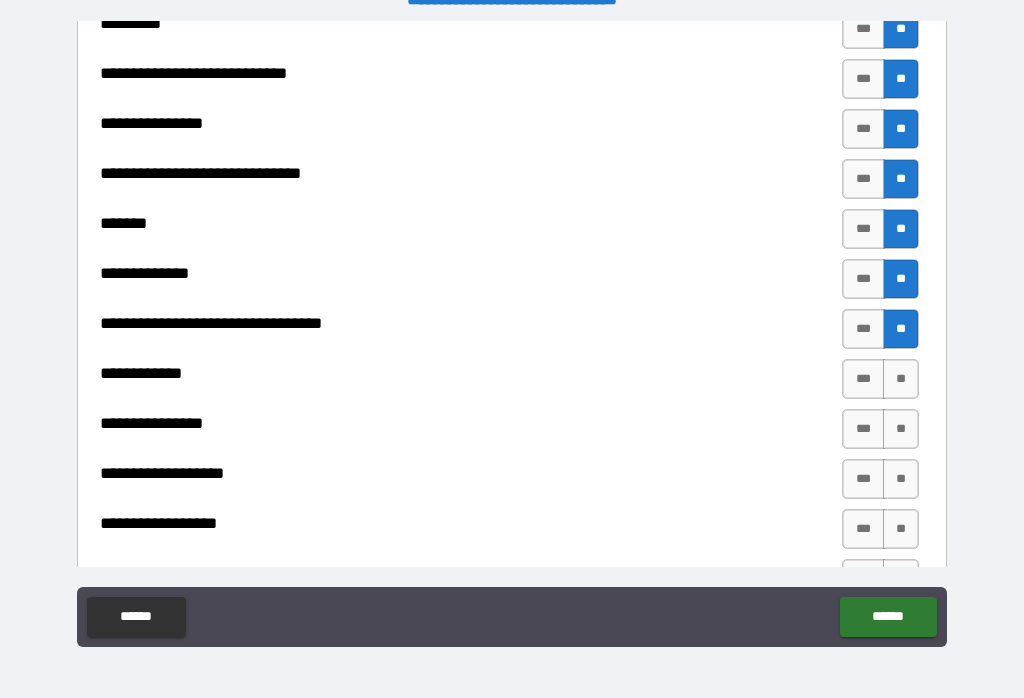 click on "**" at bounding box center [901, 379] 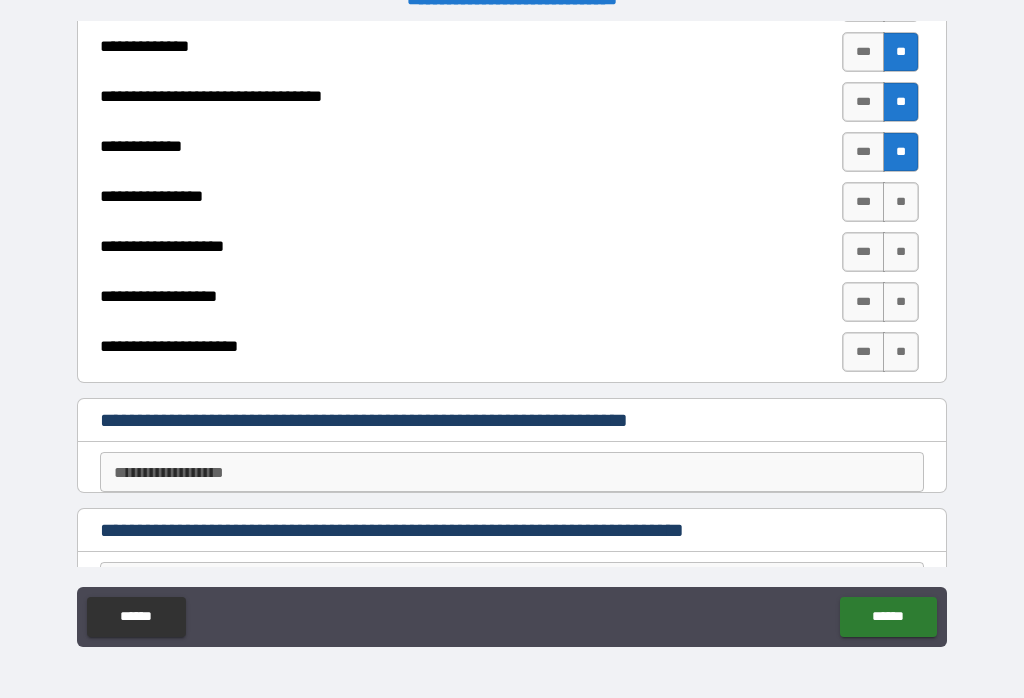 scroll, scrollTop: 4514, scrollLeft: 0, axis: vertical 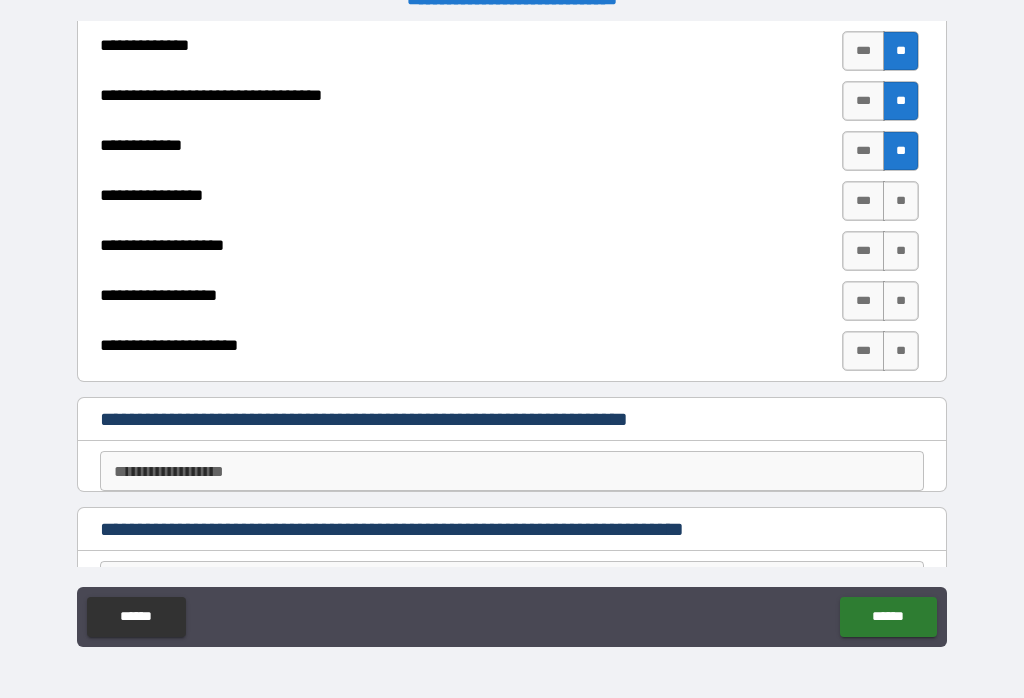 click on "**" at bounding box center (901, 201) 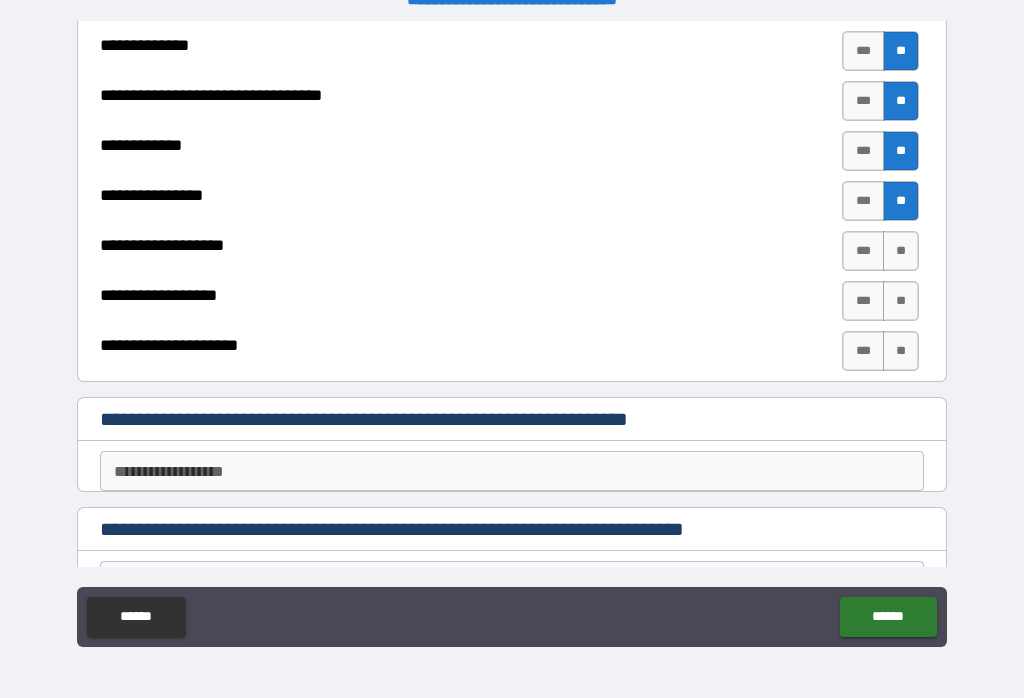 click on "**" at bounding box center (901, 251) 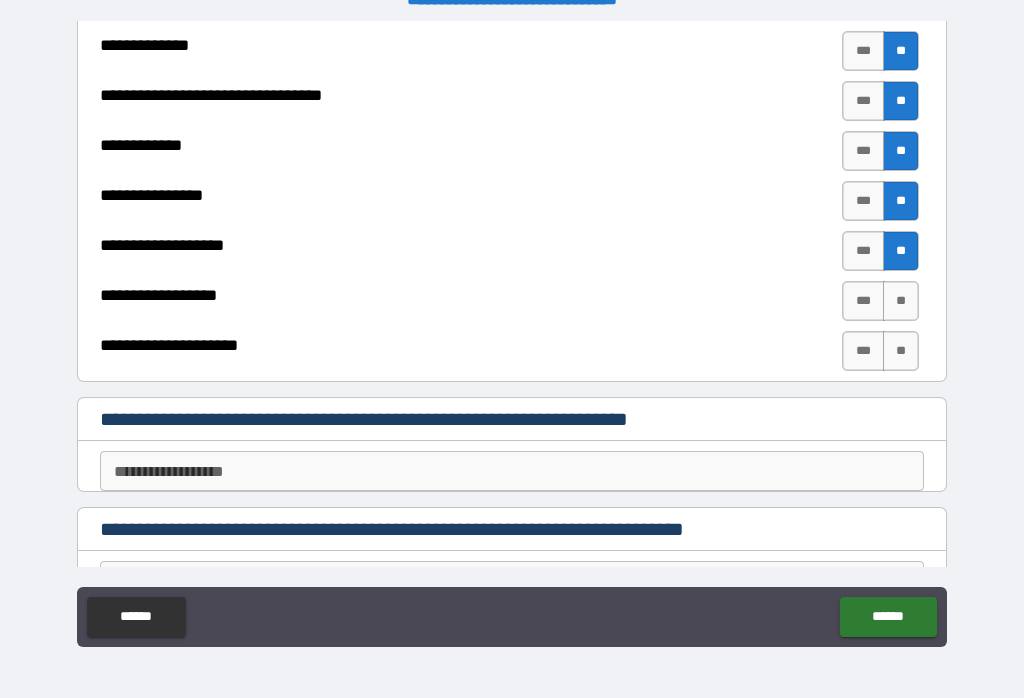 click on "**" at bounding box center (901, 301) 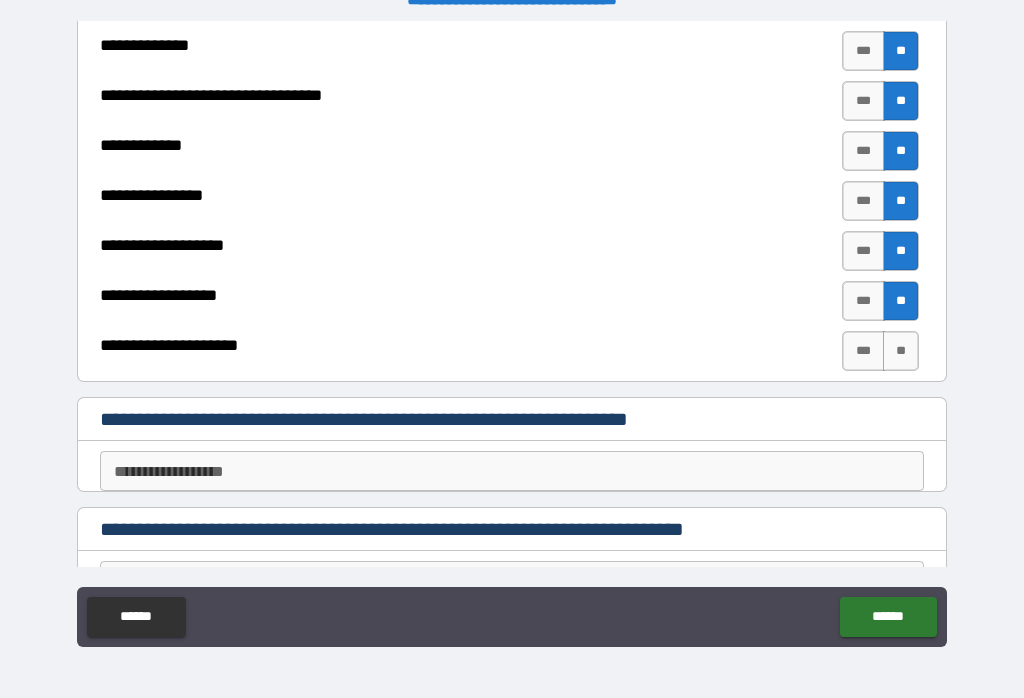 click on "**" at bounding box center (901, 351) 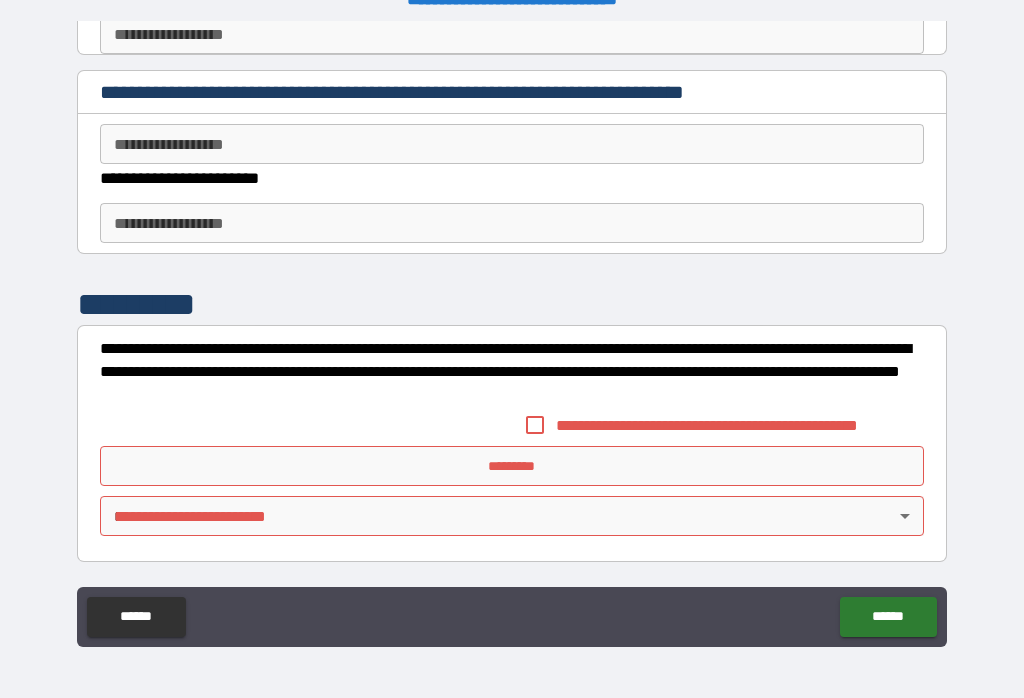 scroll, scrollTop: 4971, scrollLeft: 0, axis: vertical 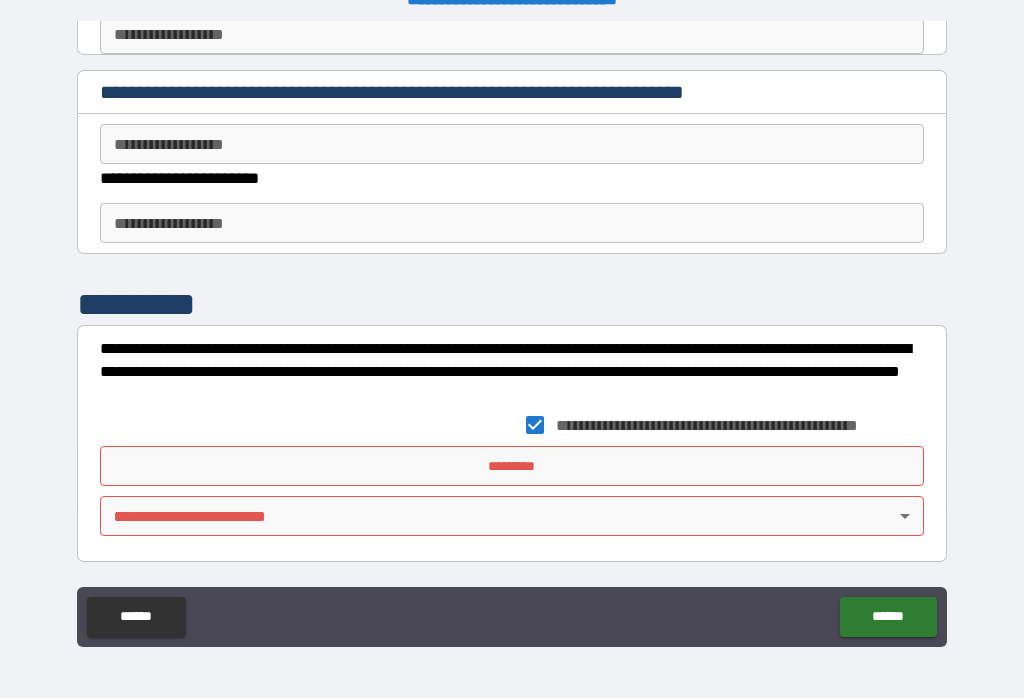 click on "*********" at bounding box center (512, 466) 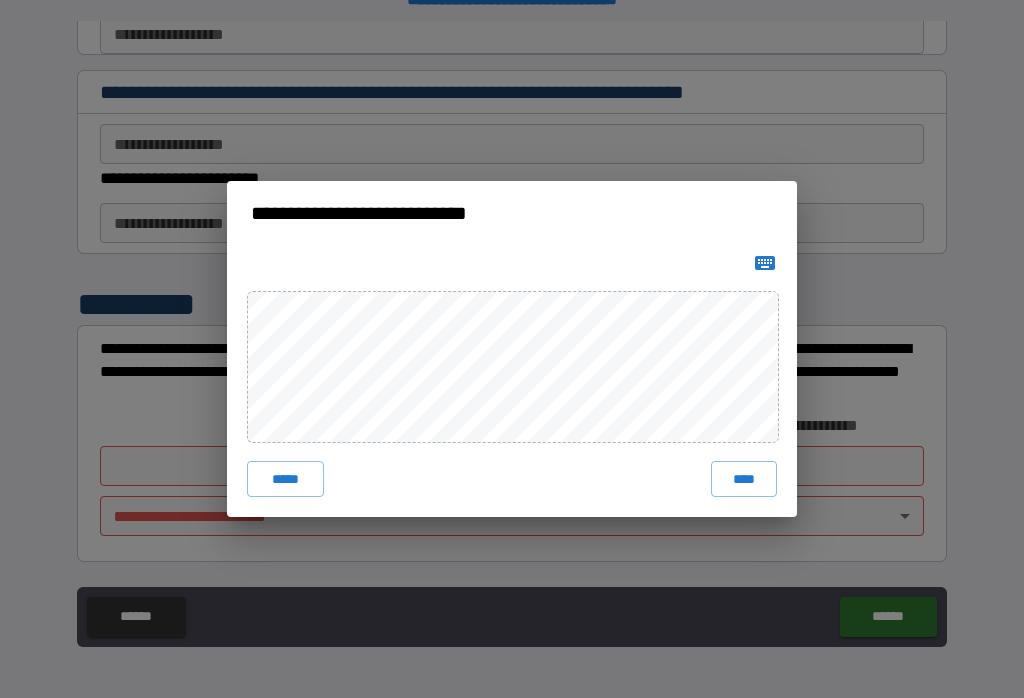 click on "****" at bounding box center [744, 479] 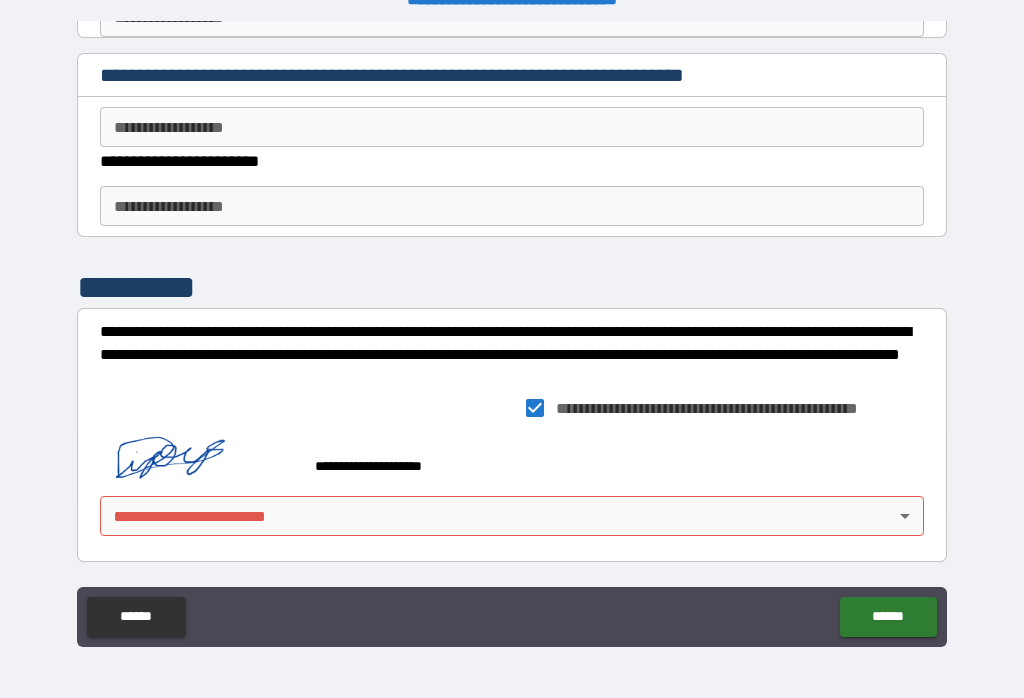 scroll, scrollTop: 4988, scrollLeft: 0, axis: vertical 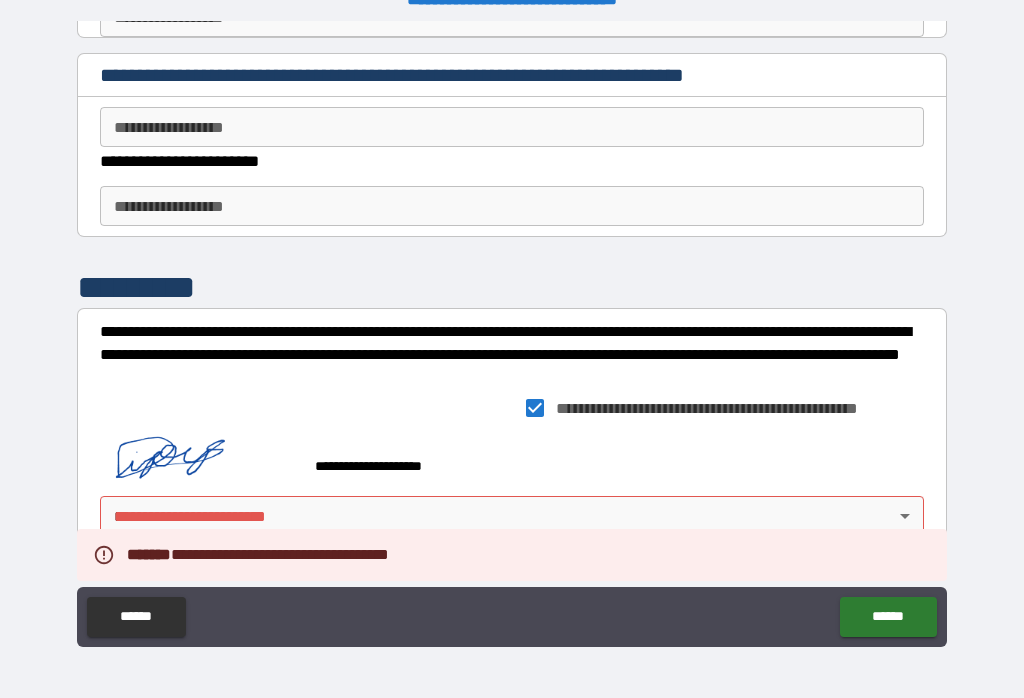 click on "**********" at bounding box center (512, 333) 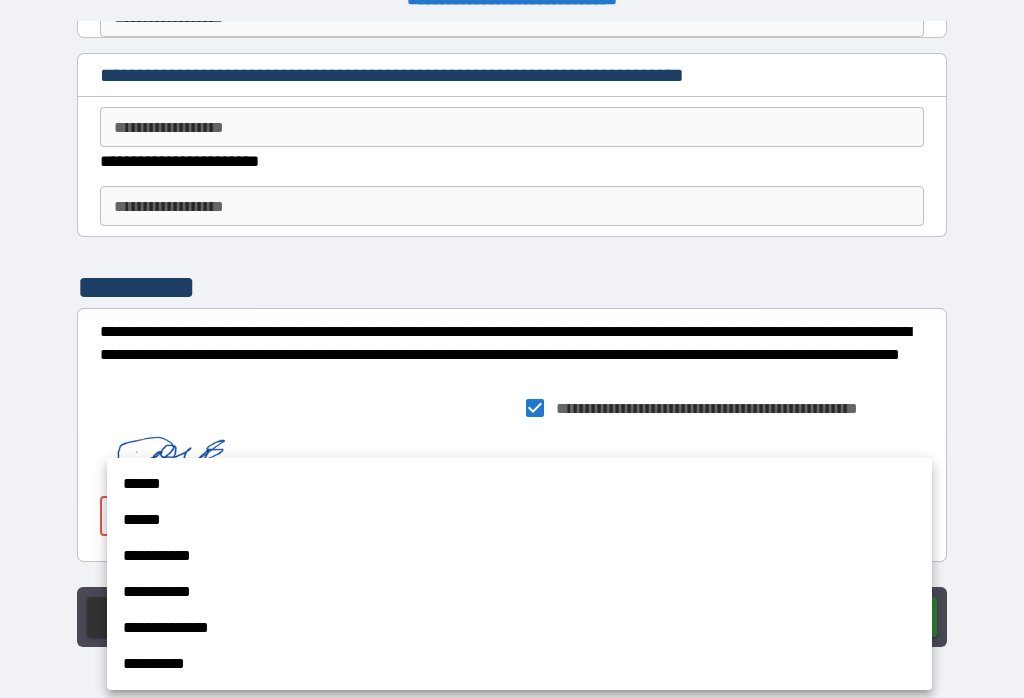 click at bounding box center [512, 349] 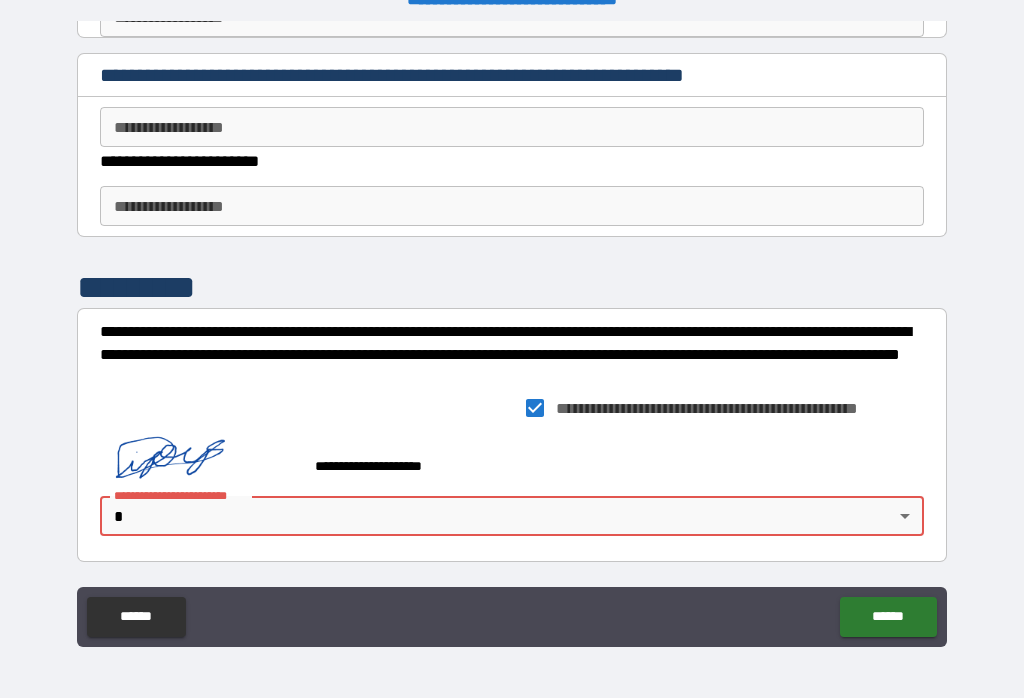 click on "**********" at bounding box center (512, 333) 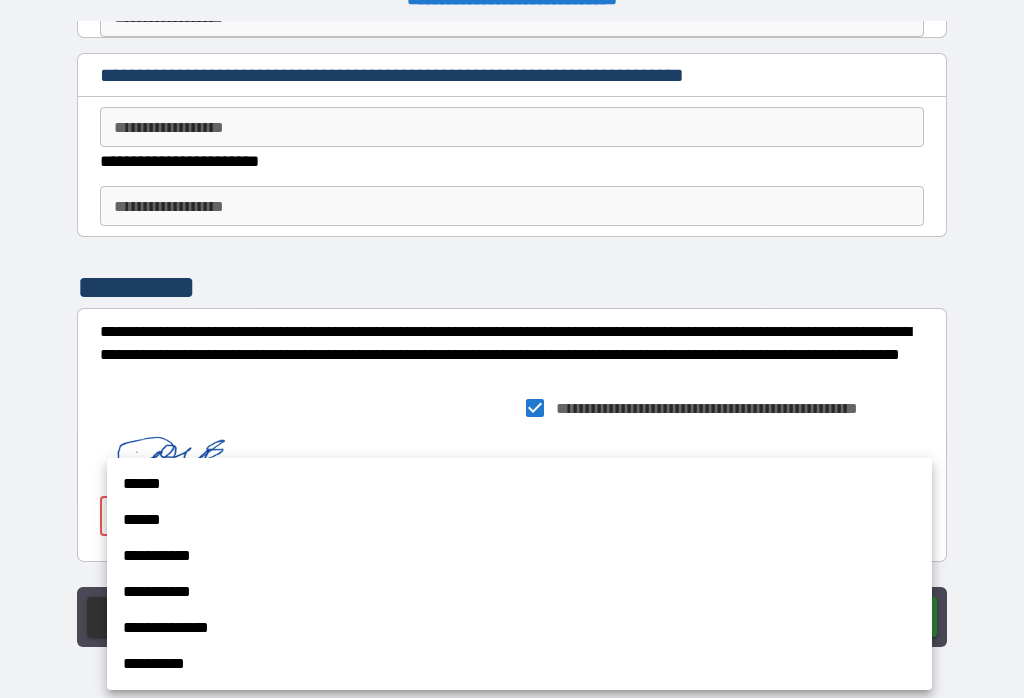 click at bounding box center (512, 349) 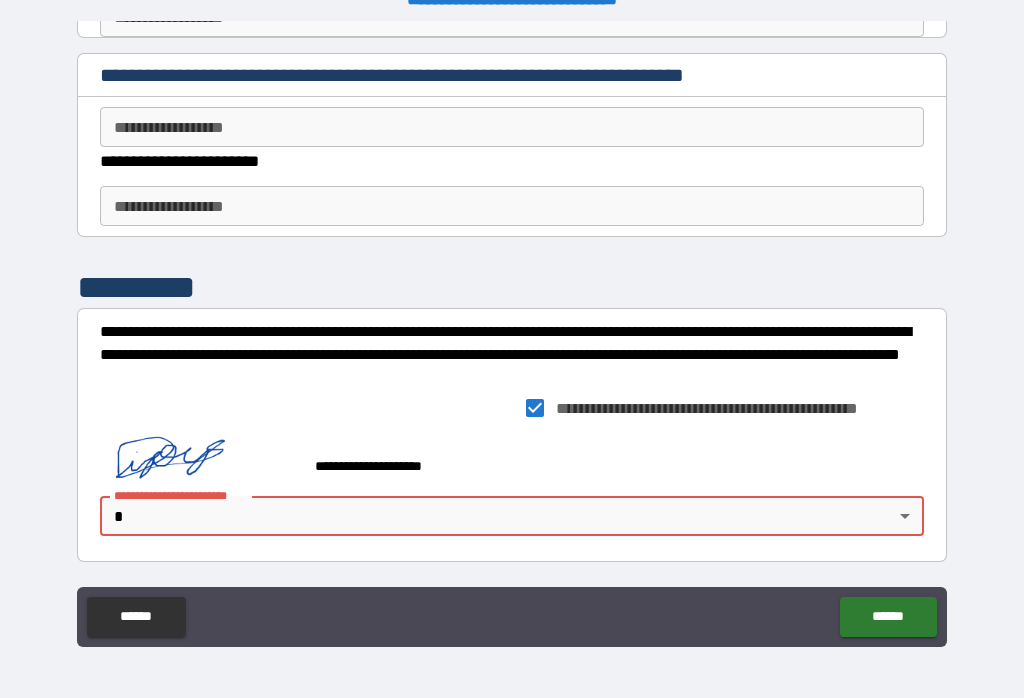 click on "**********" at bounding box center (512, 333) 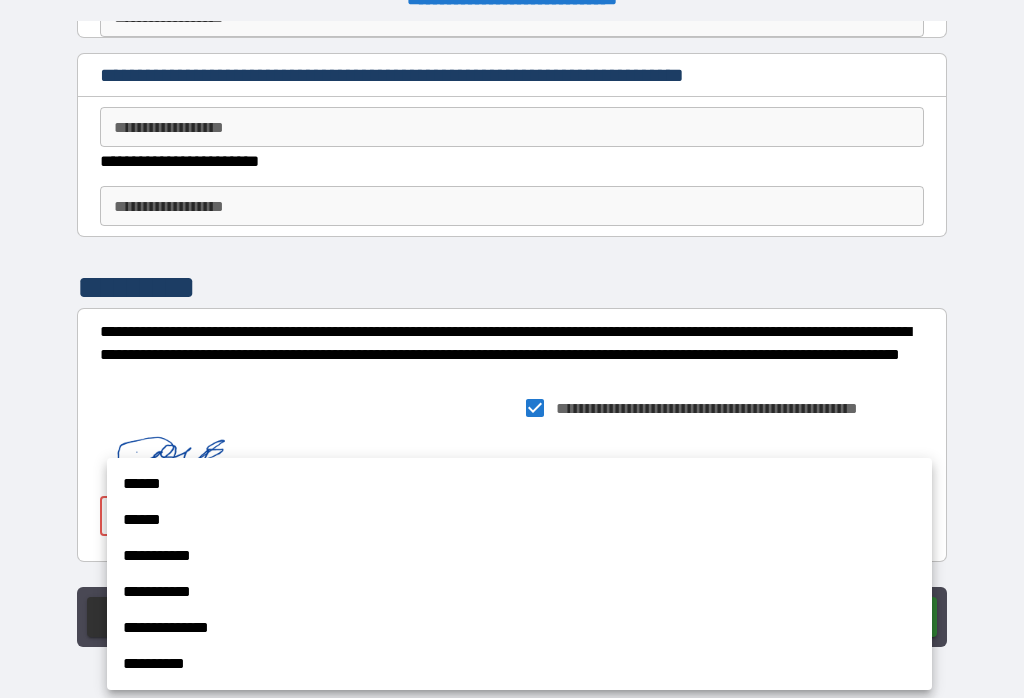 click on "**********" at bounding box center [519, 664] 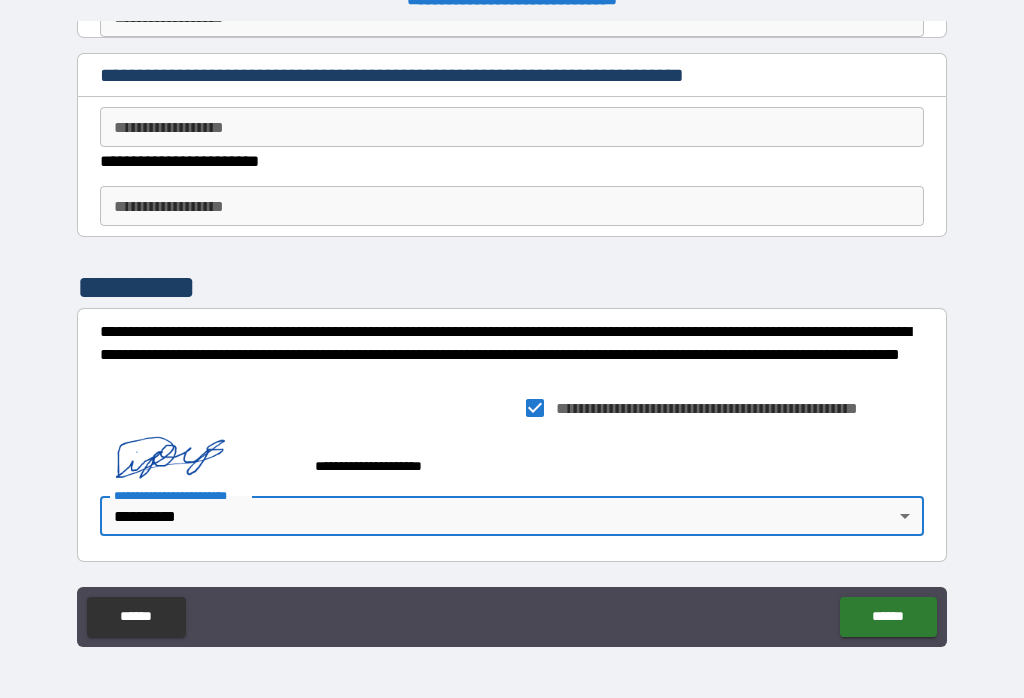 scroll, scrollTop: 4988, scrollLeft: 0, axis: vertical 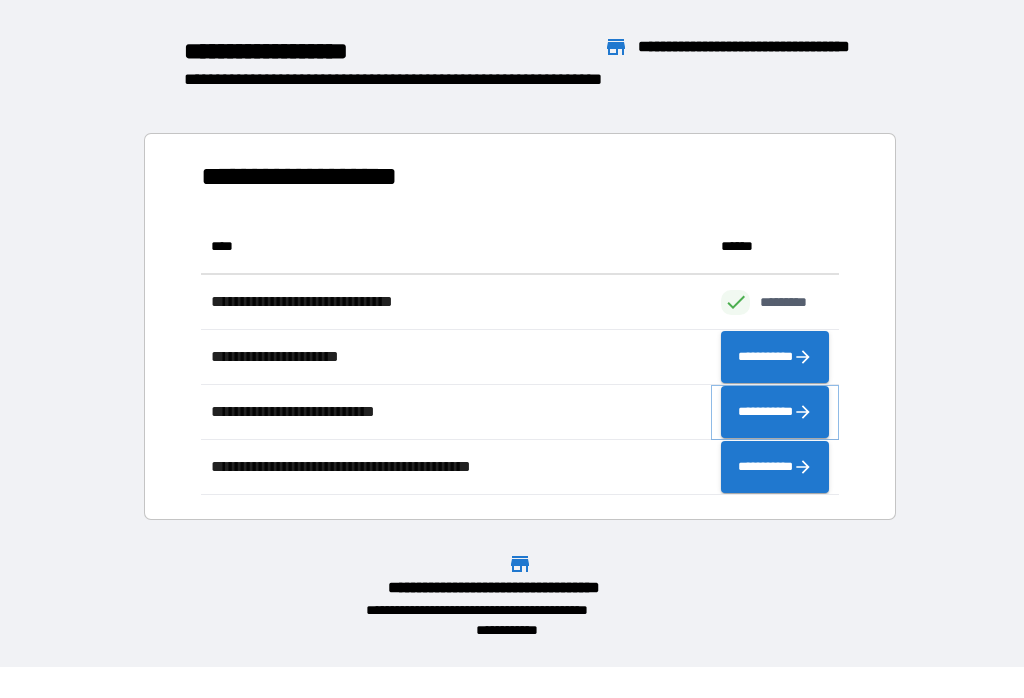 click on "**********" at bounding box center (775, 412) 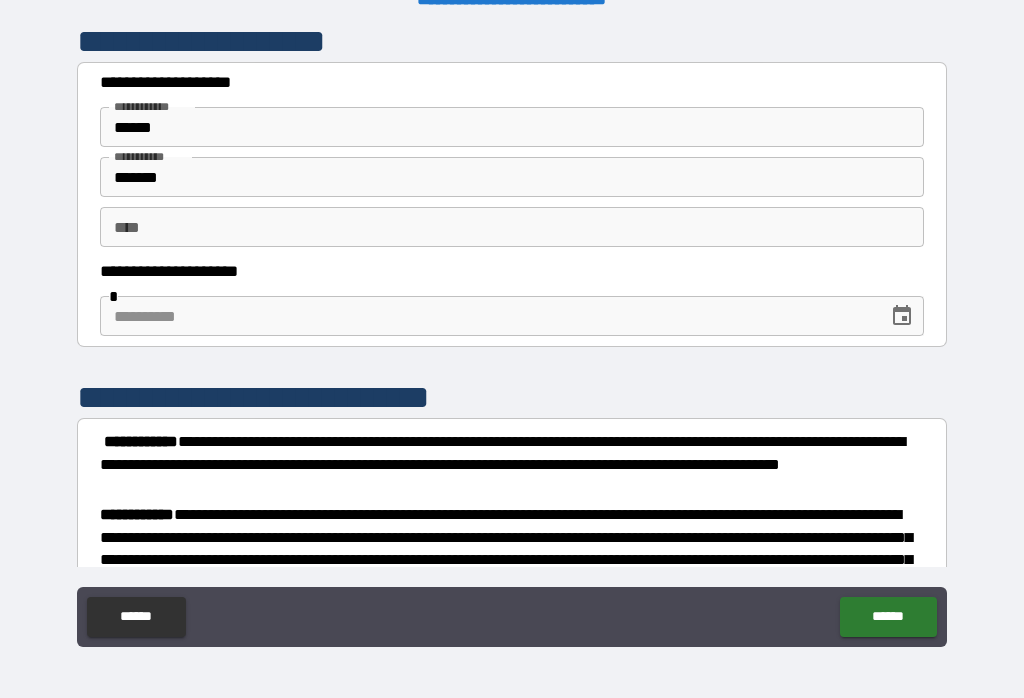 click on "**   *" at bounding box center (512, 227) 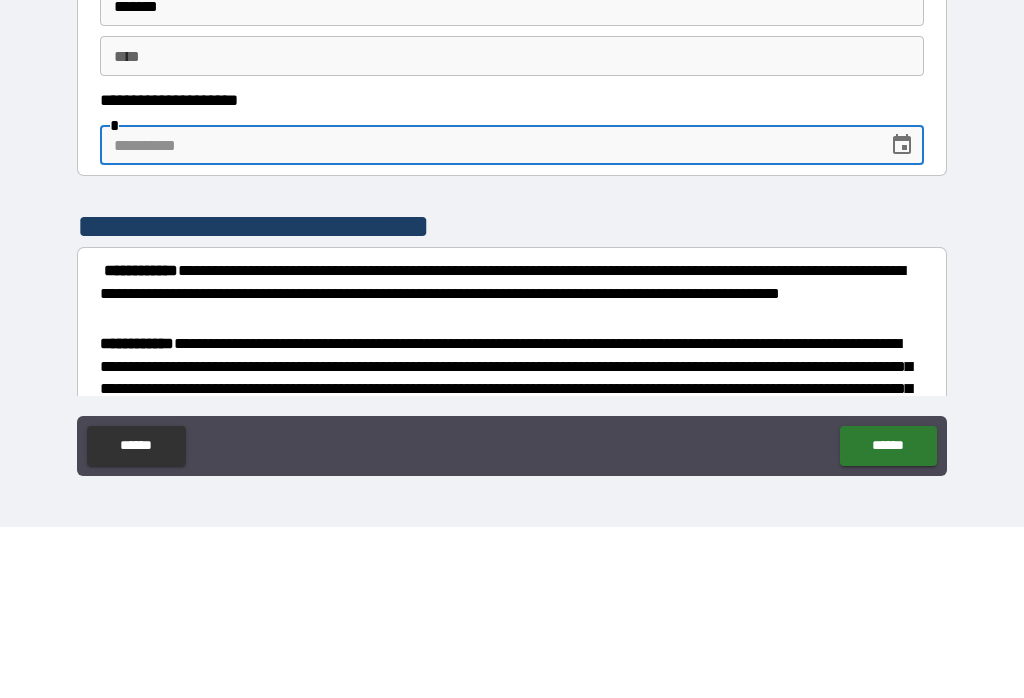 click at bounding box center [902, 316] 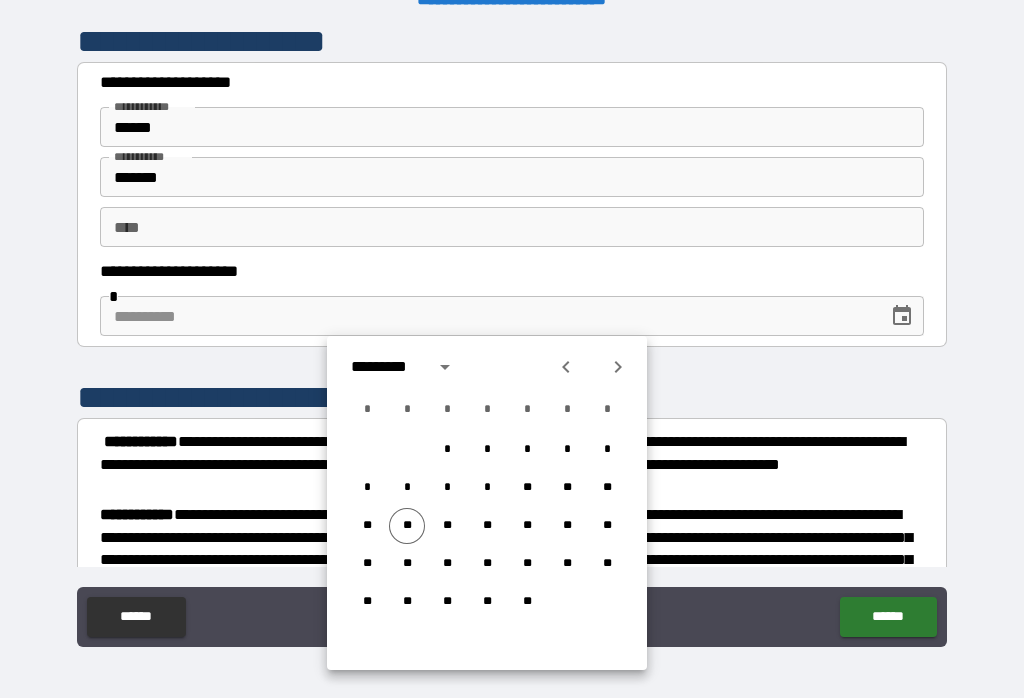 click at bounding box center (445, 367) 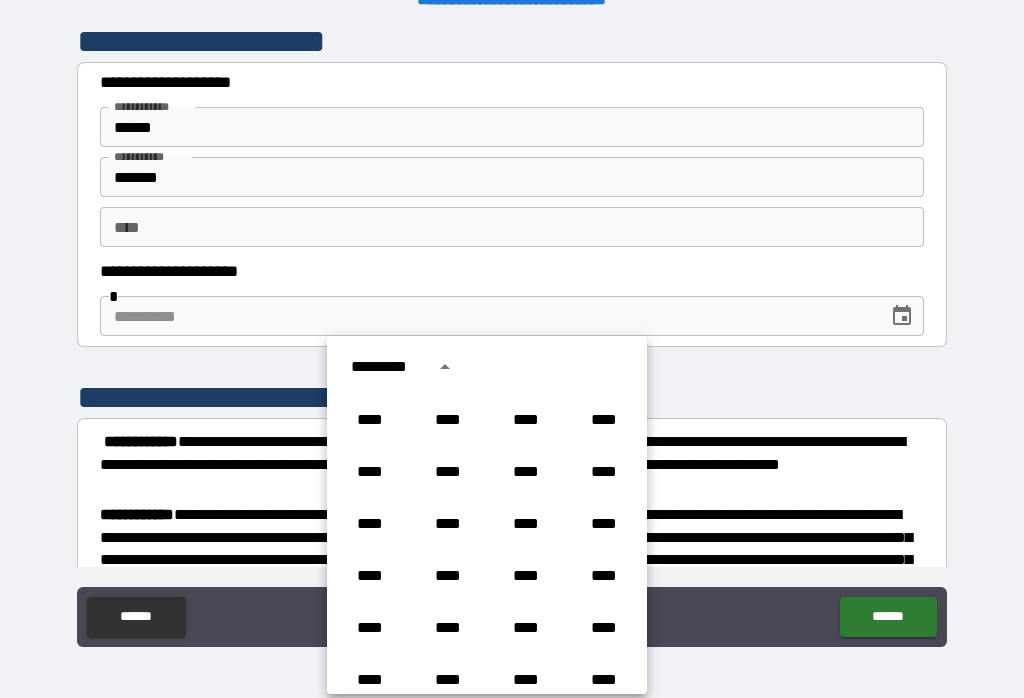 scroll, scrollTop: 1277, scrollLeft: 0, axis: vertical 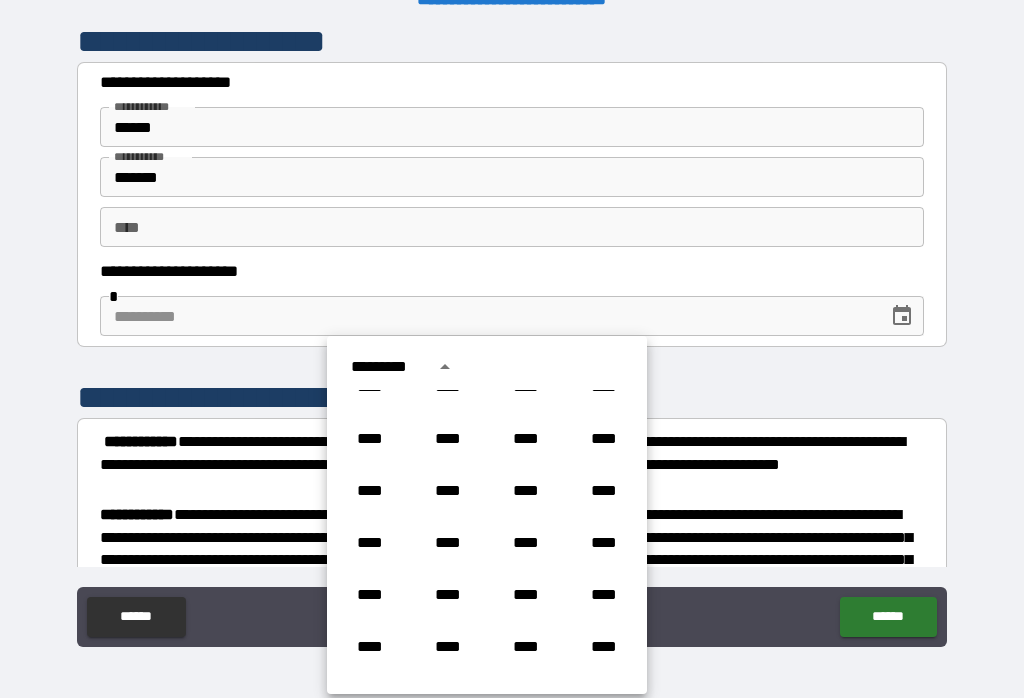 click on "****" at bounding box center (526, 491) 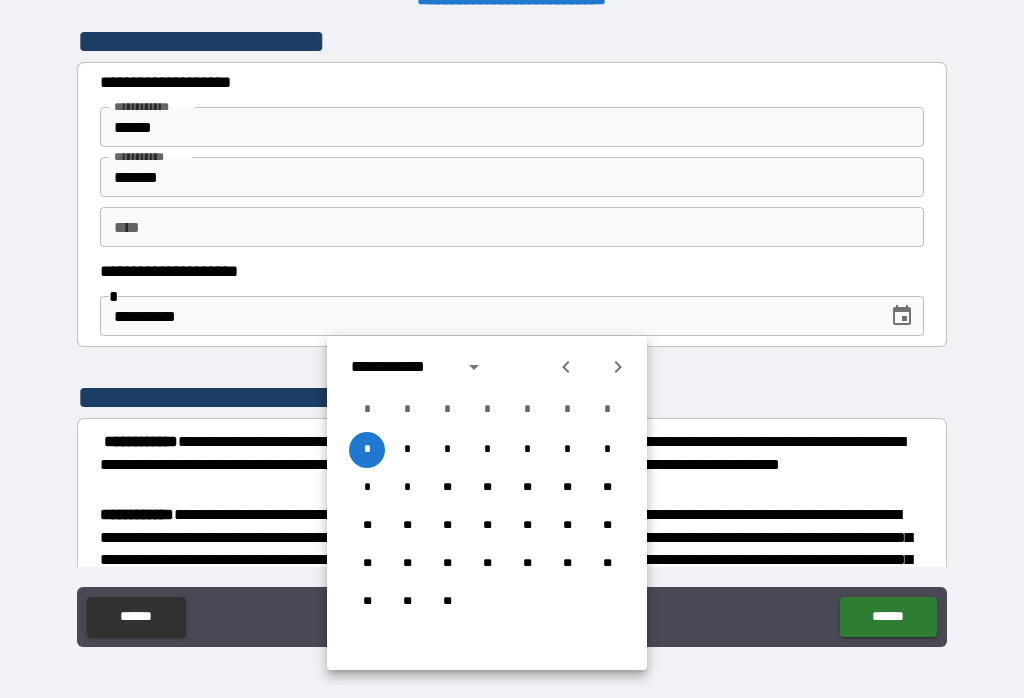 click 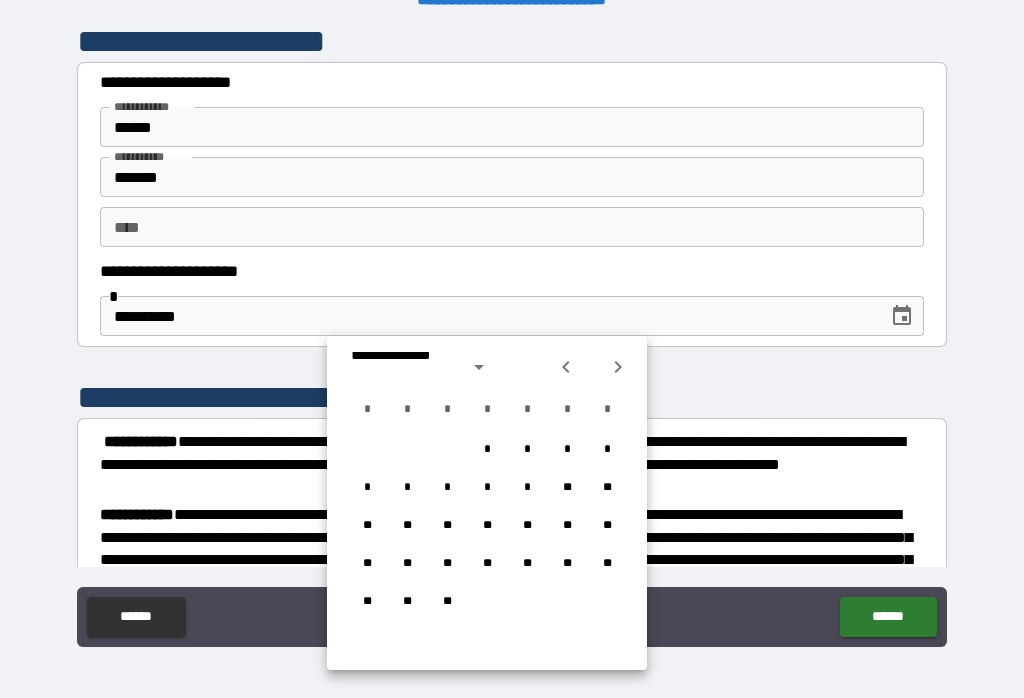 click 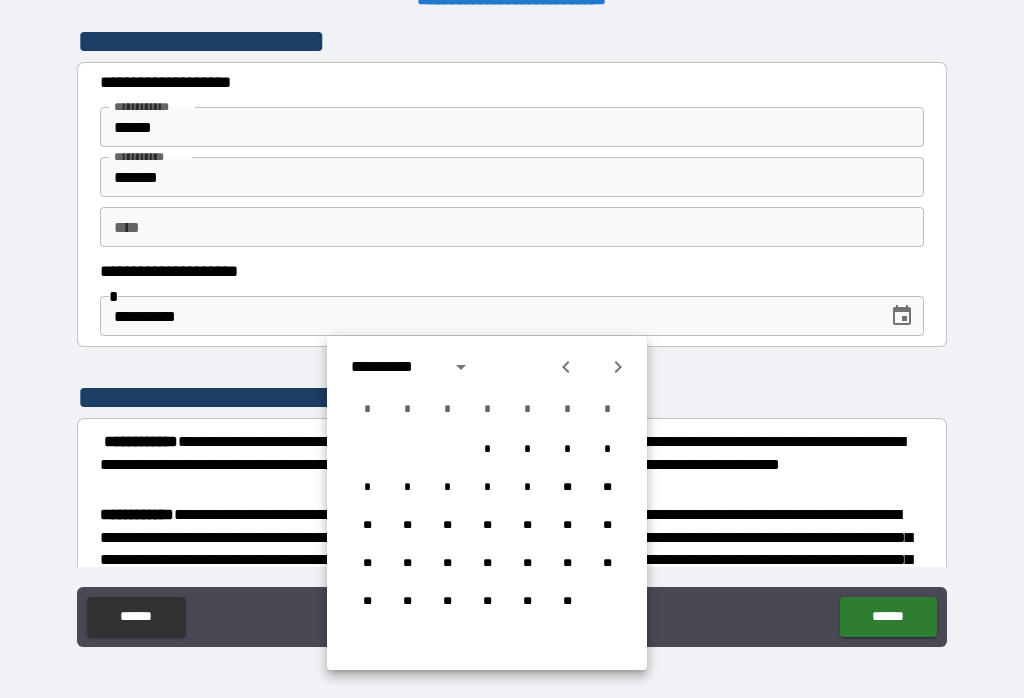 click 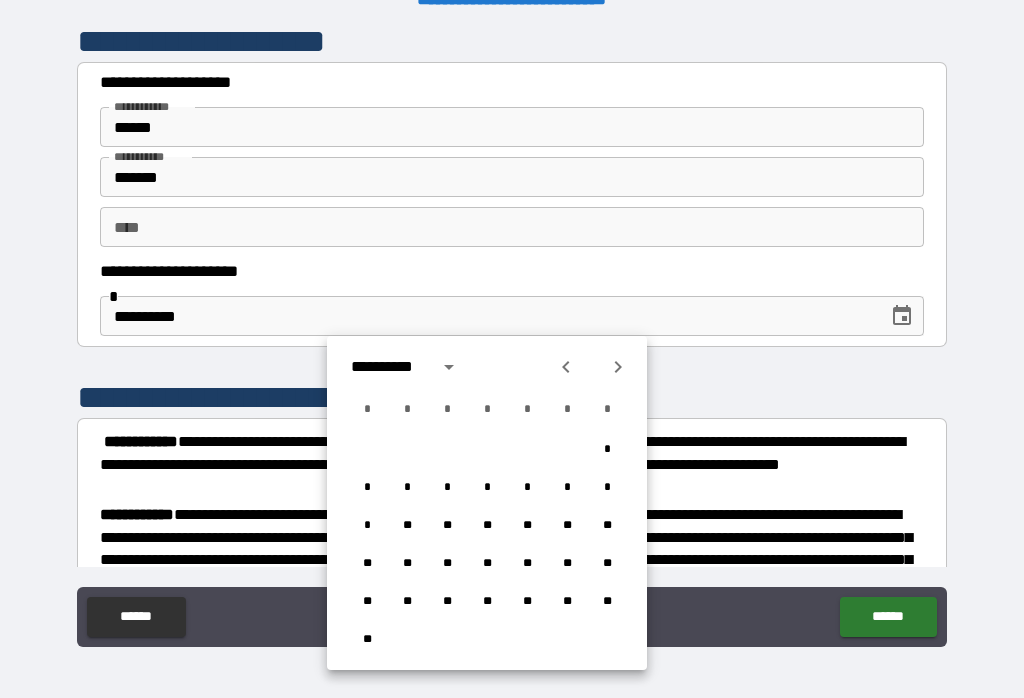 click 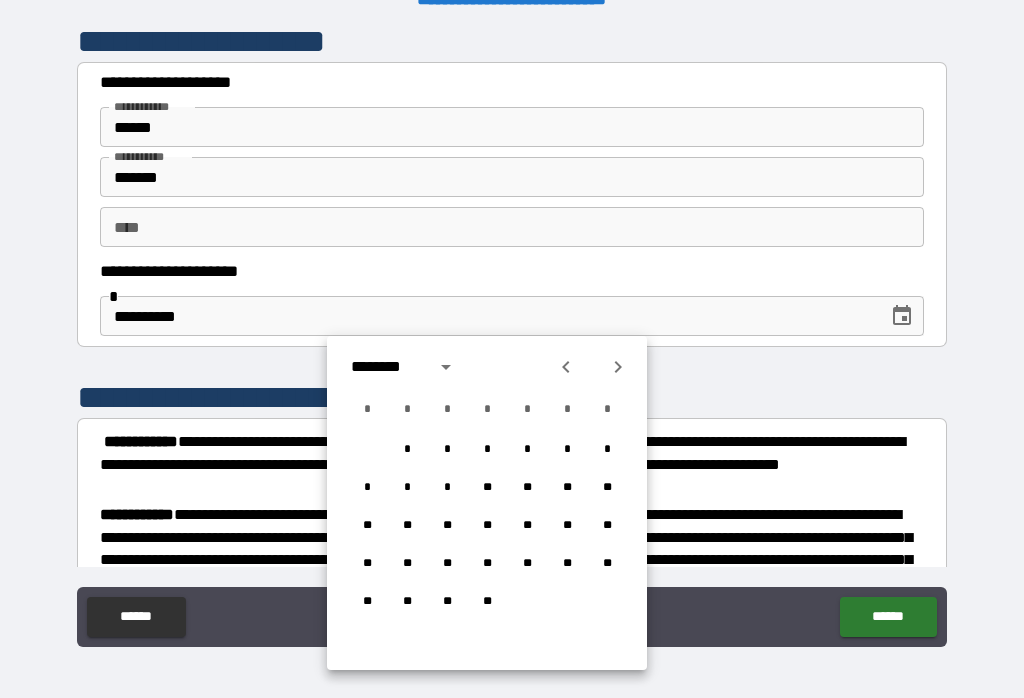 click at bounding box center [618, 367] 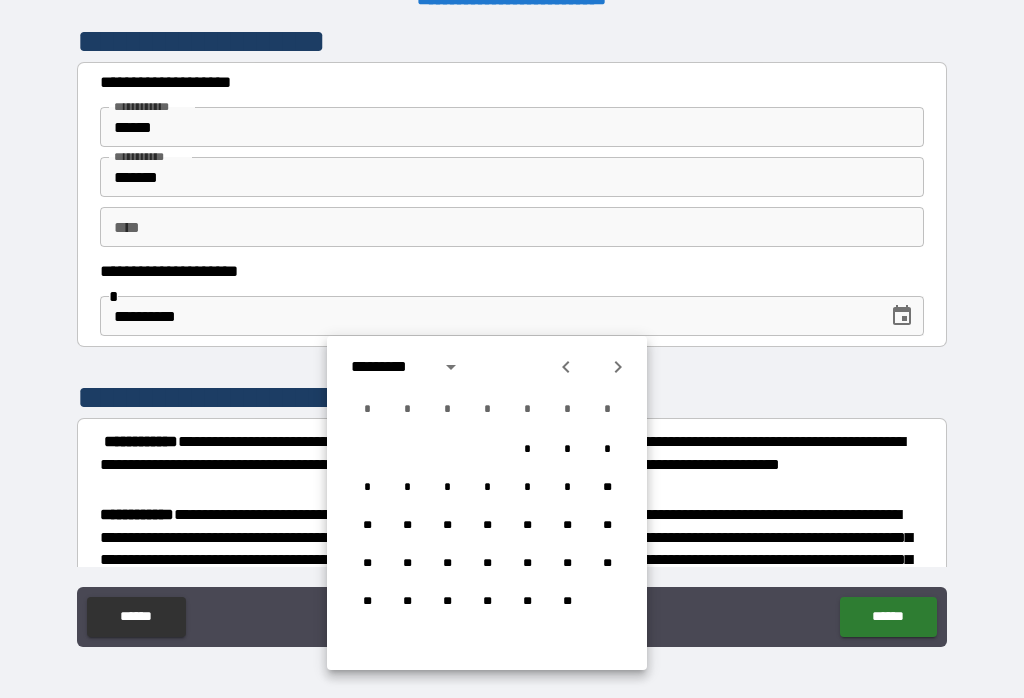 click at bounding box center [618, 367] 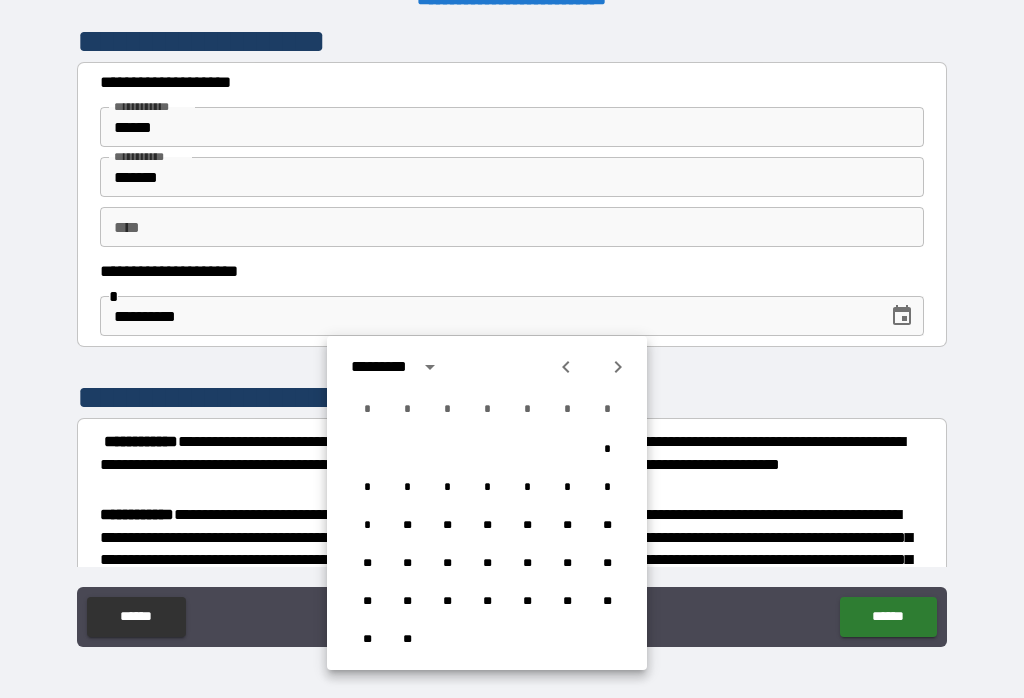 click at bounding box center [618, 367] 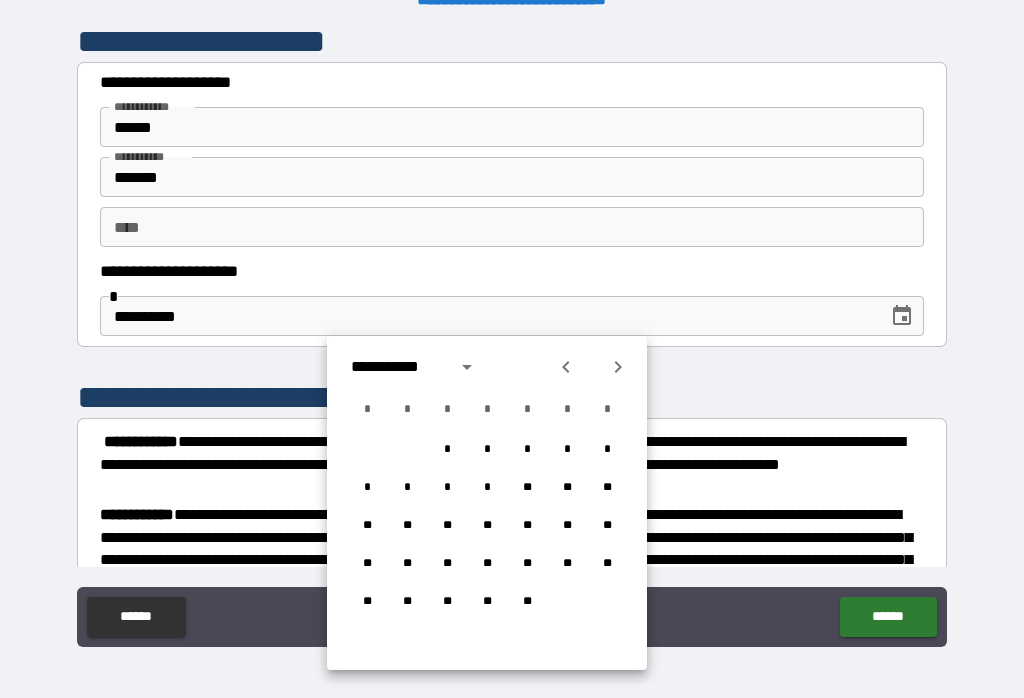 click at bounding box center (618, 367) 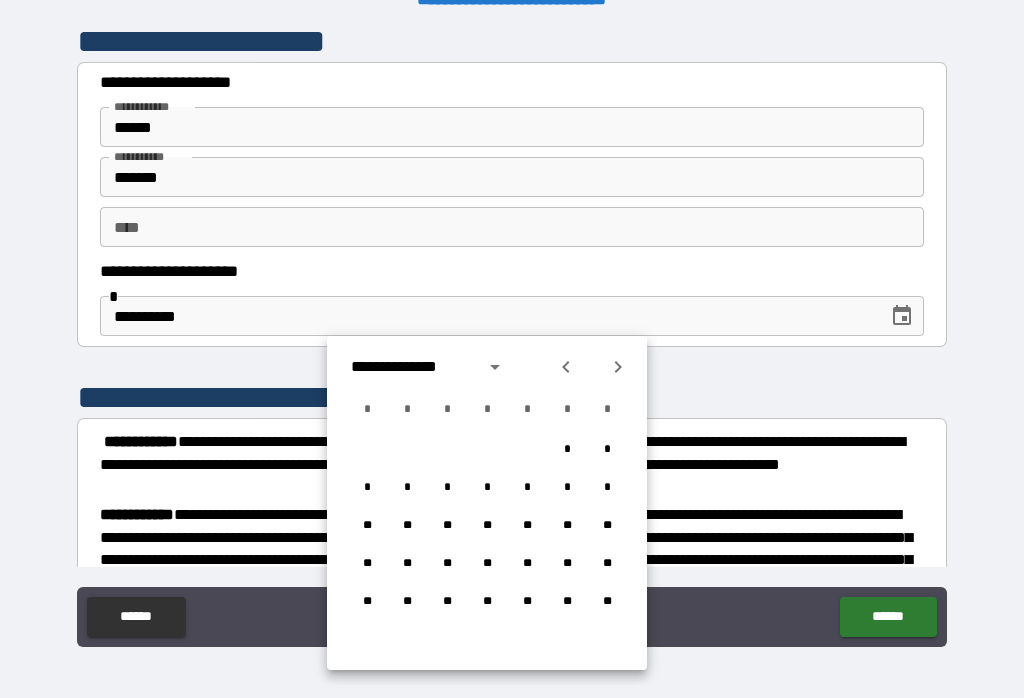 click at bounding box center [618, 367] 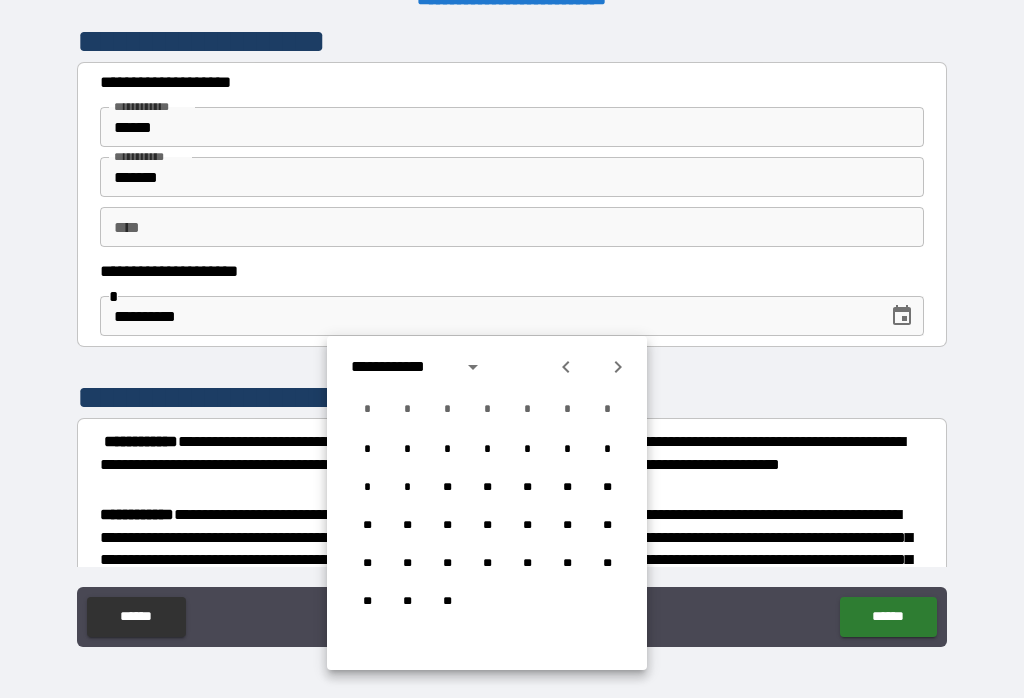 click on "**" at bounding box center [527, 526] 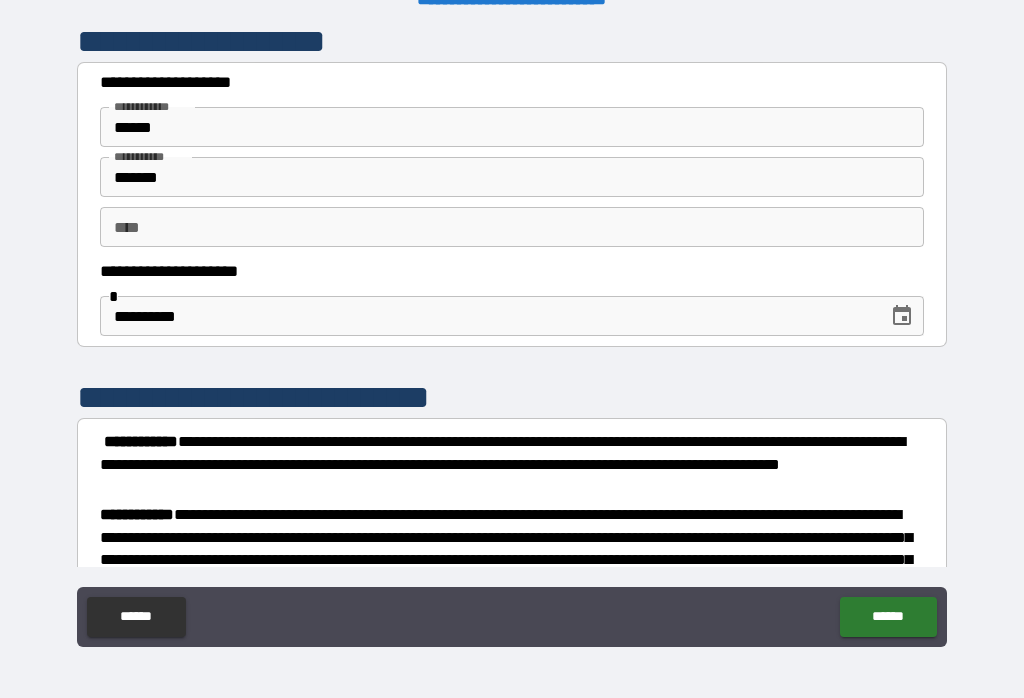 type on "**********" 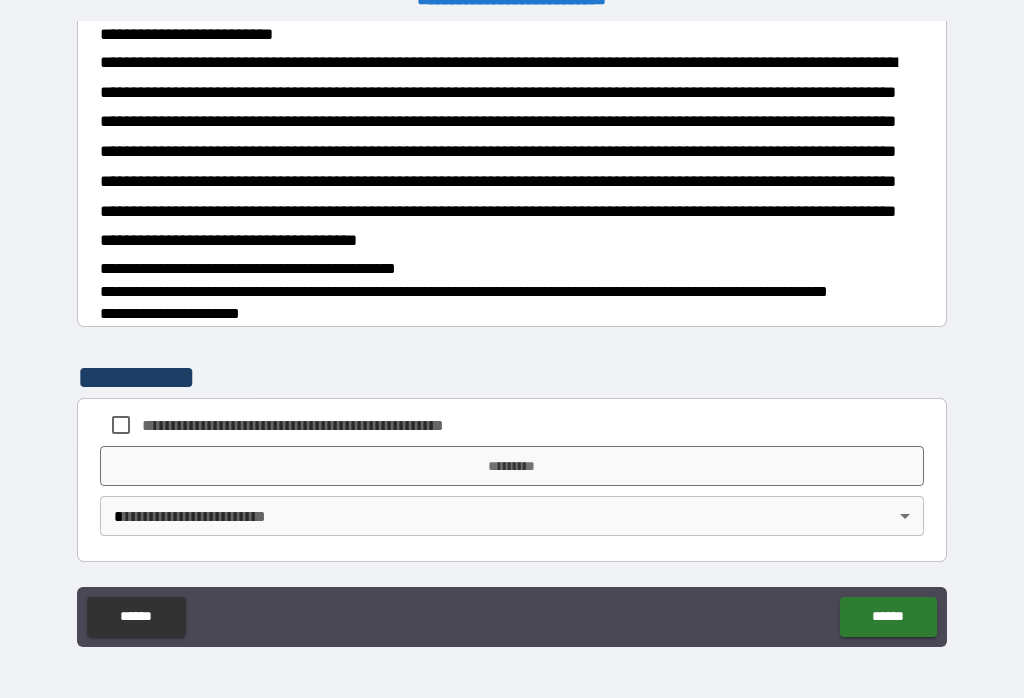 scroll, scrollTop: 1697, scrollLeft: 0, axis: vertical 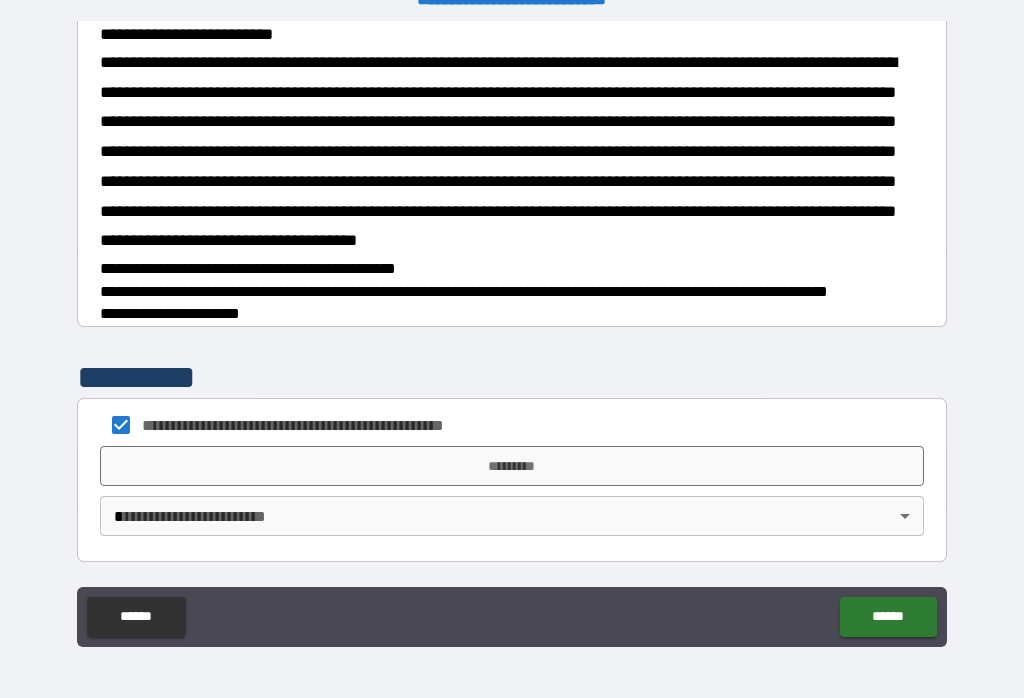 click on "*********" at bounding box center [512, 466] 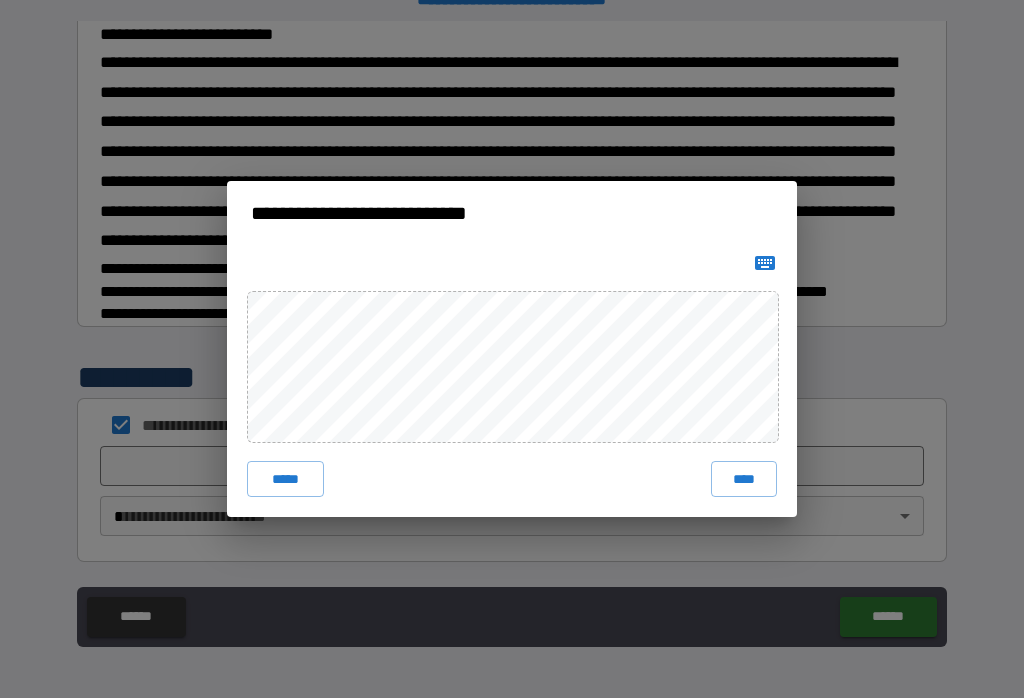 click on "****" at bounding box center (744, 479) 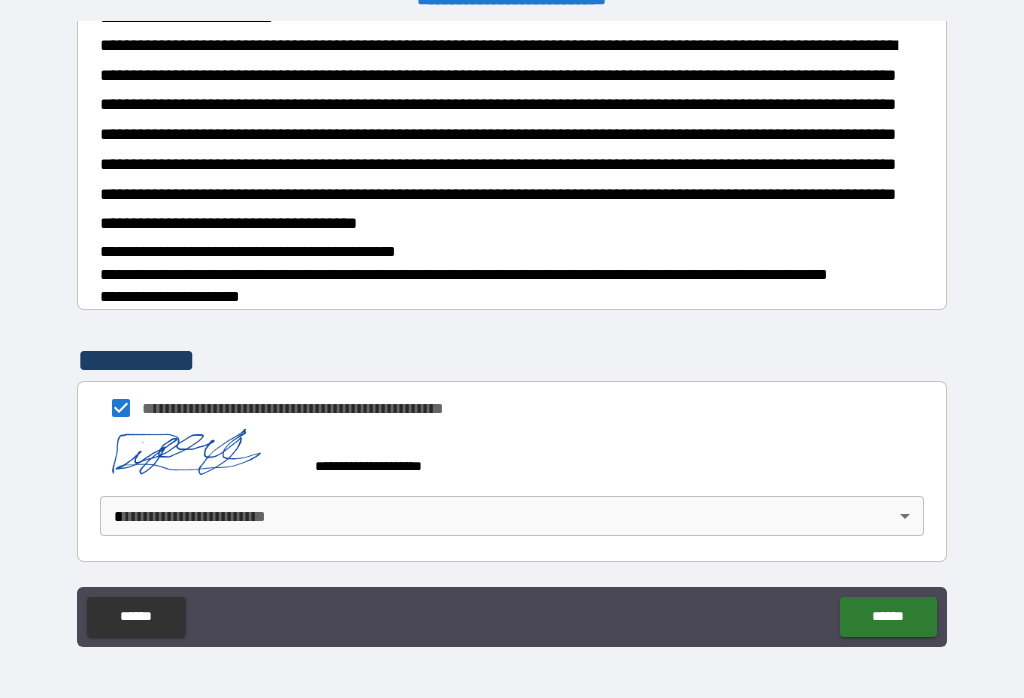 scroll, scrollTop: 1714, scrollLeft: 0, axis: vertical 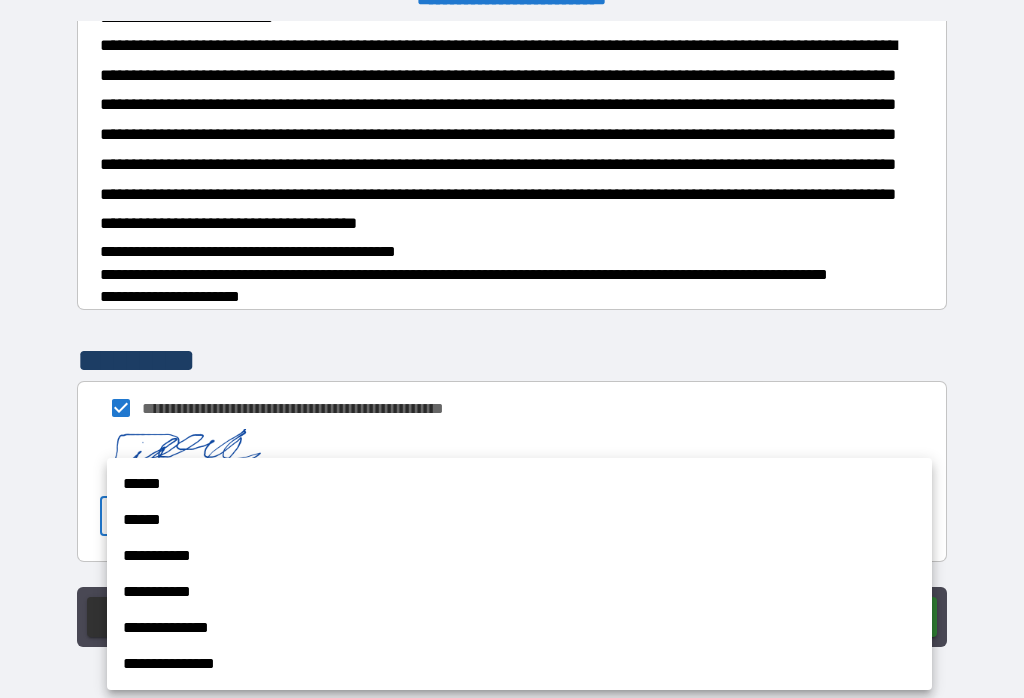 click on "**********" at bounding box center [519, 664] 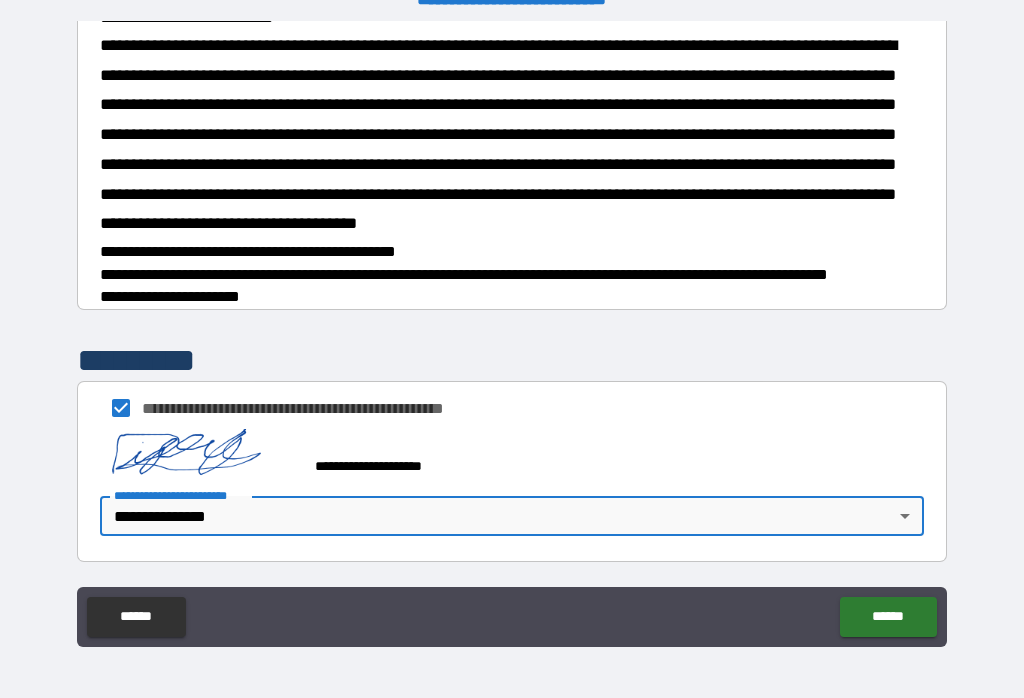 scroll, scrollTop: 1714, scrollLeft: 0, axis: vertical 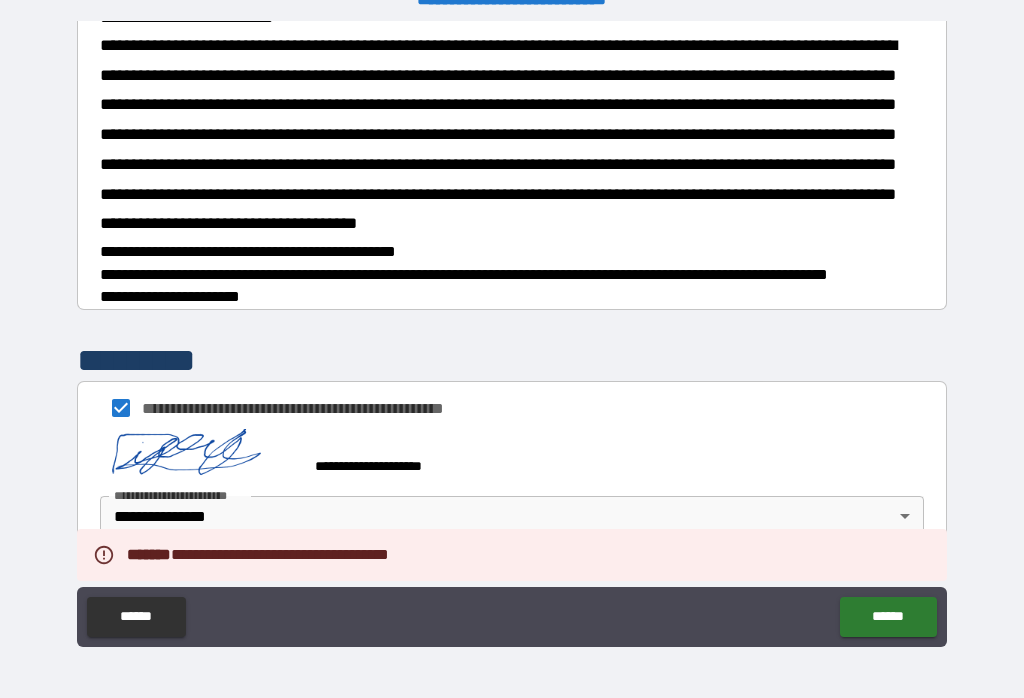 click on "******" at bounding box center [888, 617] 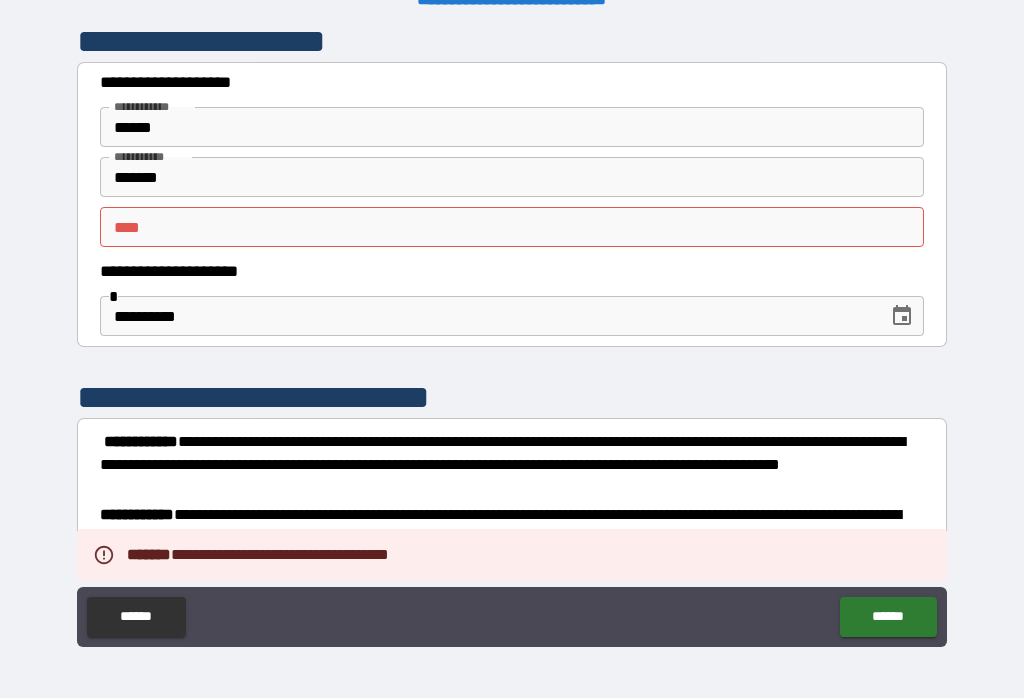 scroll, scrollTop: 0, scrollLeft: 0, axis: both 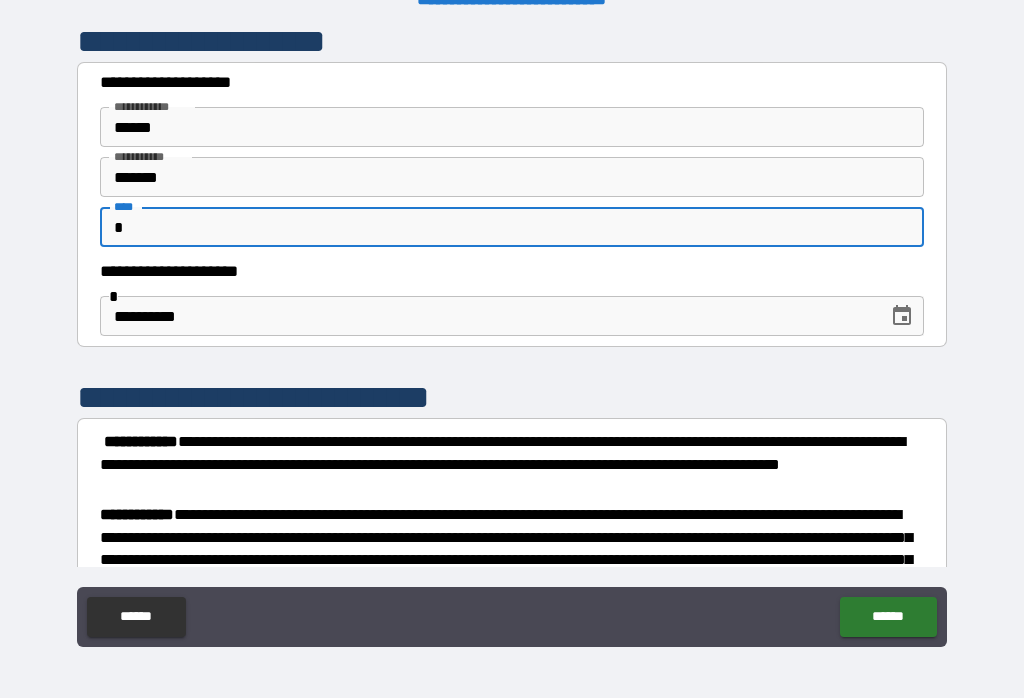 type on "*" 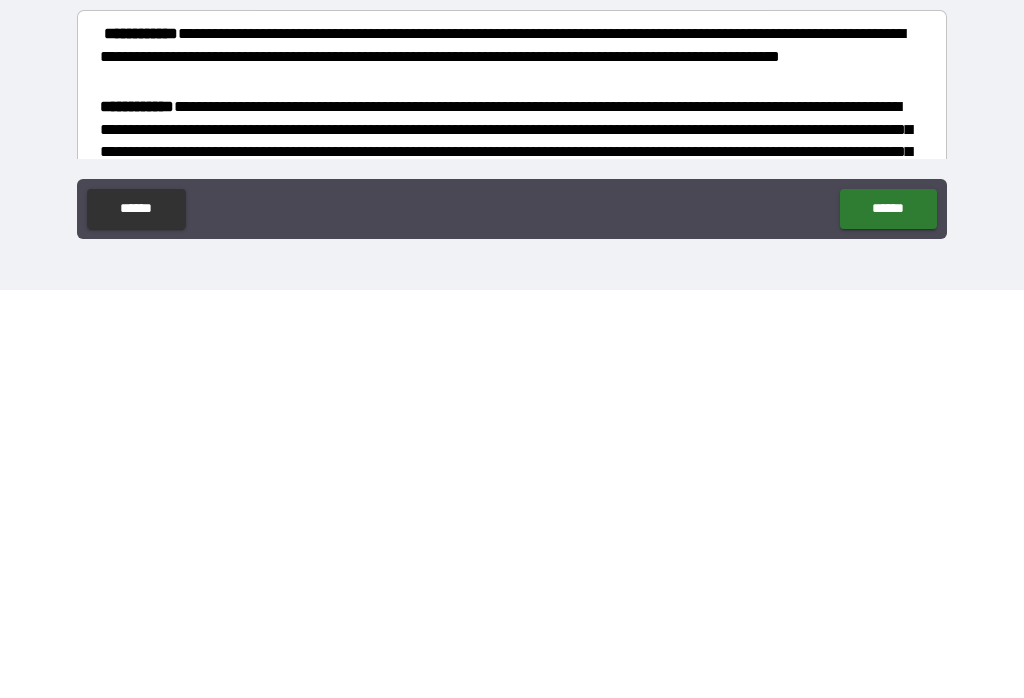 click on "******" at bounding box center (888, 617) 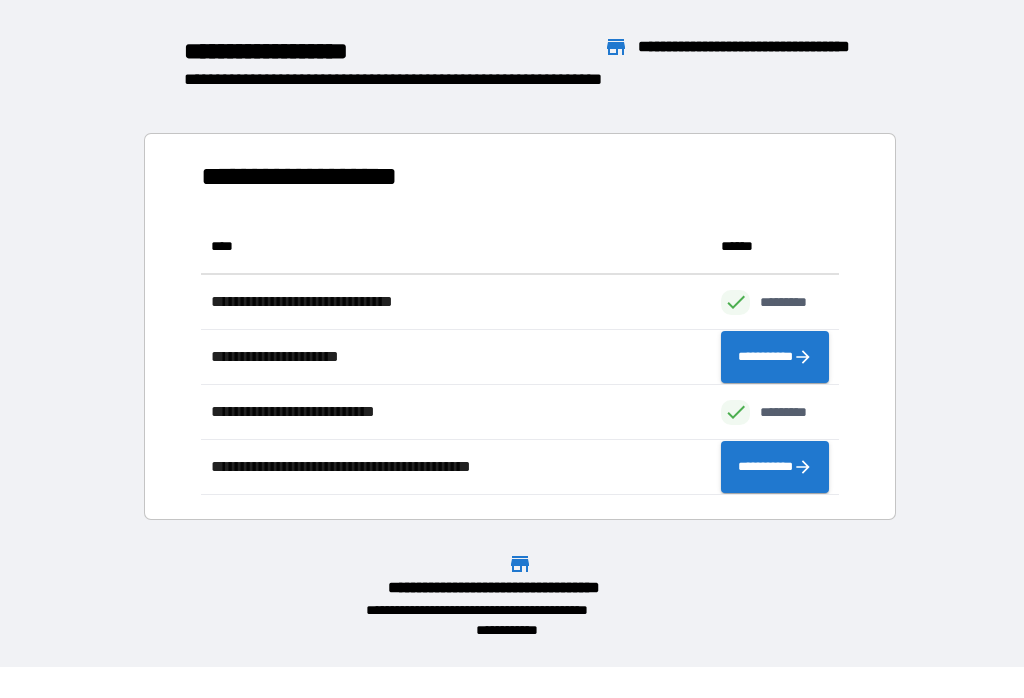 scroll, scrollTop: 276, scrollLeft: 638, axis: both 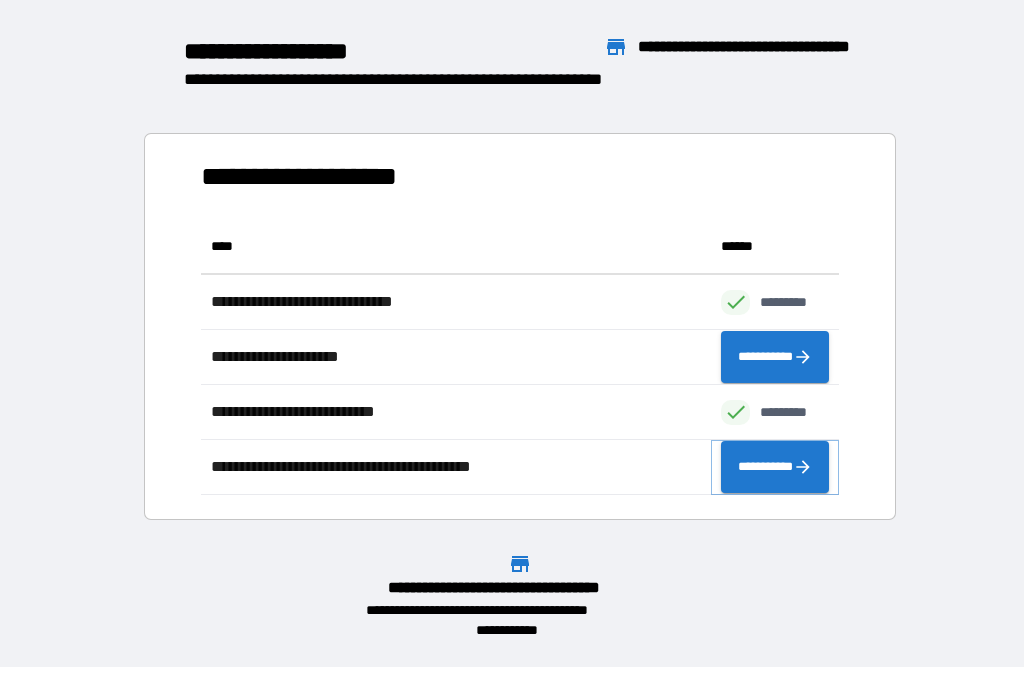 click on "**********" at bounding box center [775, 467] 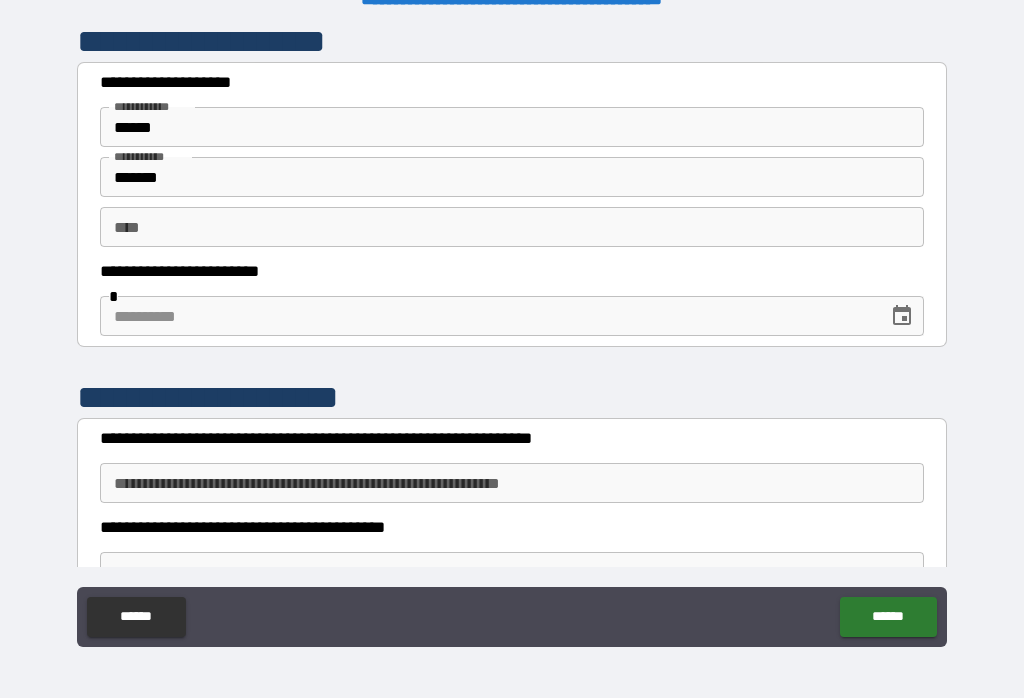click at bounding box center [487, 316] 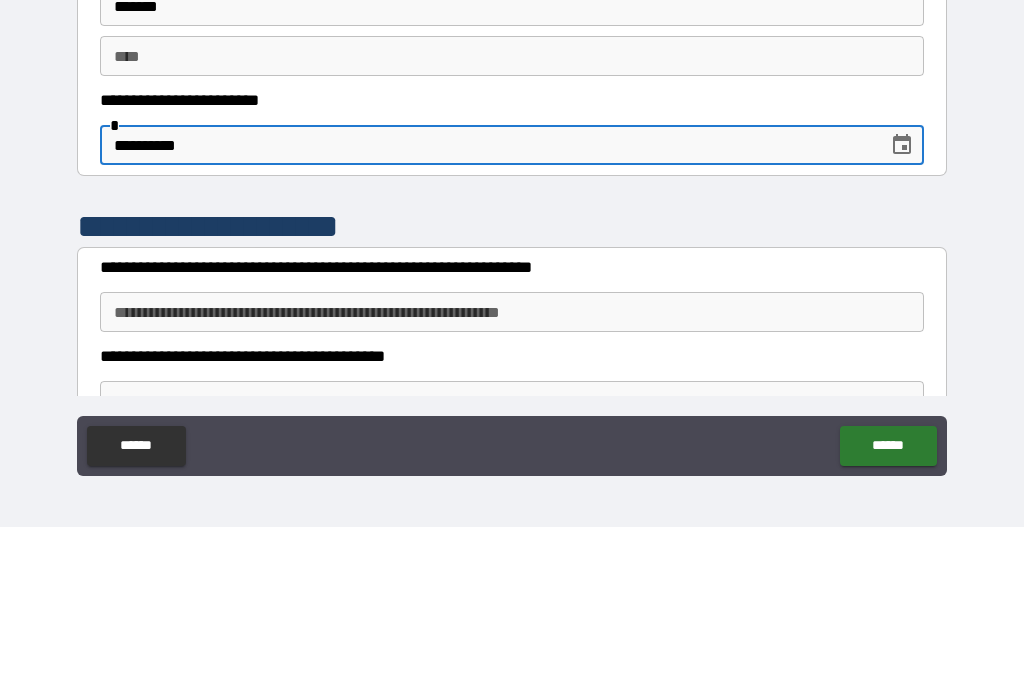 type on "**********" 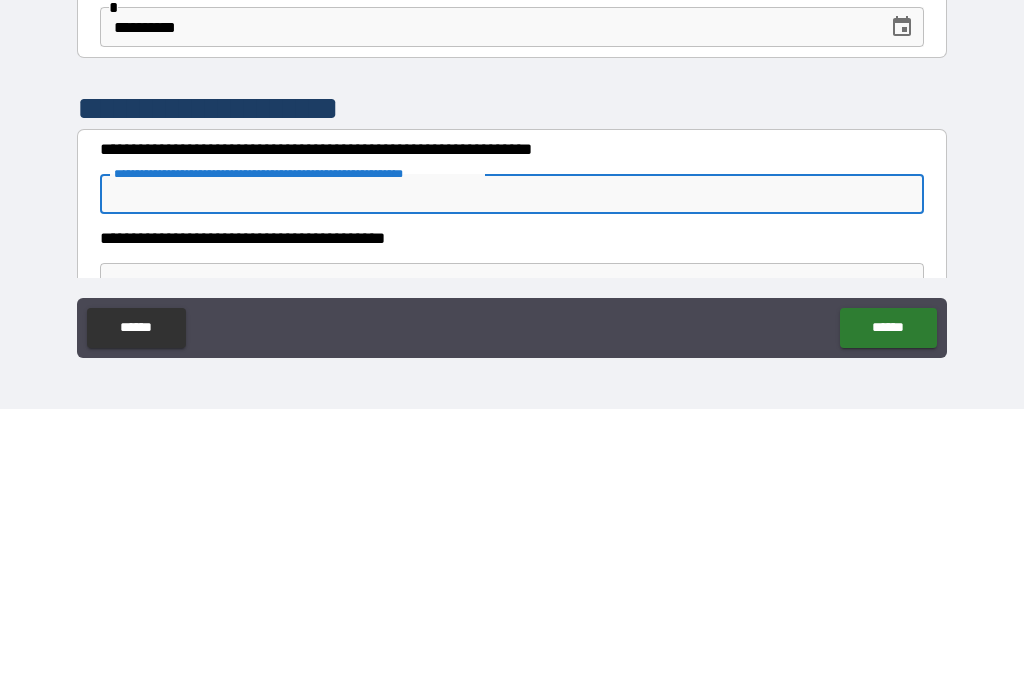 click on "**********" at bounding box center [512, 336] 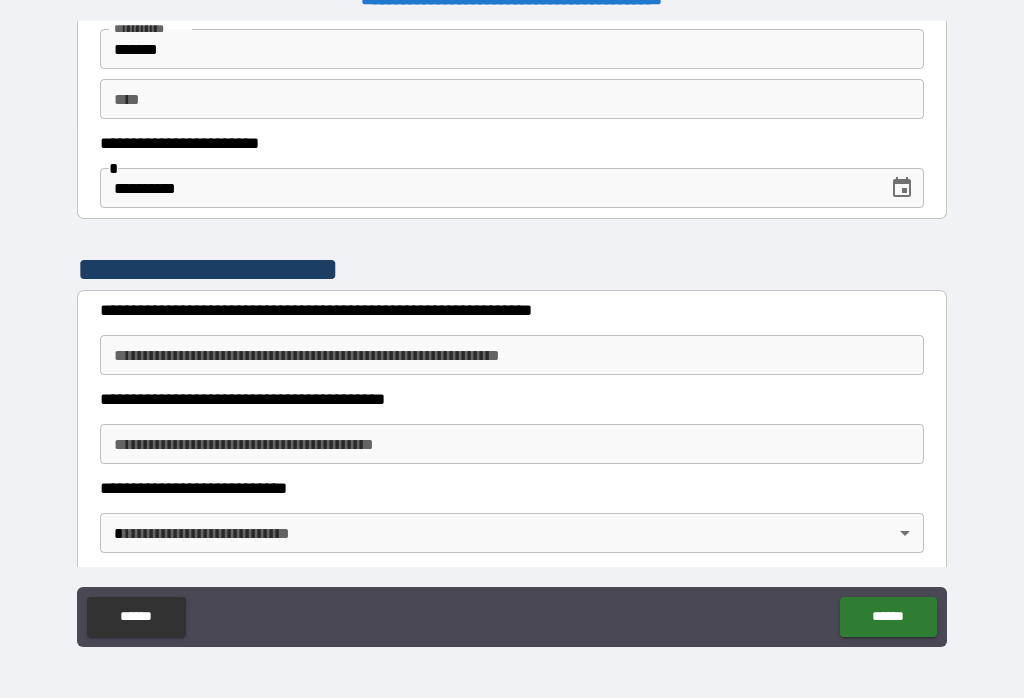 scroll, scrollTop: 131, scrollLeft: 0, axis: vertical 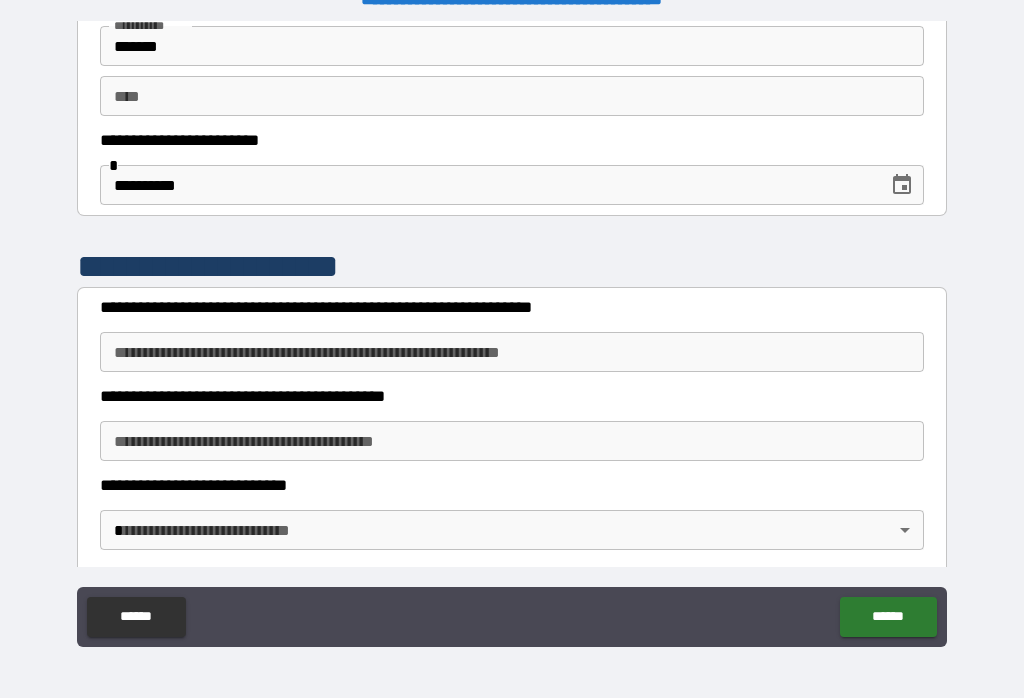 click on "**********" at bounding box center [512, 352] 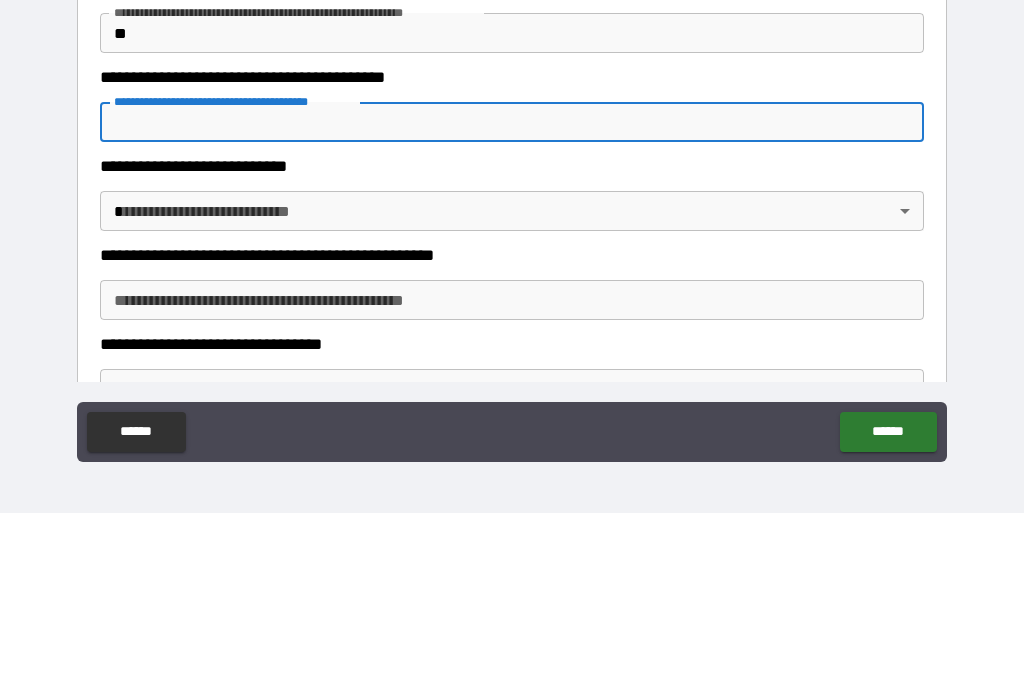 scroll, scrollTop: 241, scrollLeft: 0, axis: vertical 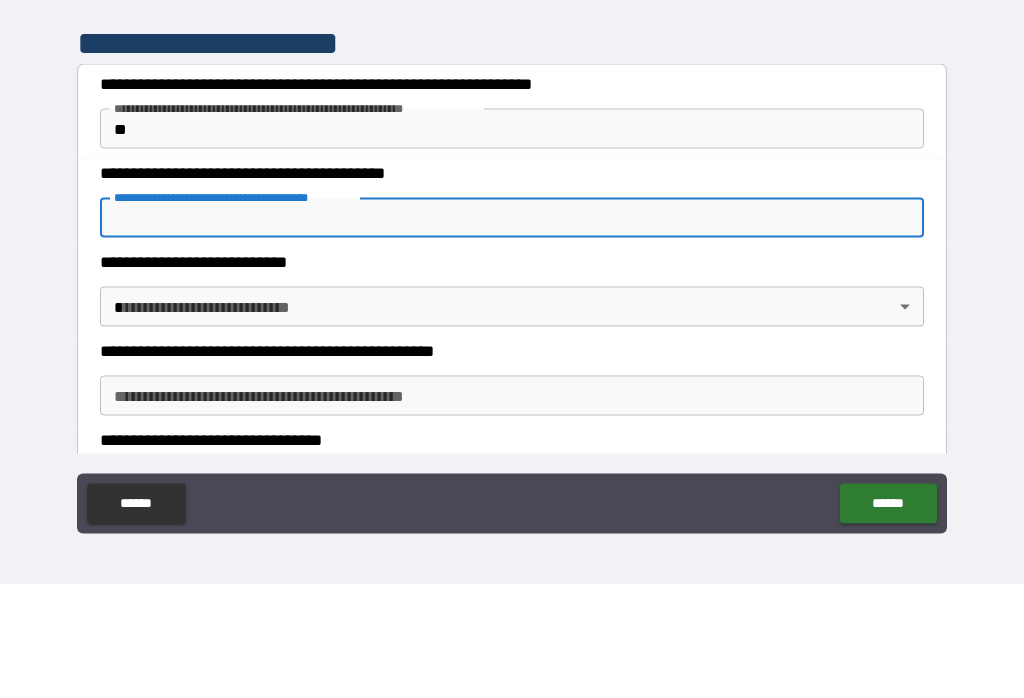 click on "**" at bounding box center [512, 242] 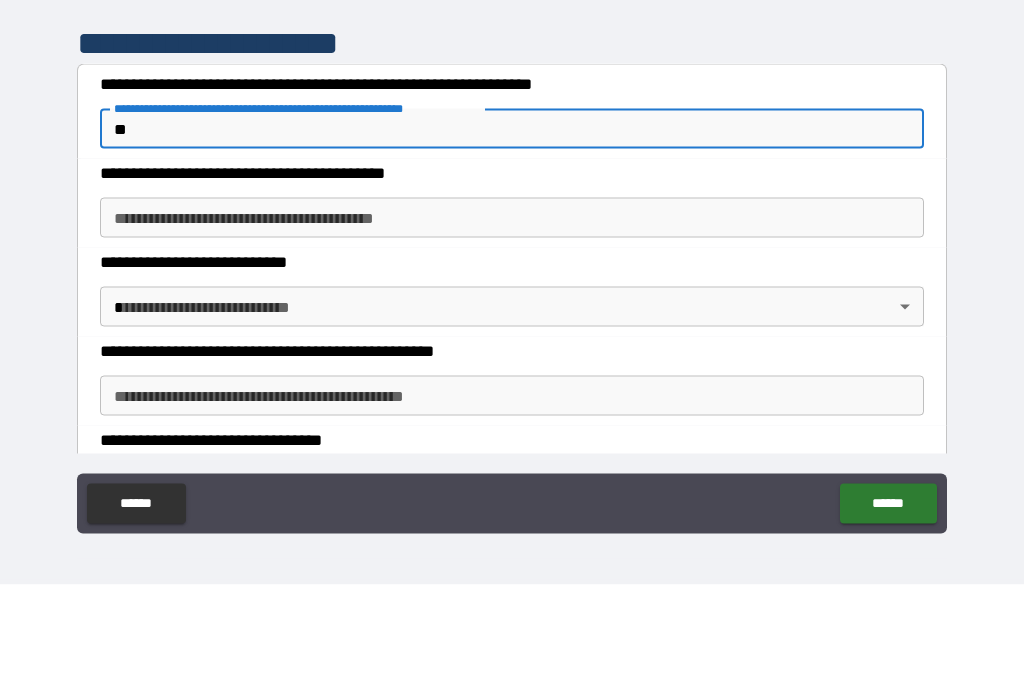 type on "*" 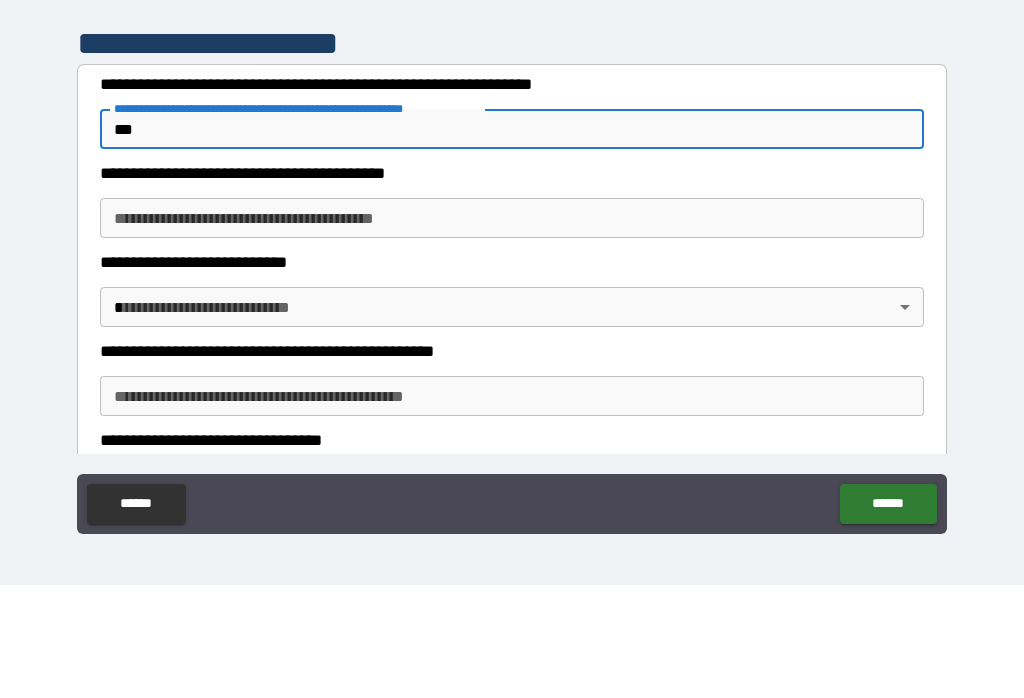 type on "***" 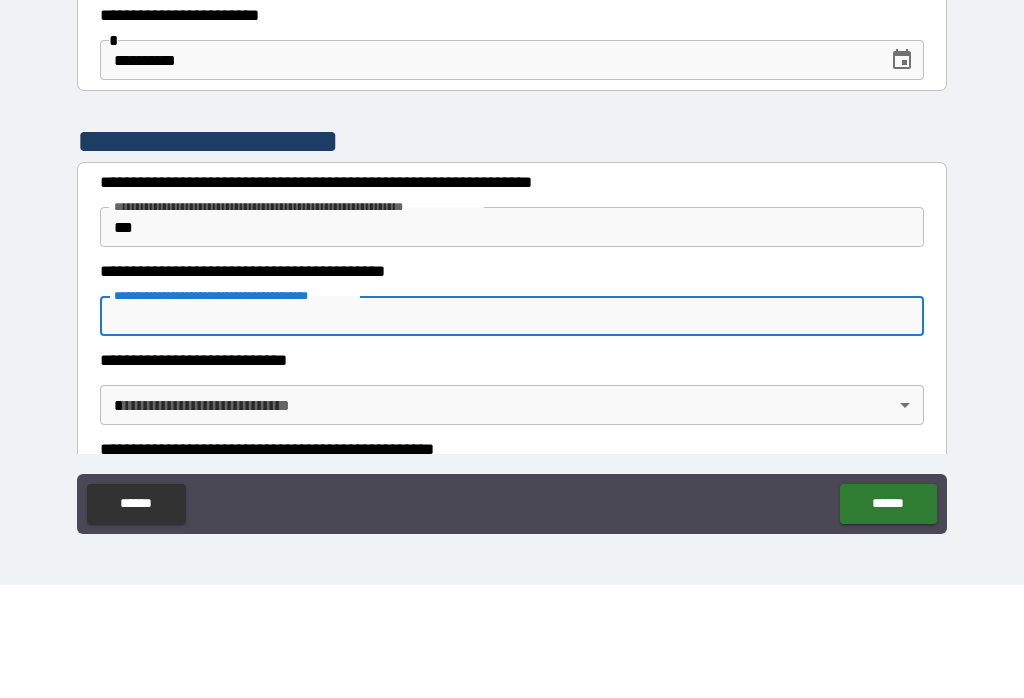 scroll, scrollTop: 200, scrollLeft: 0, axis: vertical 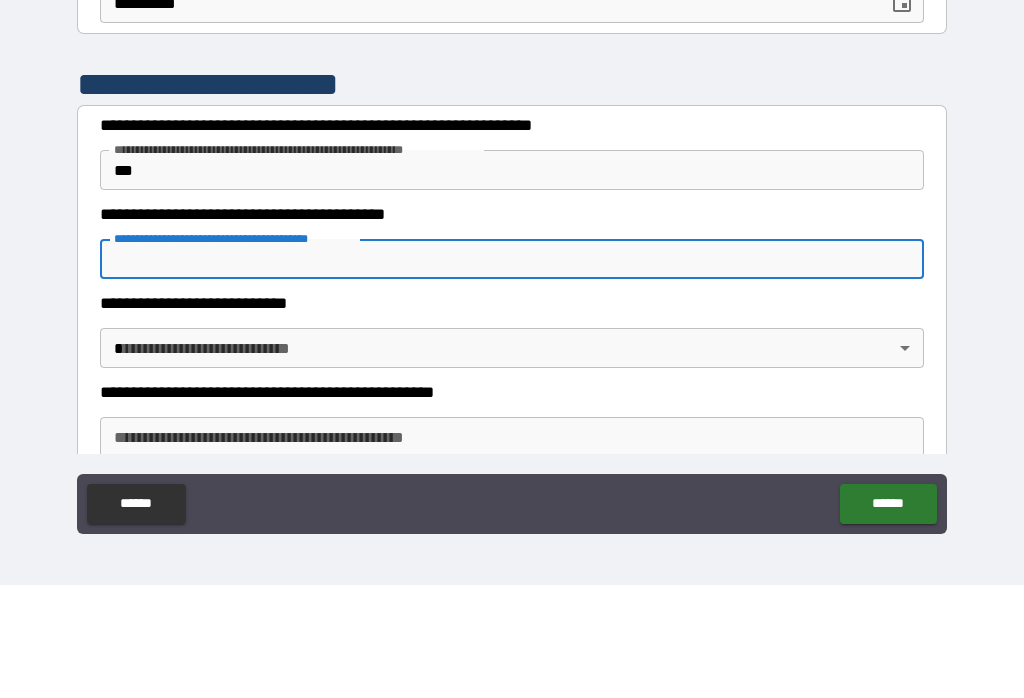 click on "**********" at bounding box center [512, 336] 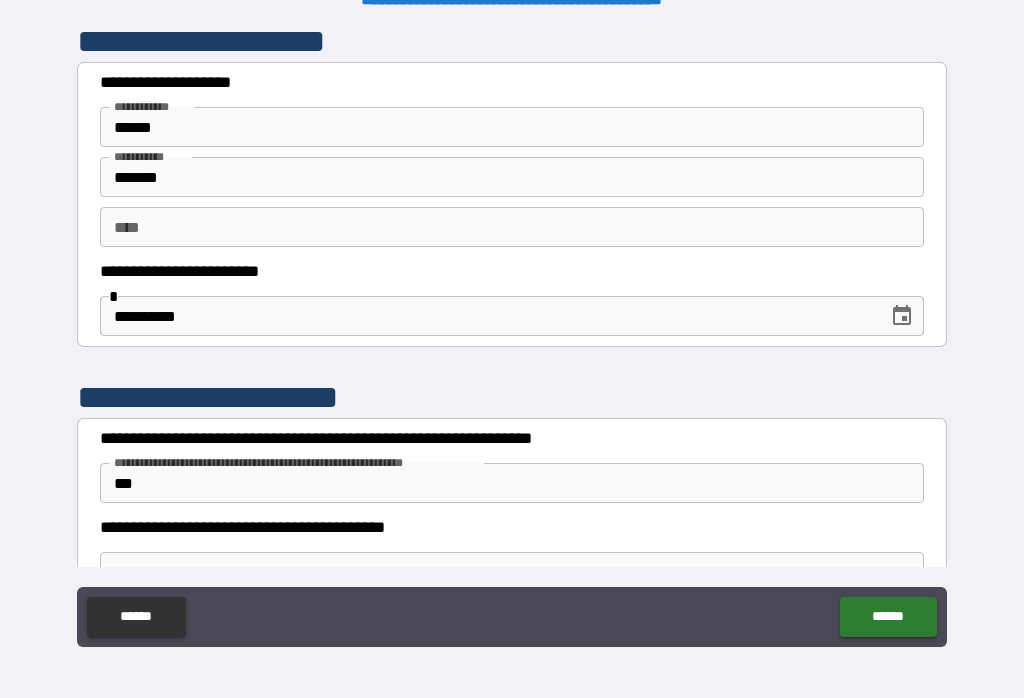 scroll, scrollTop: 0, scrollLeft: 0, axis: both 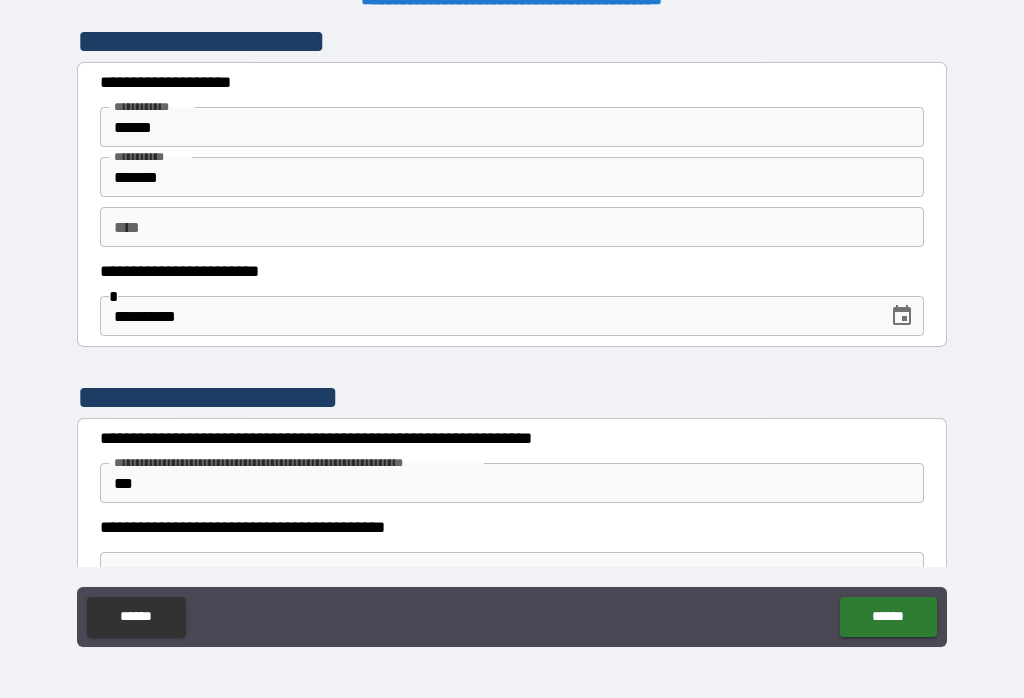 click on "**   *" at bounding box center (512, 227) 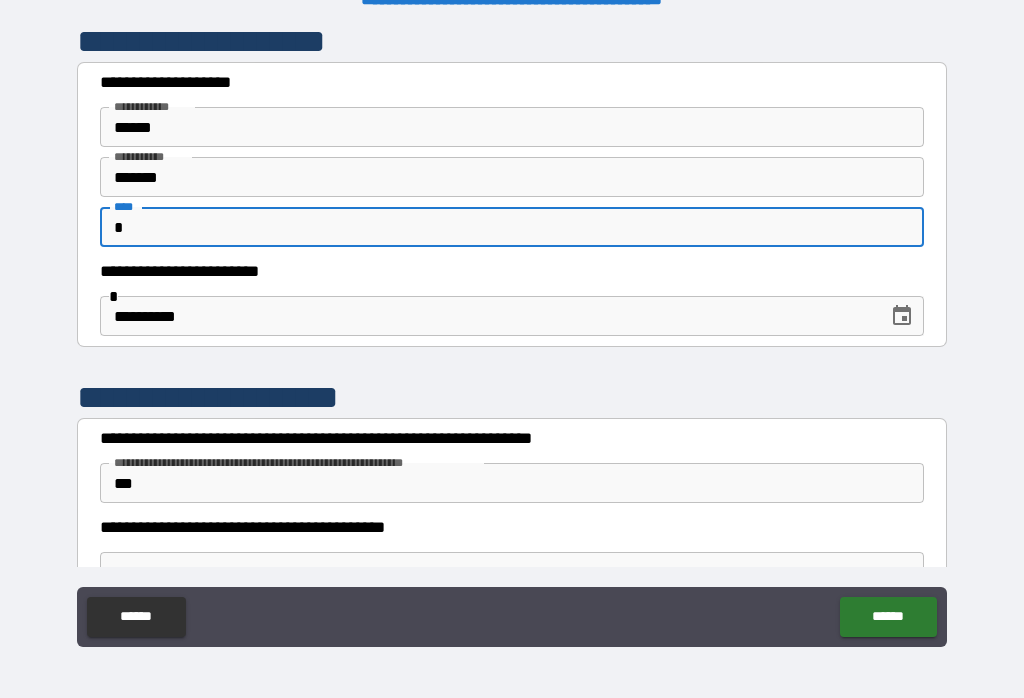 type on "*" 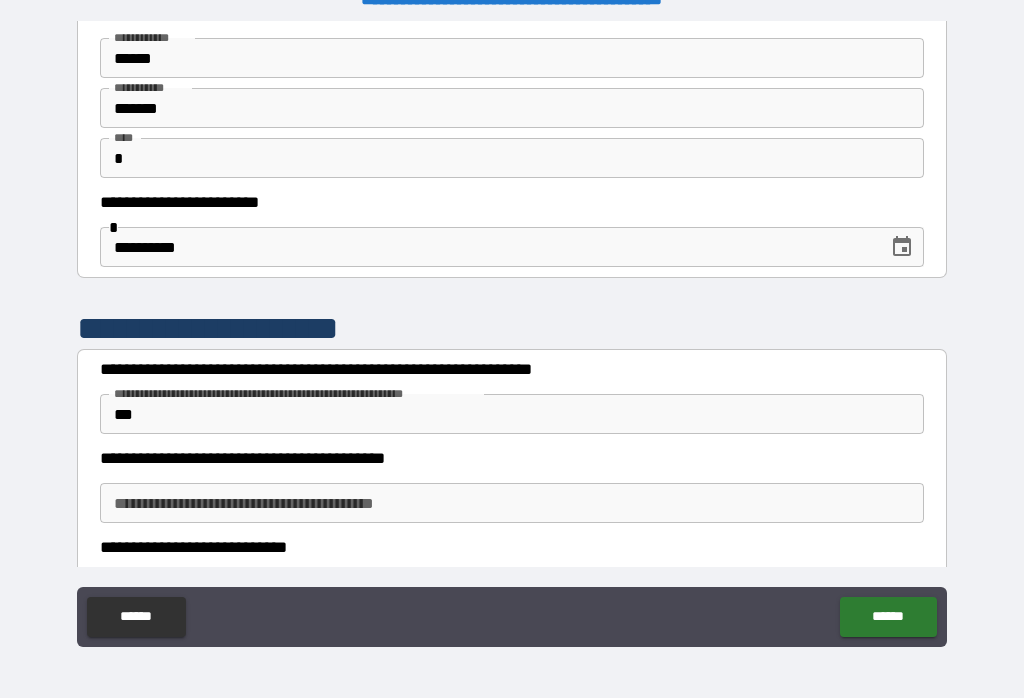 scroll, scrollTop: 98, scrollLeft: 0, axis: vertical 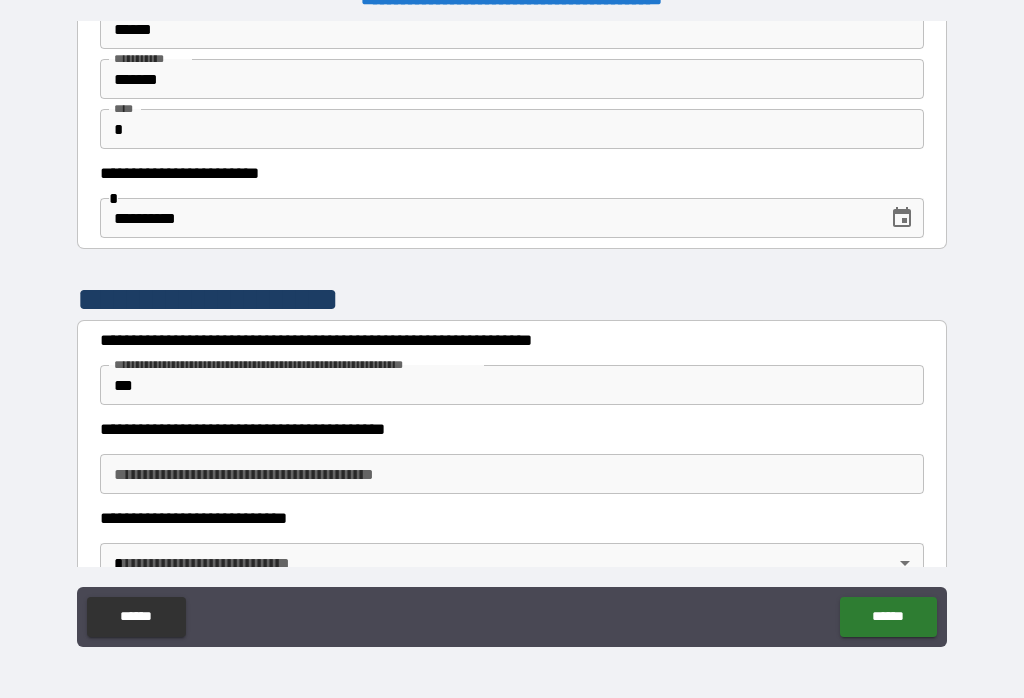 click on "***" at bounding box center (512, 385) 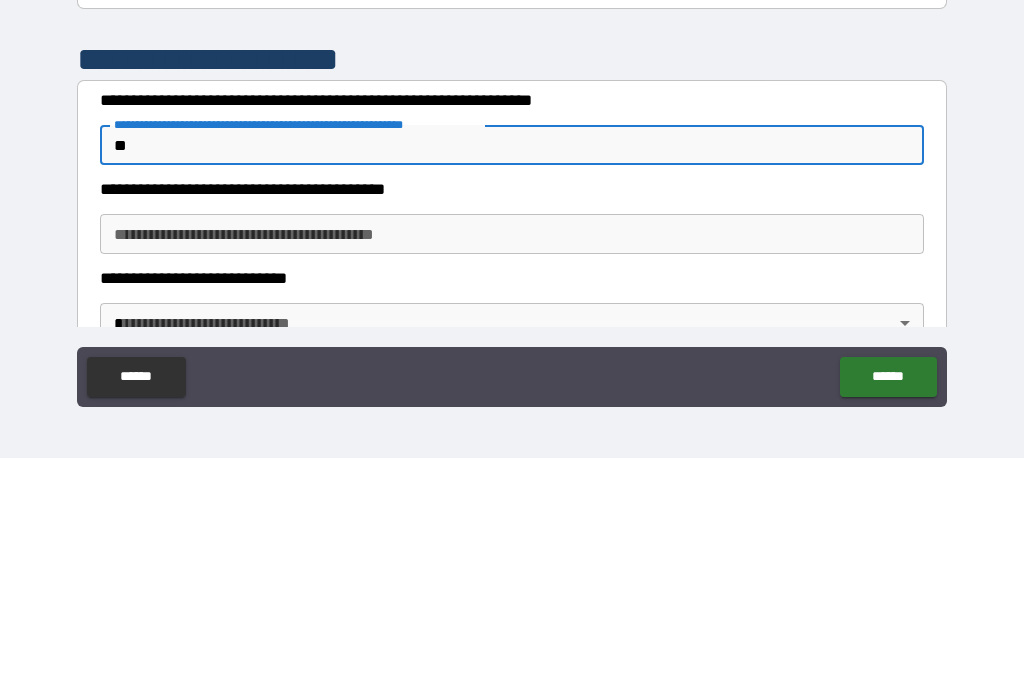 type on "*" 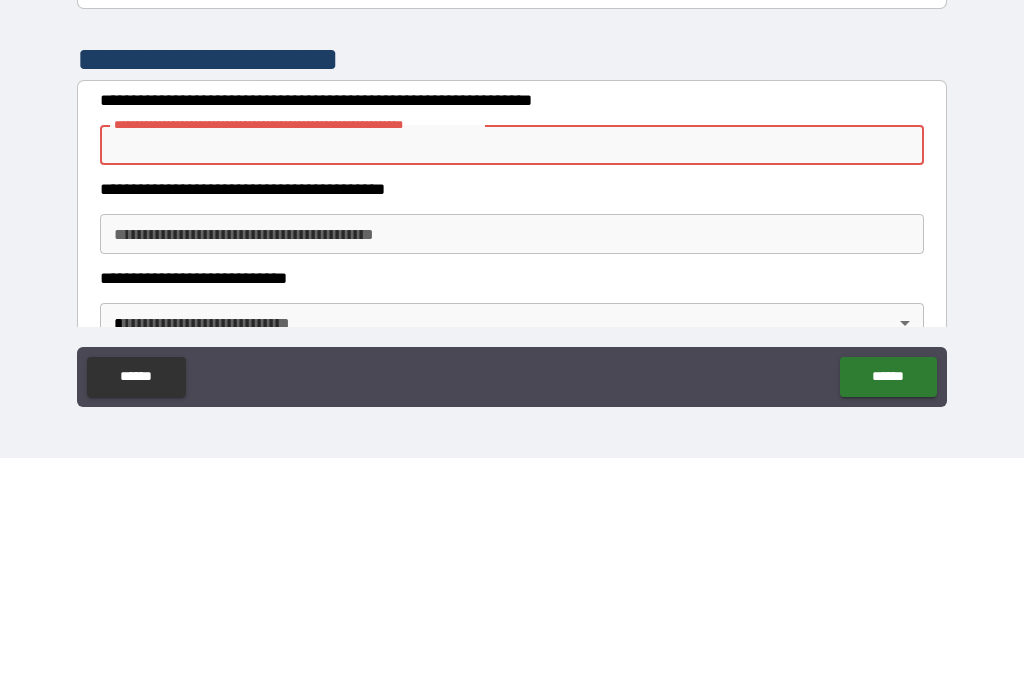 type 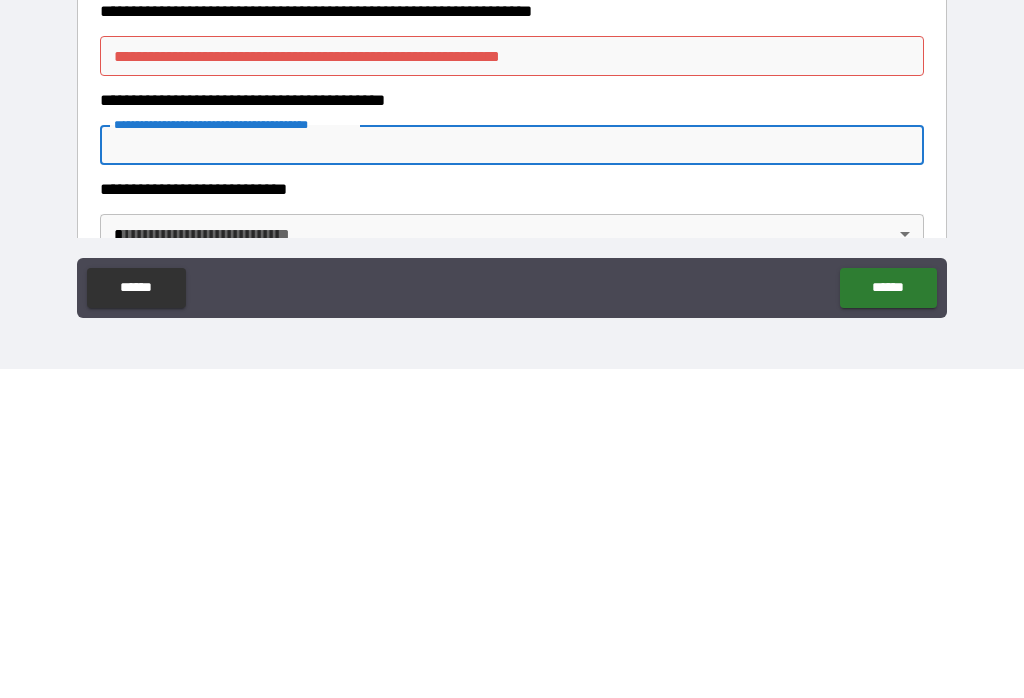 click on "**********" at bounding box center (512, 336) 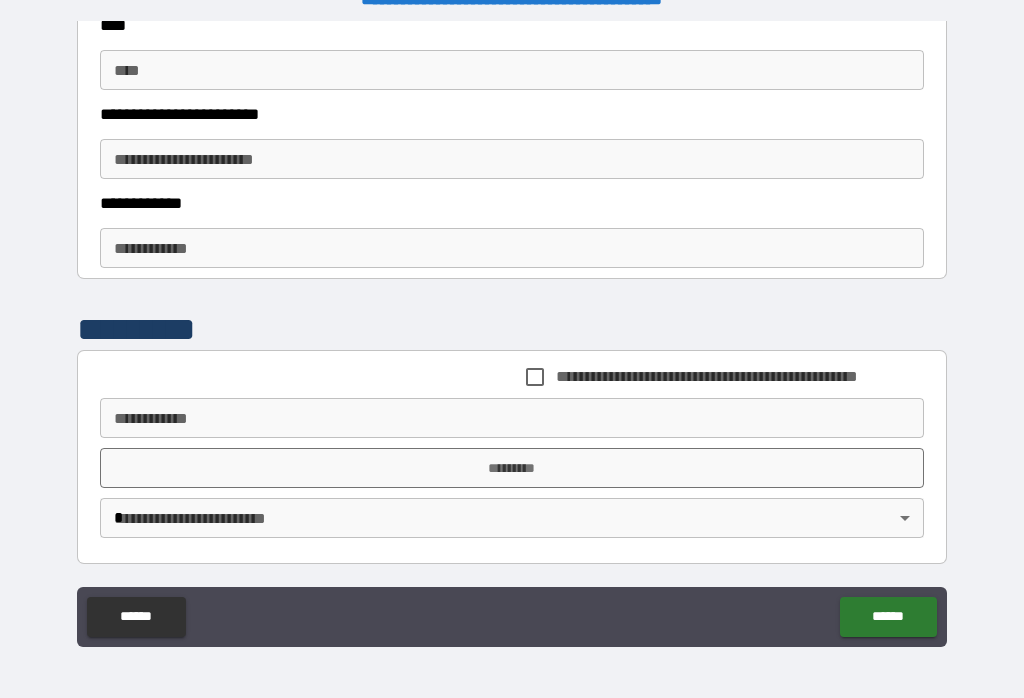 scroll, scrollTop: 2698, scrollLeft: 0, axis: vertical 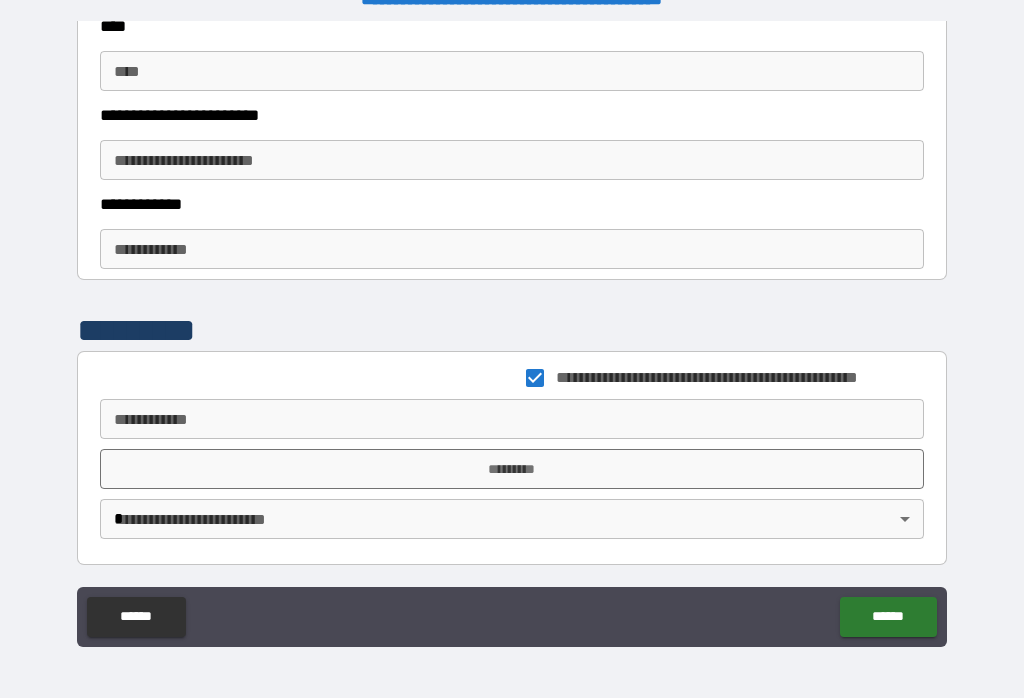 click on "**********" at bounding box center [512, 419] 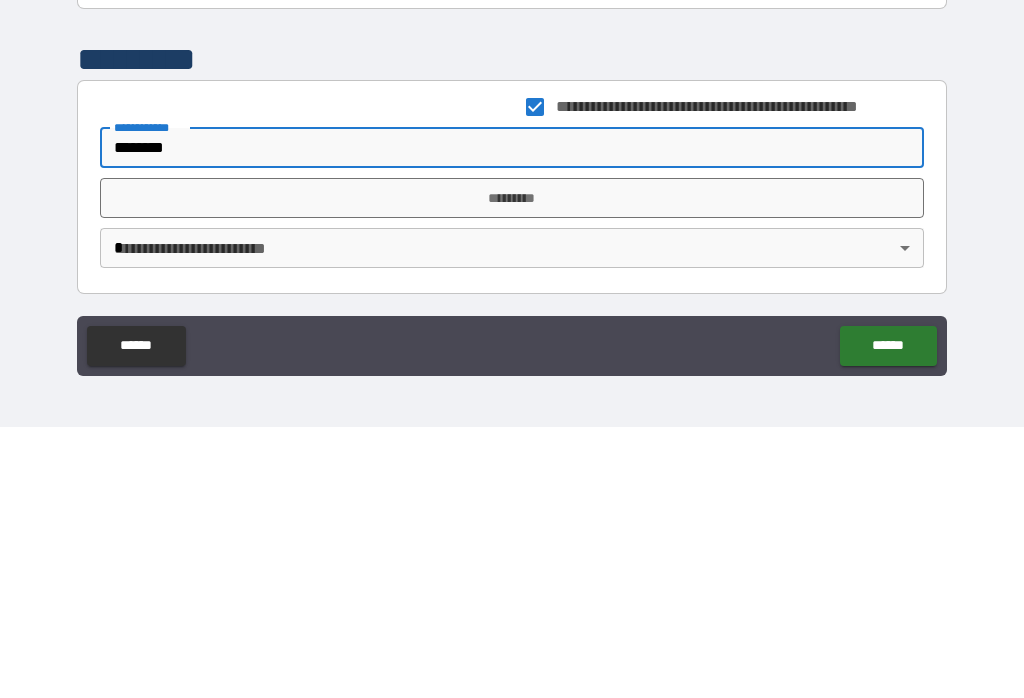 click on "*******" at bounding box center (512, 419) 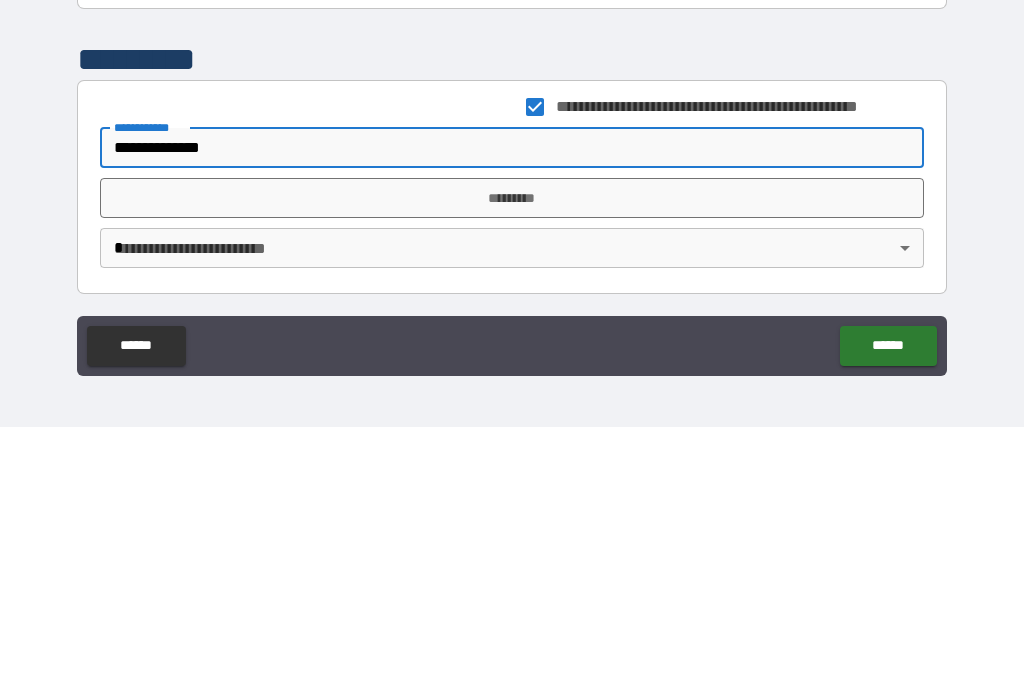 type on "**********" 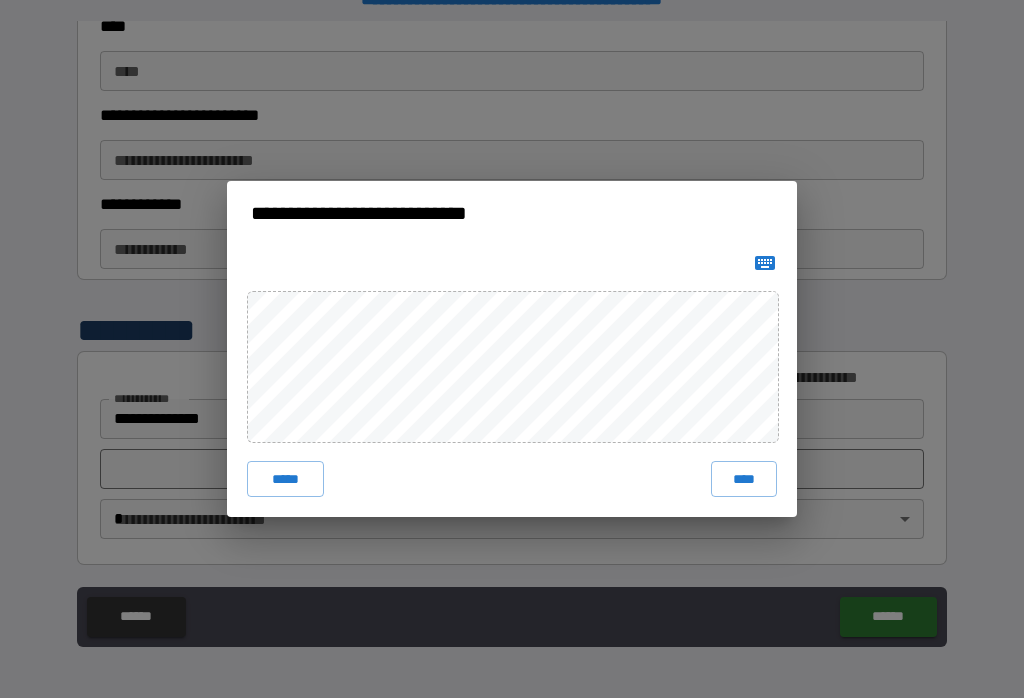 click on "****" at bounding box center [744, 479] 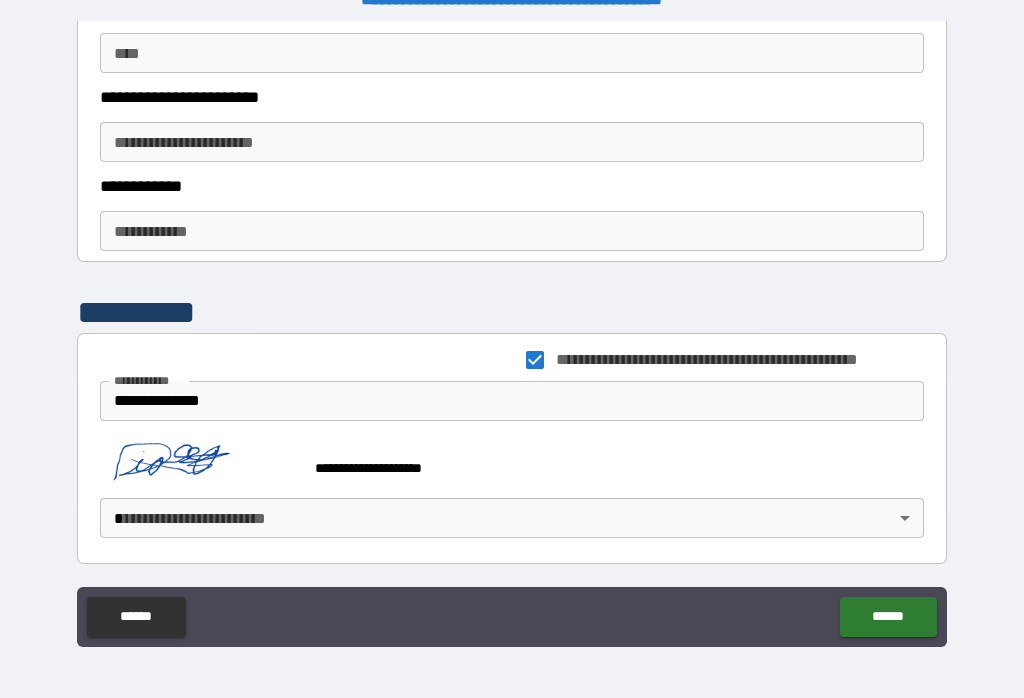 scroll, scrollTop: 2715, scrollLeft: 0, axis: vertical 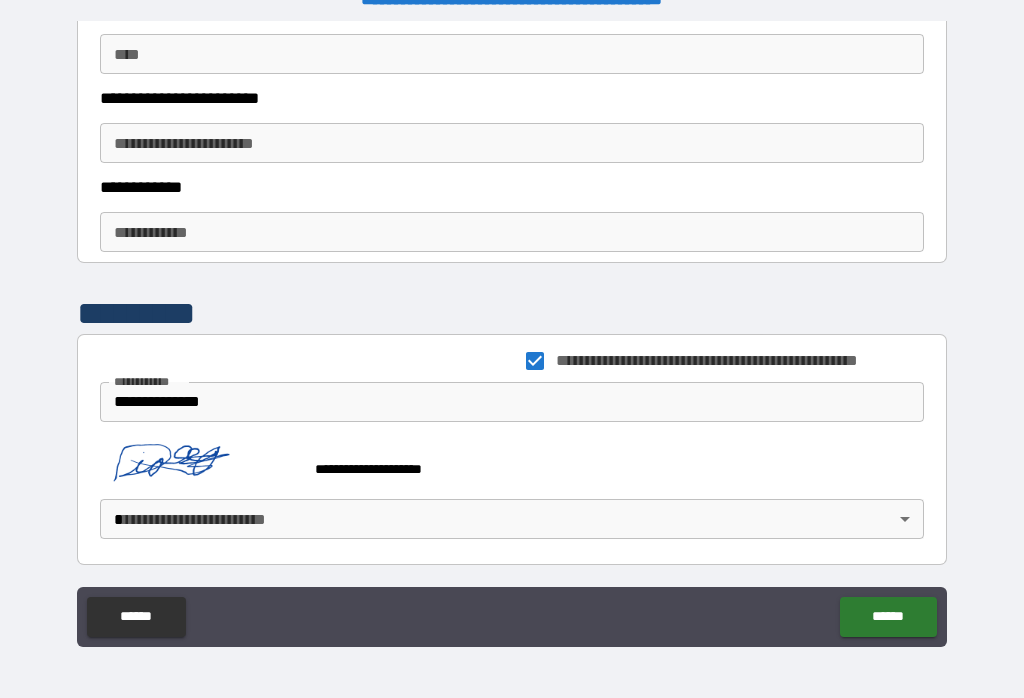 click on "**********" at bounding box center (512, 333) 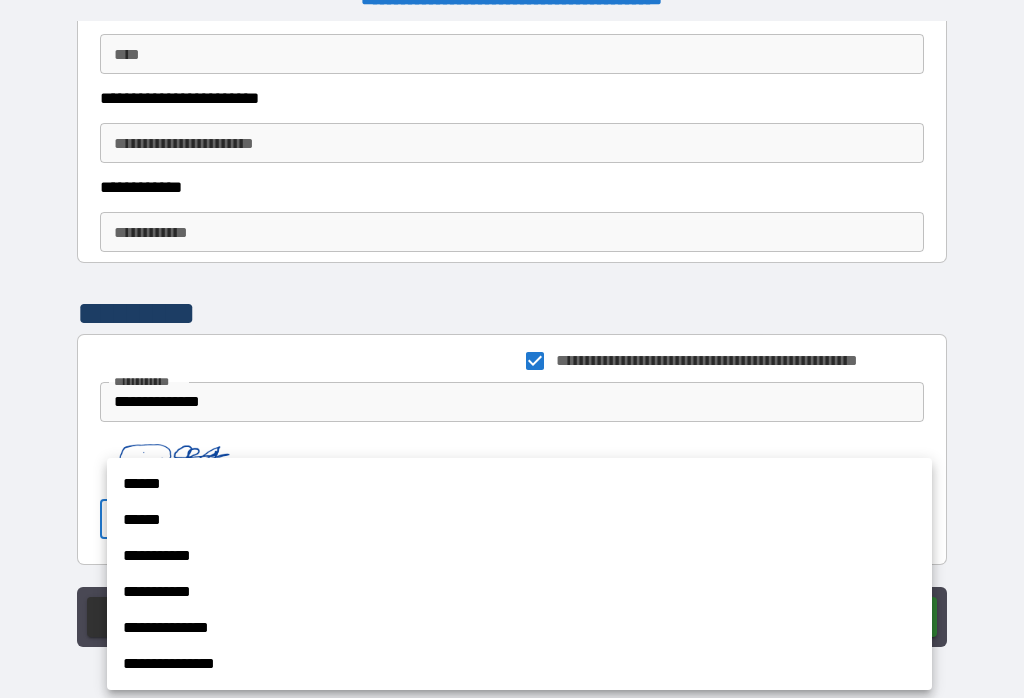 click on "**********" at bounding box center [519, 664] 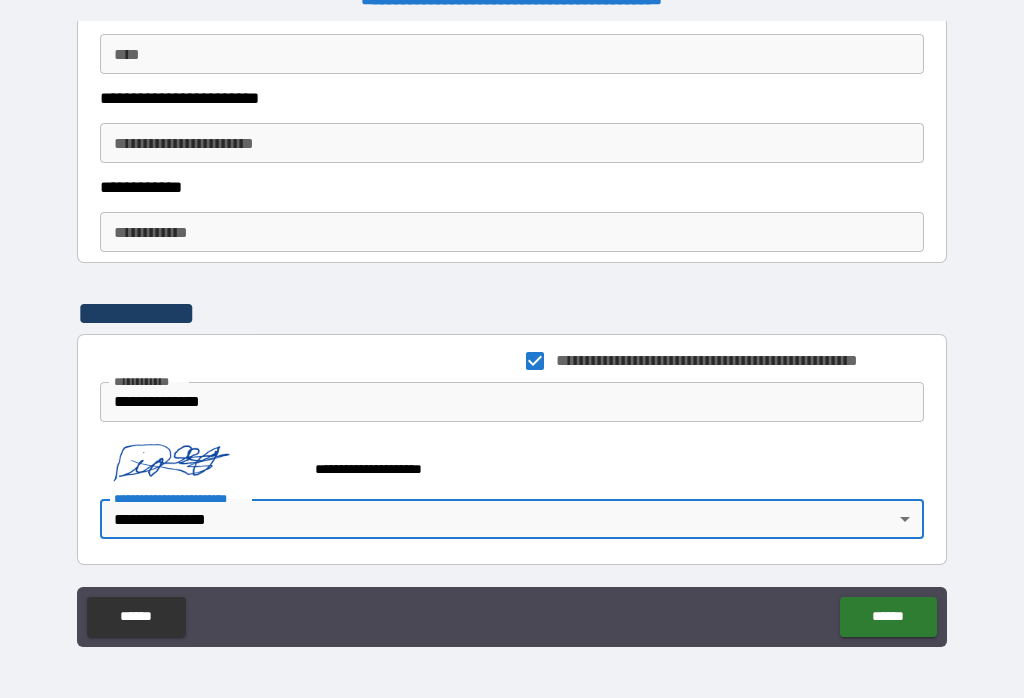 click on "******" at bounding box center (888, 617) 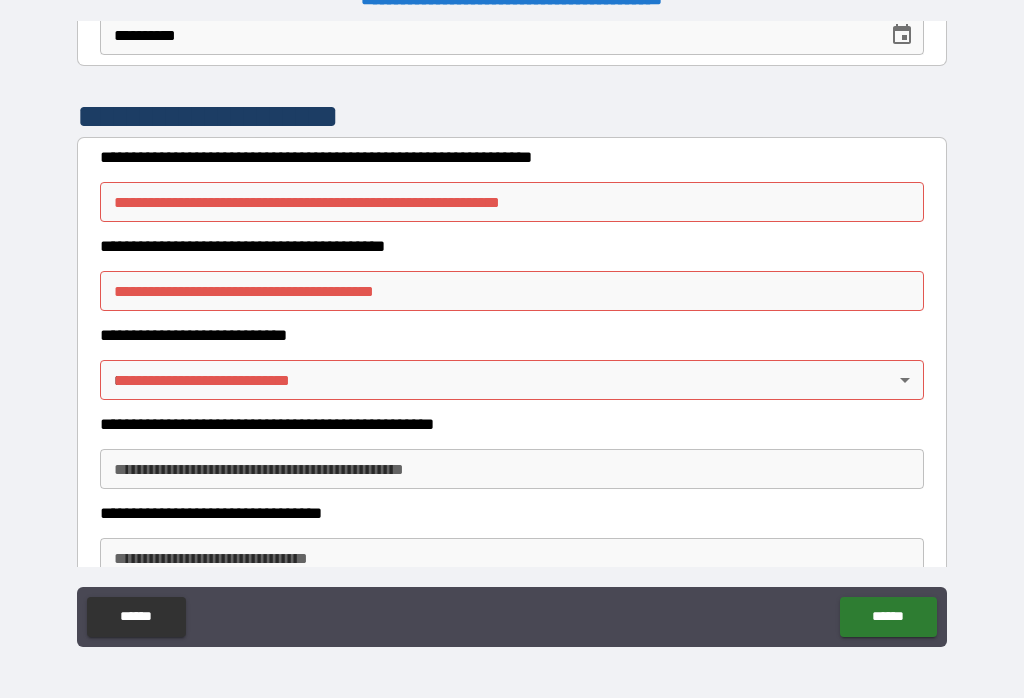 scroll, scrollTop: 272, scrollLeft: 0, axis: vertical 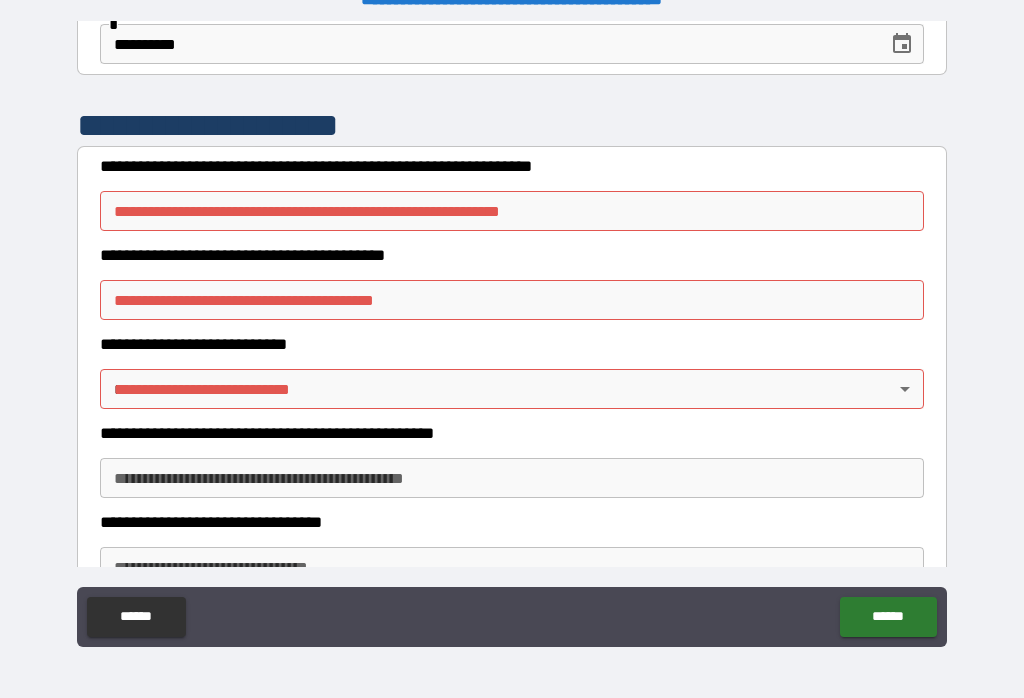 click on "**********" at bounding box center [512, 211] 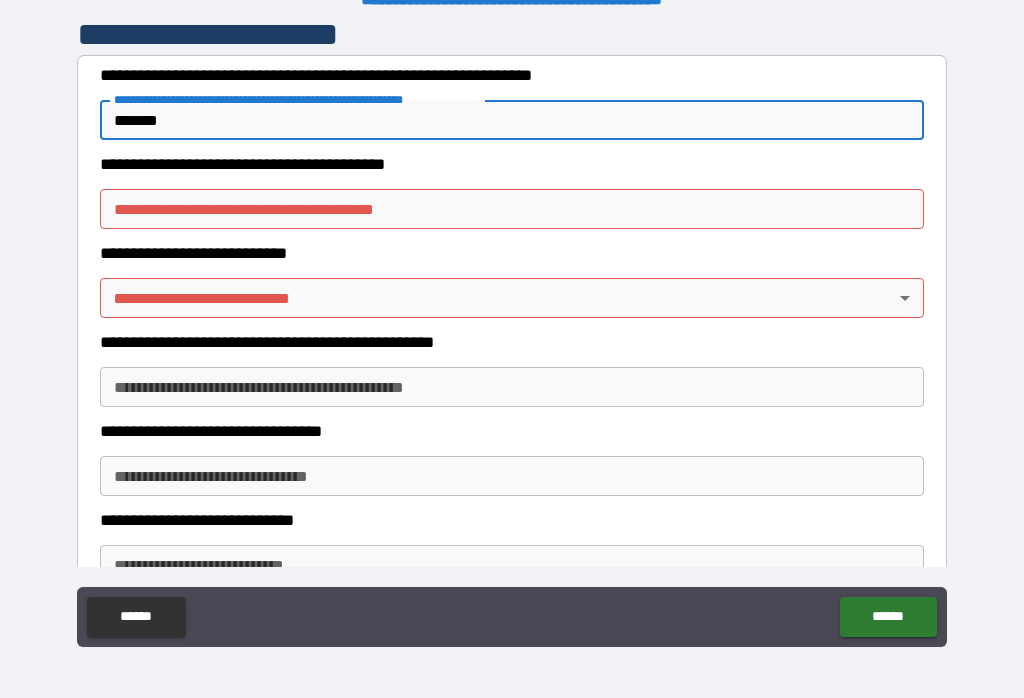 scroll, scrollTop: 381, scrollLeft: 0, axis: vertical 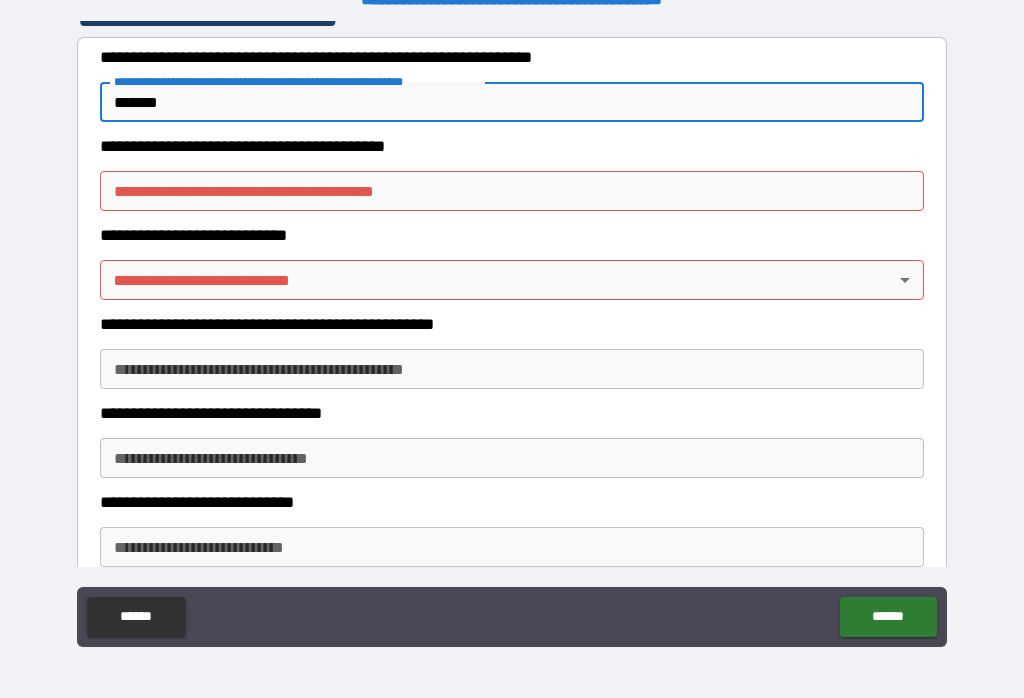 type on "******" 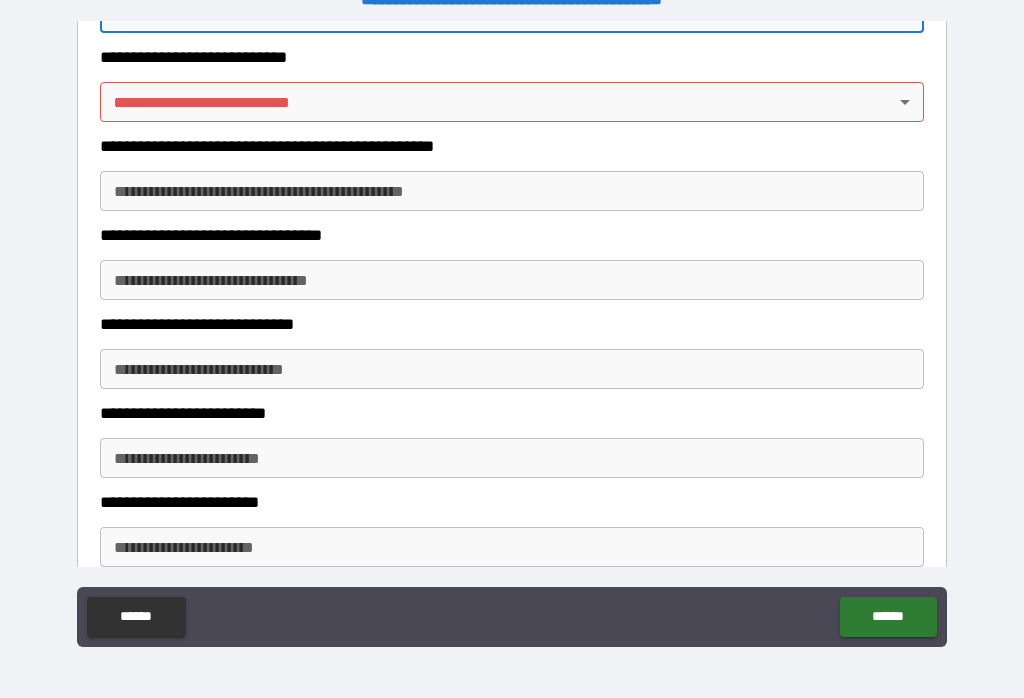 scroll, scrollTop: 566, scrollLeft: 0, axis: vertical 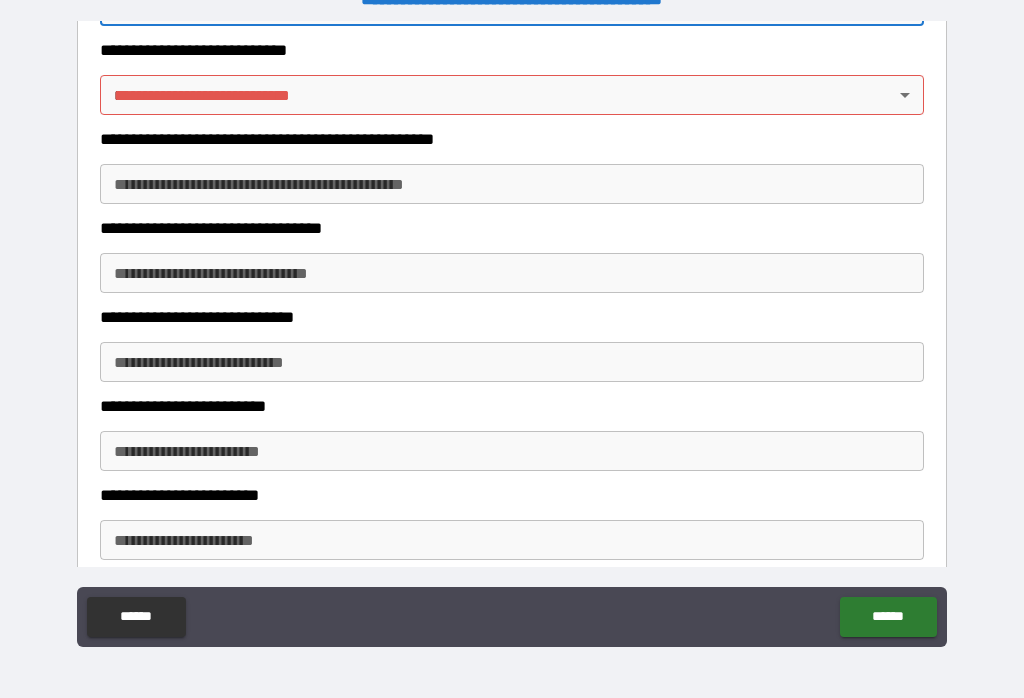 type on "******" 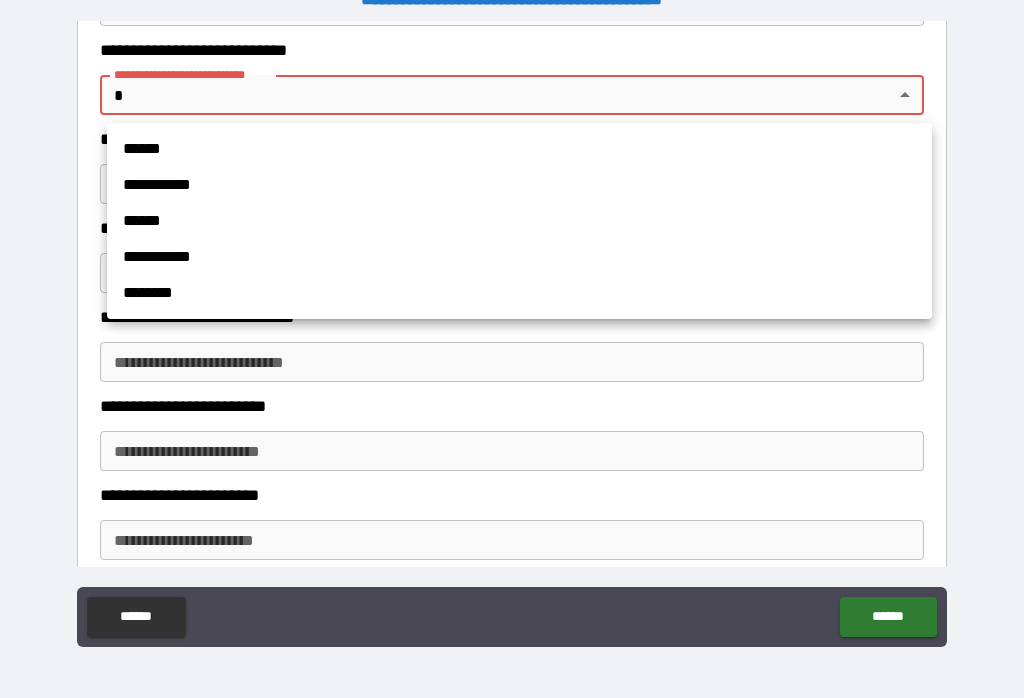 click on "********" at bounding box center (519, 293) 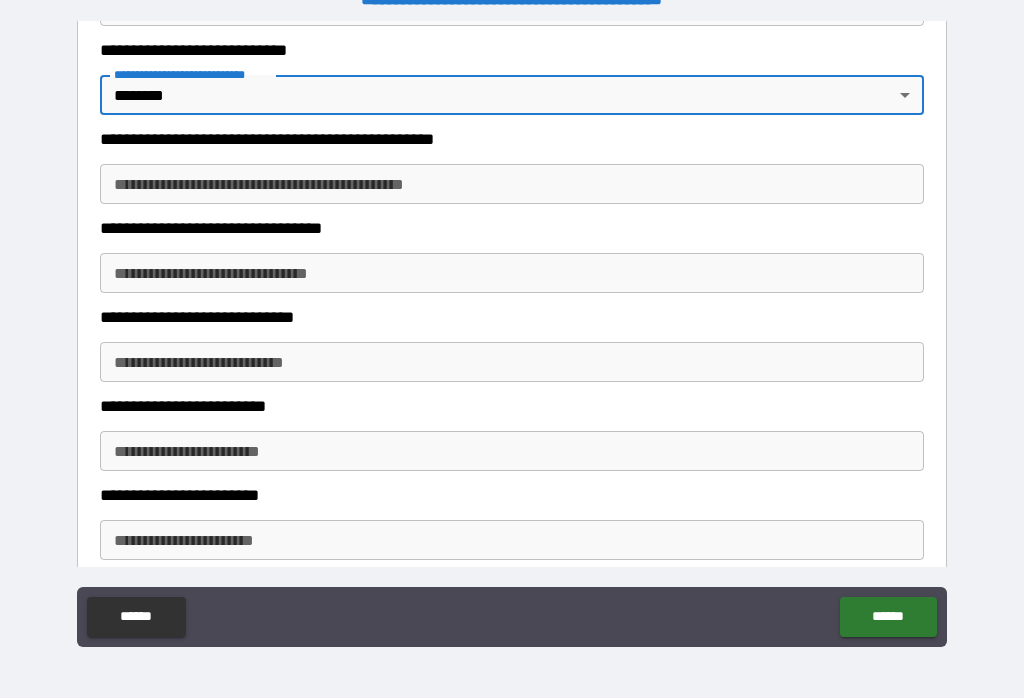 click on "******" at bounding box center [888, 617] 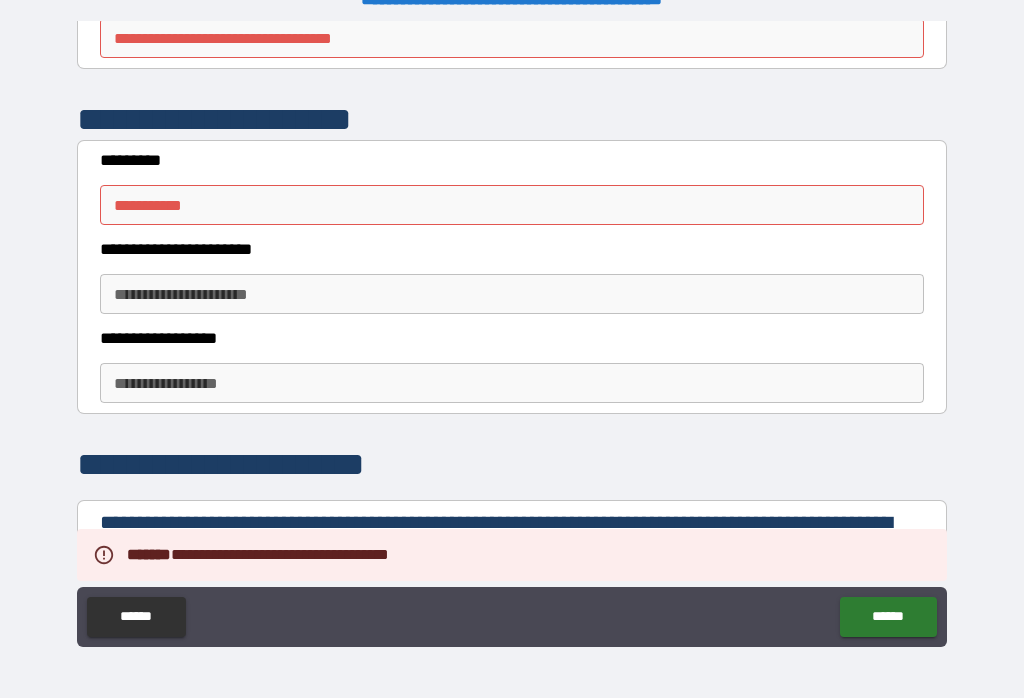 scroll, scrollTop: 1766, scrollLeft: 0, axis: vertical 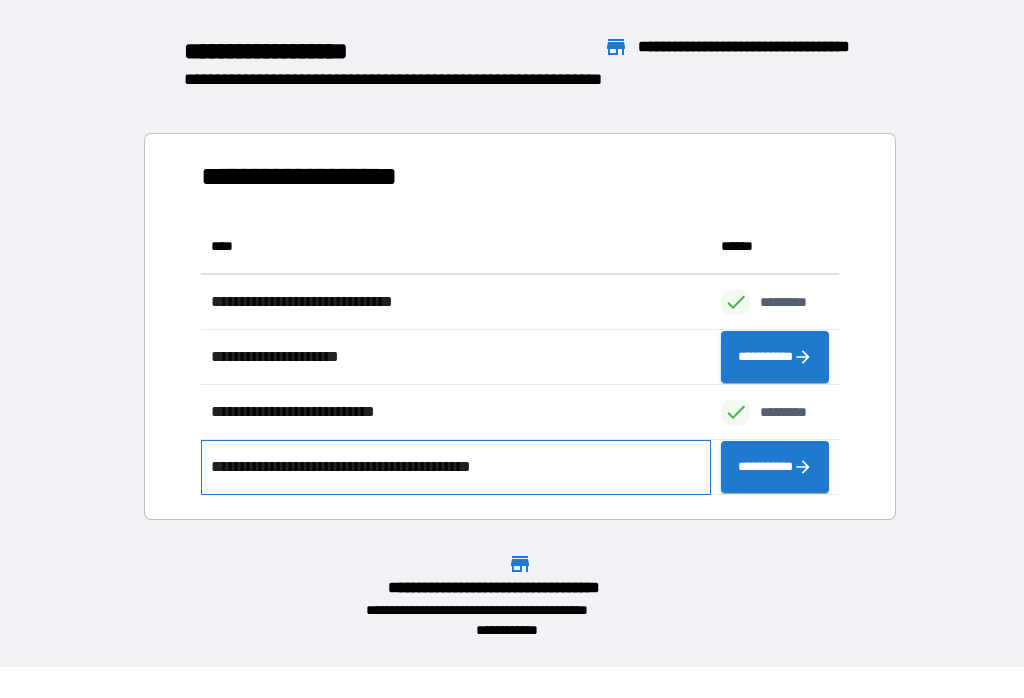 click on "**********" at bounding box center [456, 467] 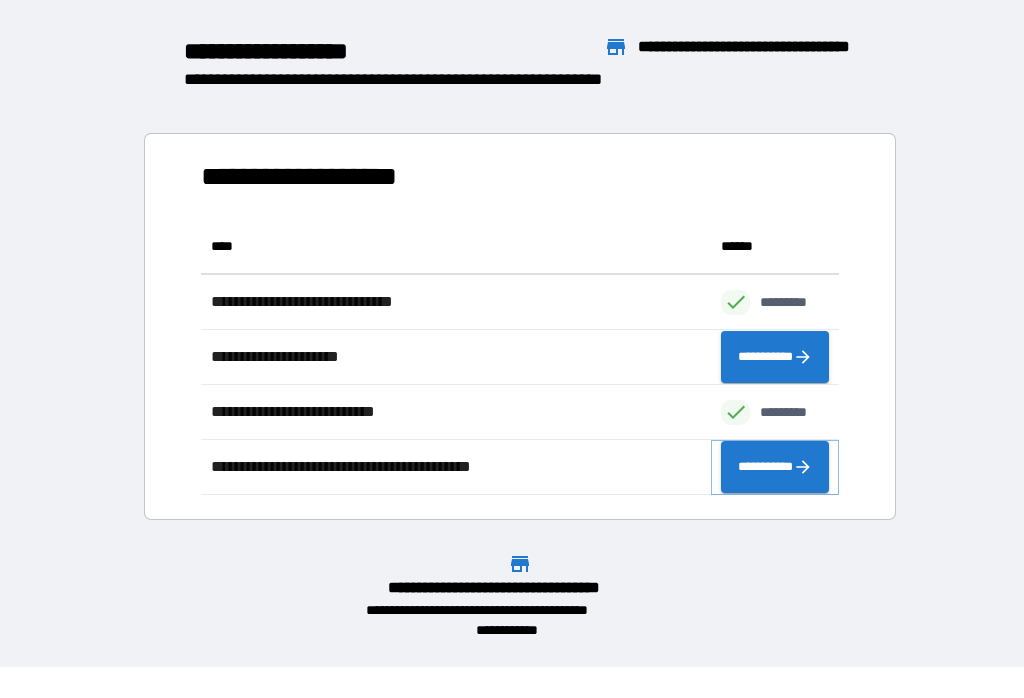 click on "**********" at bounding box center (775, 467) 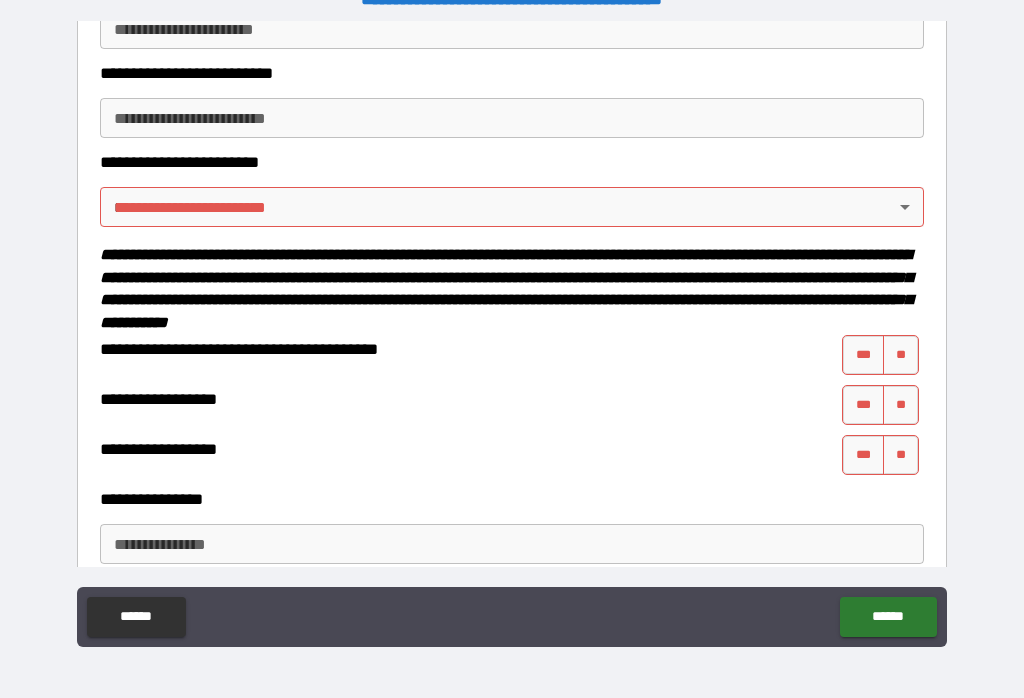 scroll, scrollTop: 1034, scrollLeft: 0, axis: vertical 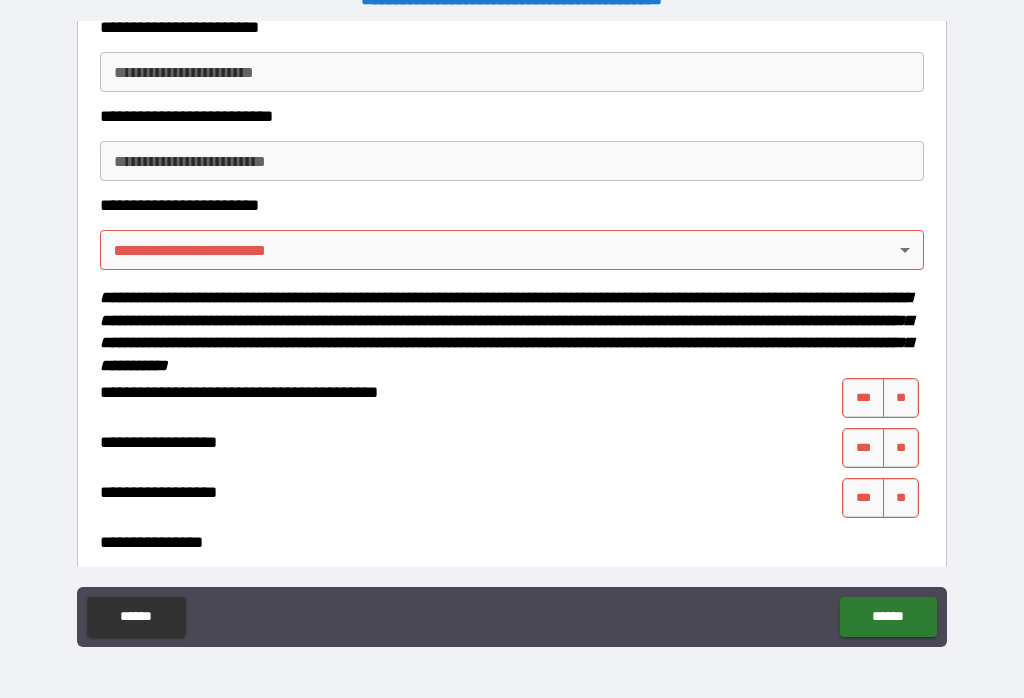 click on "**********" at bounding box center [512, 333] 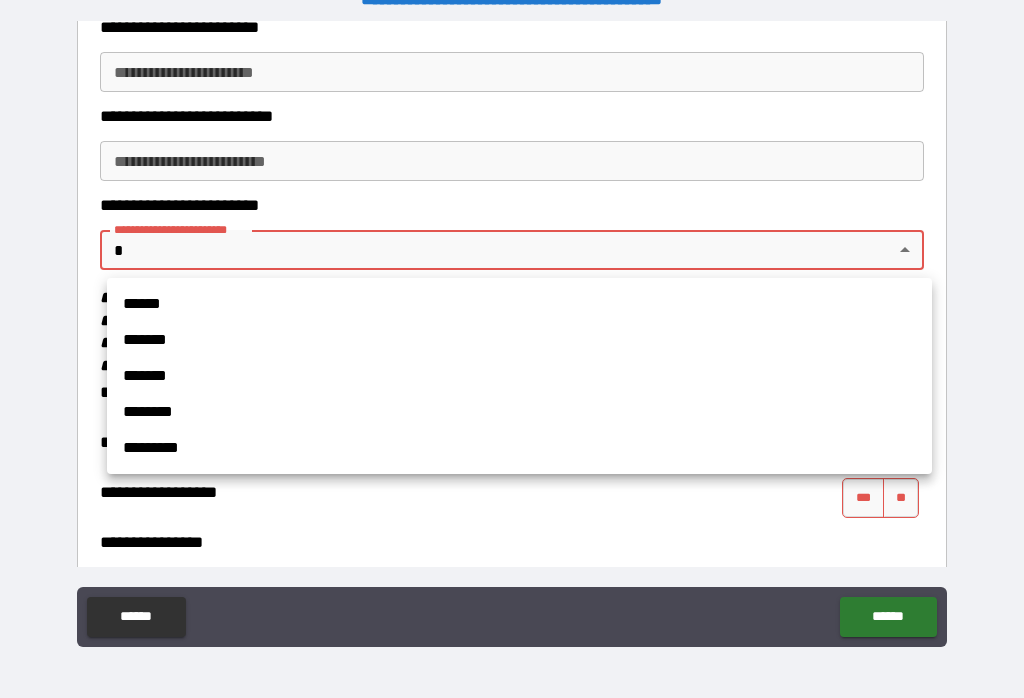 click at bounding box center [512, 349] 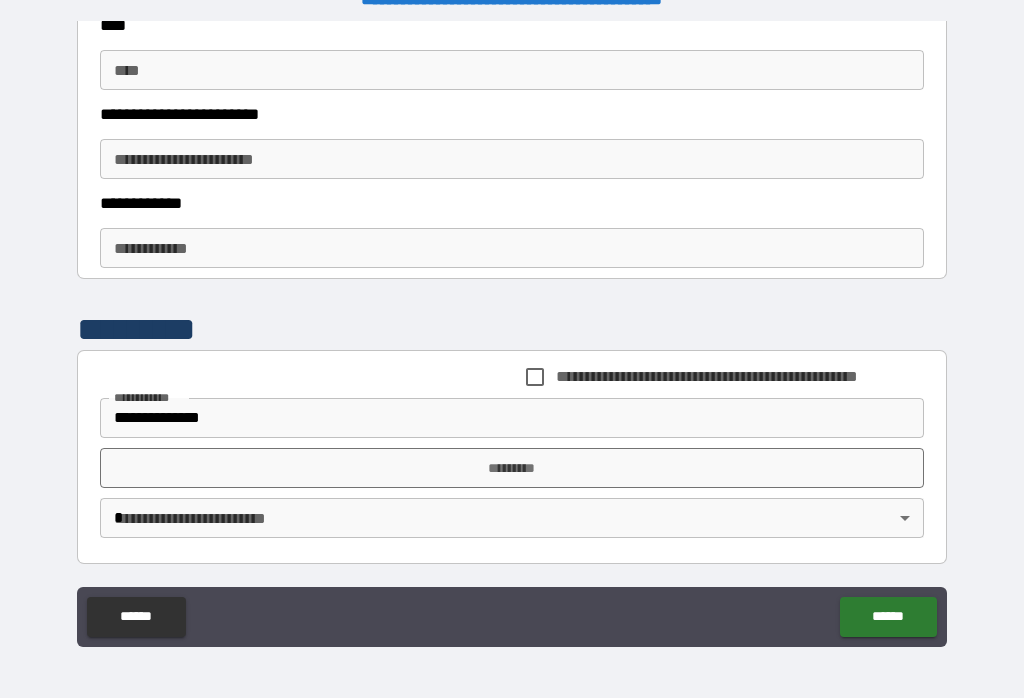 scroll, scrollTop: 2698, scrollLeft: 0, axis: vertical 